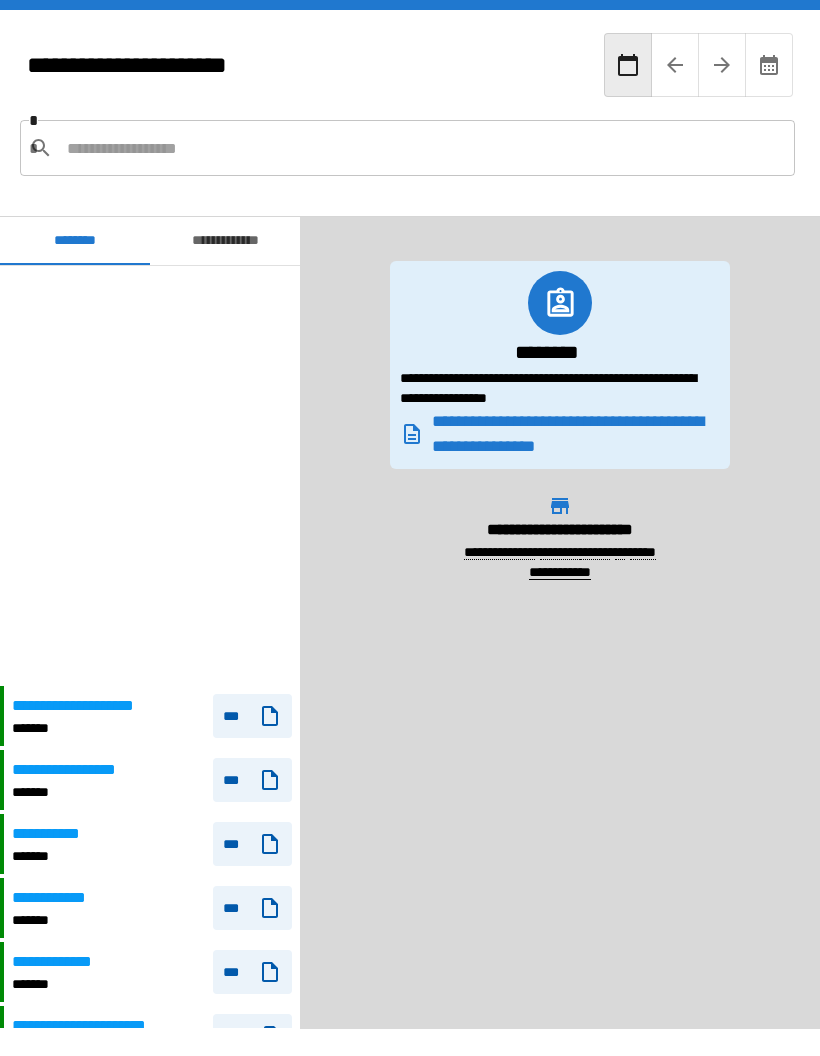 scroll, scrollTop: 0, scrollLeft: 0, axis: both 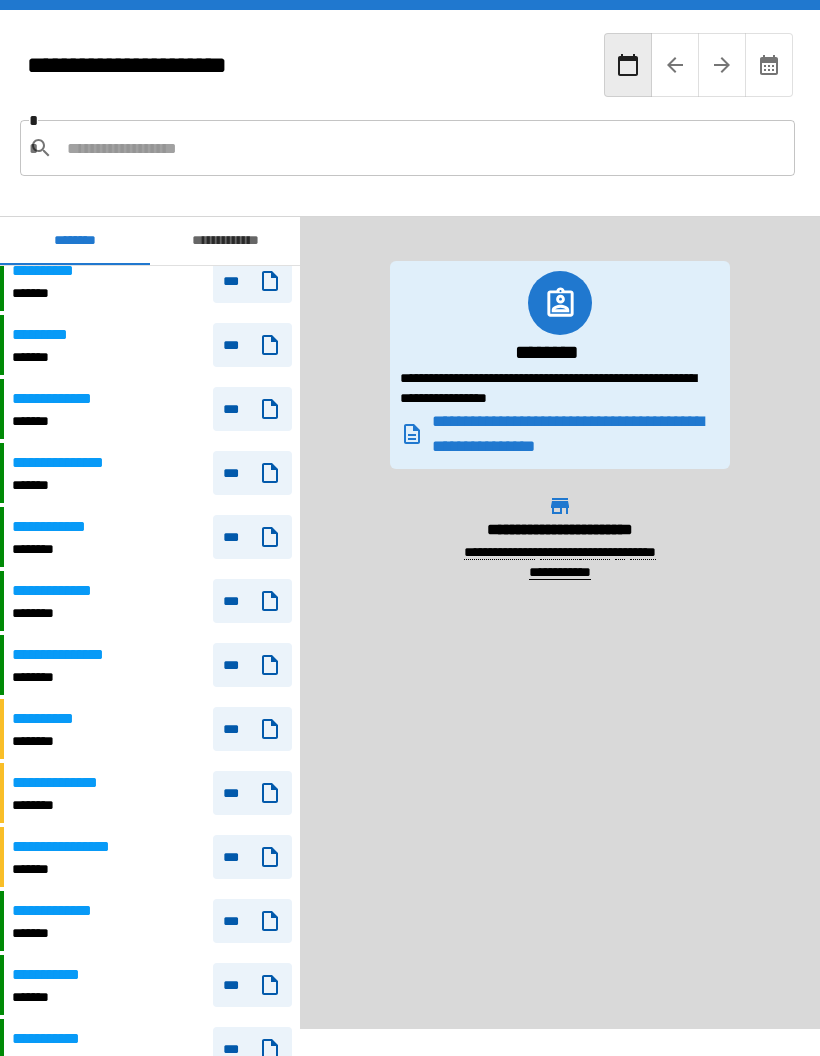 click on "**********" at bounding box center (60, 527) 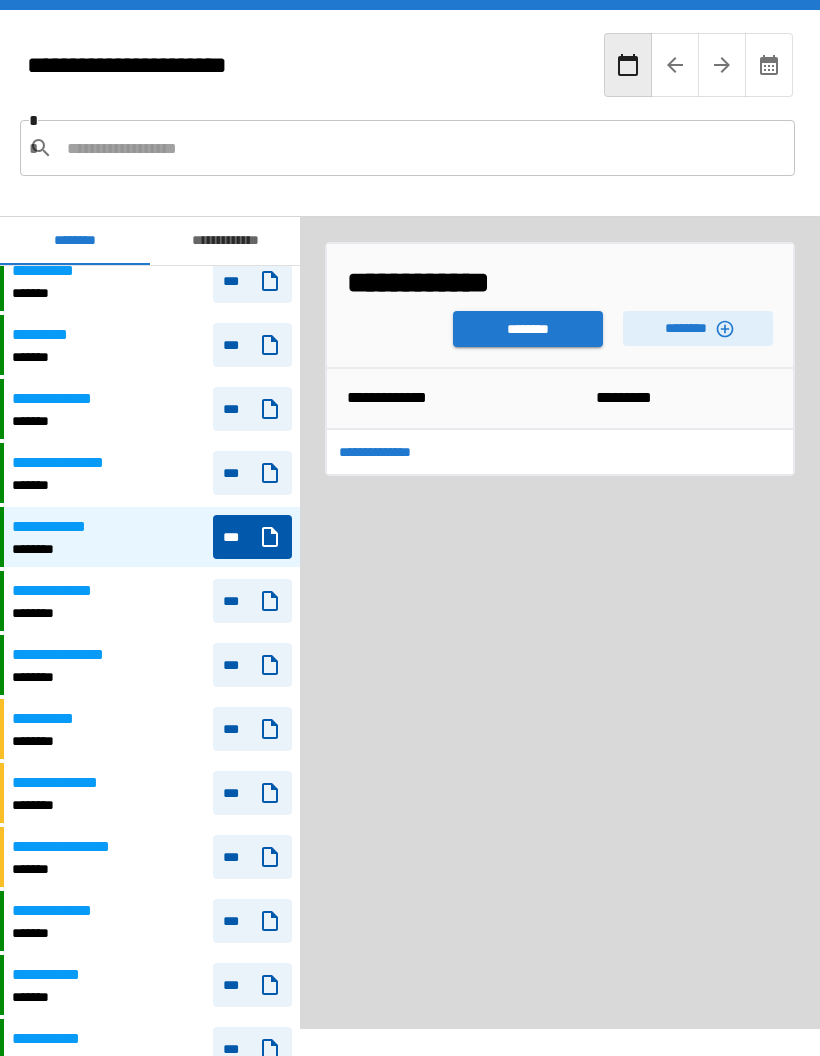 click on "********" at bounding box center [528, 329] 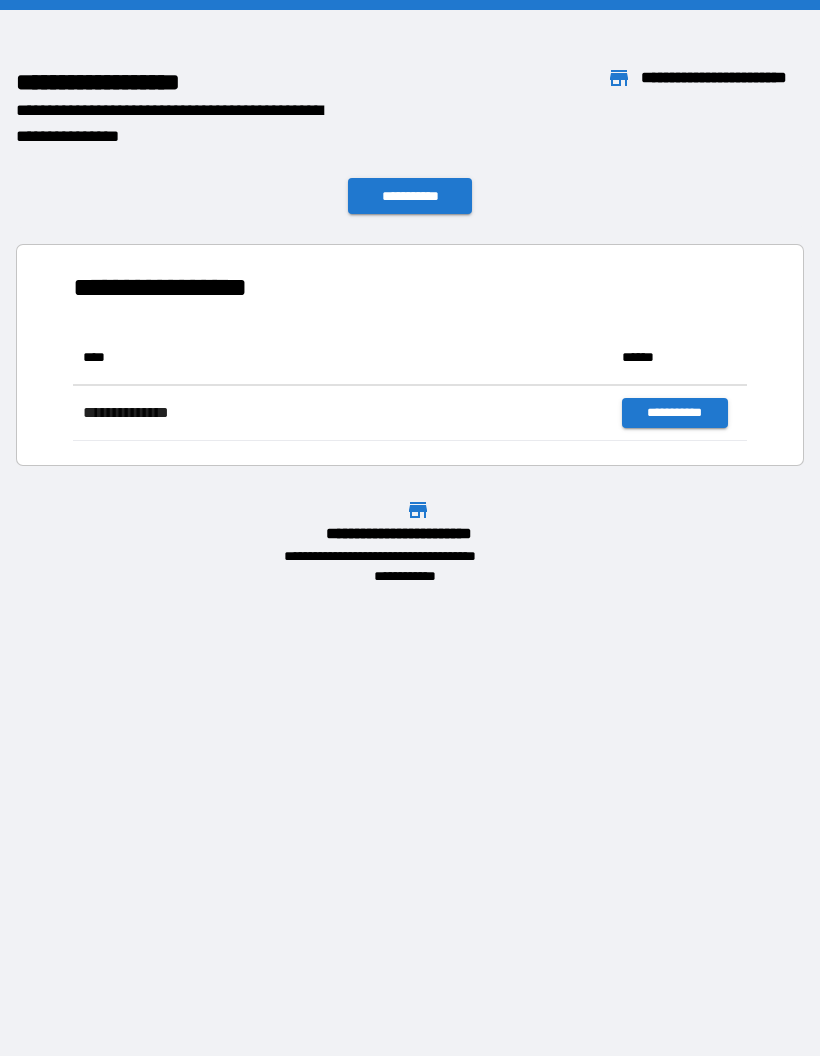 scroll, scrollTop: 1, scrollLeft: 1, axis: both 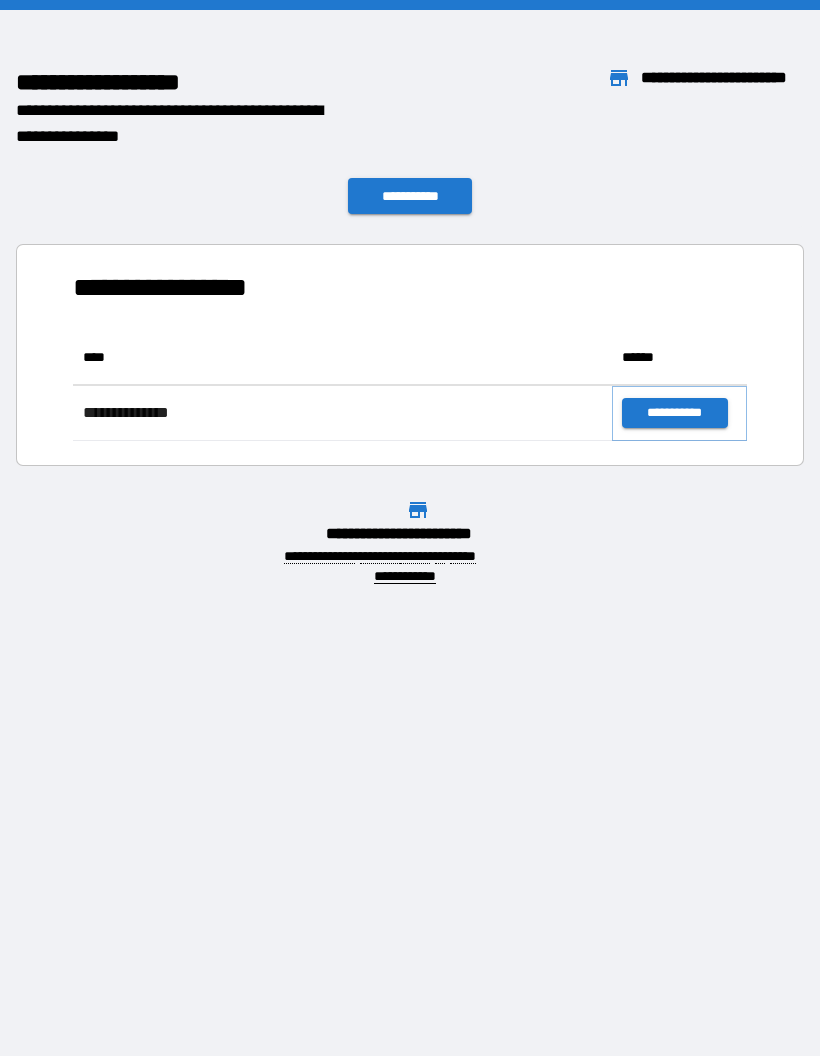click on "**********" at bounding box center (674, 413) 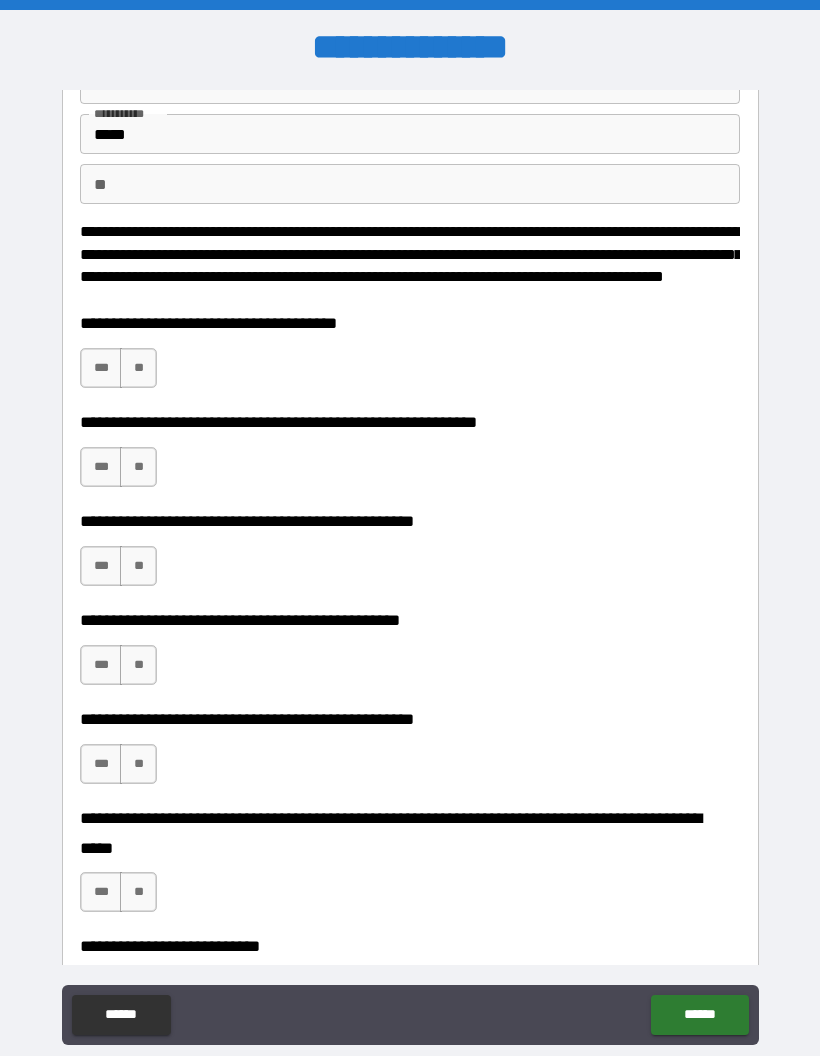 scroll, scrollTop: 118, scrollLeft: 0, axis: vertical 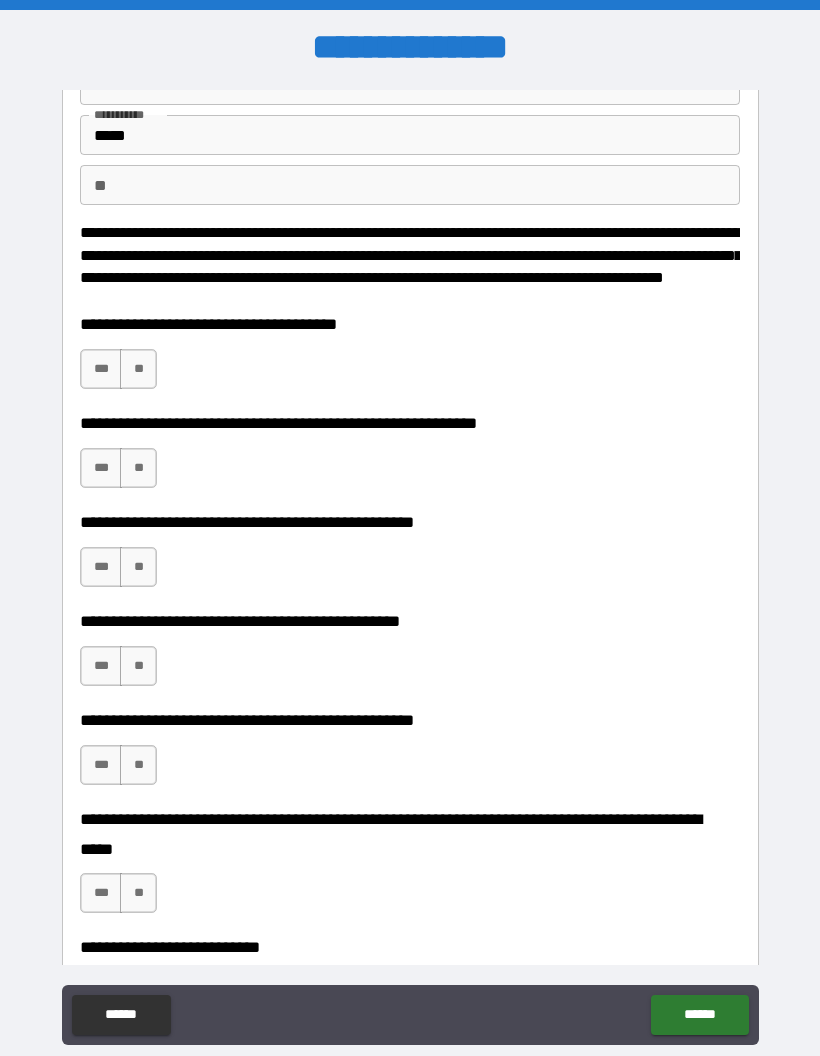click on "**" at bounding box center (138, 369) 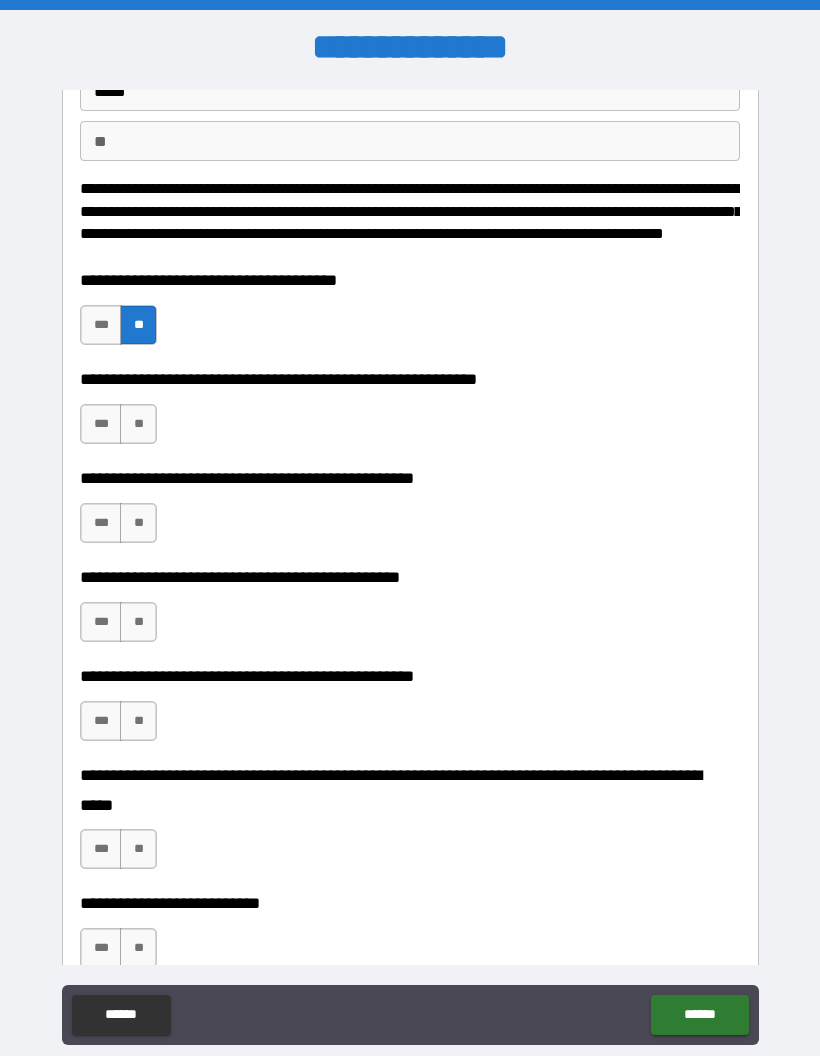 scroll, scrollTop: 165, scrollLeft: 0, axis: vertical 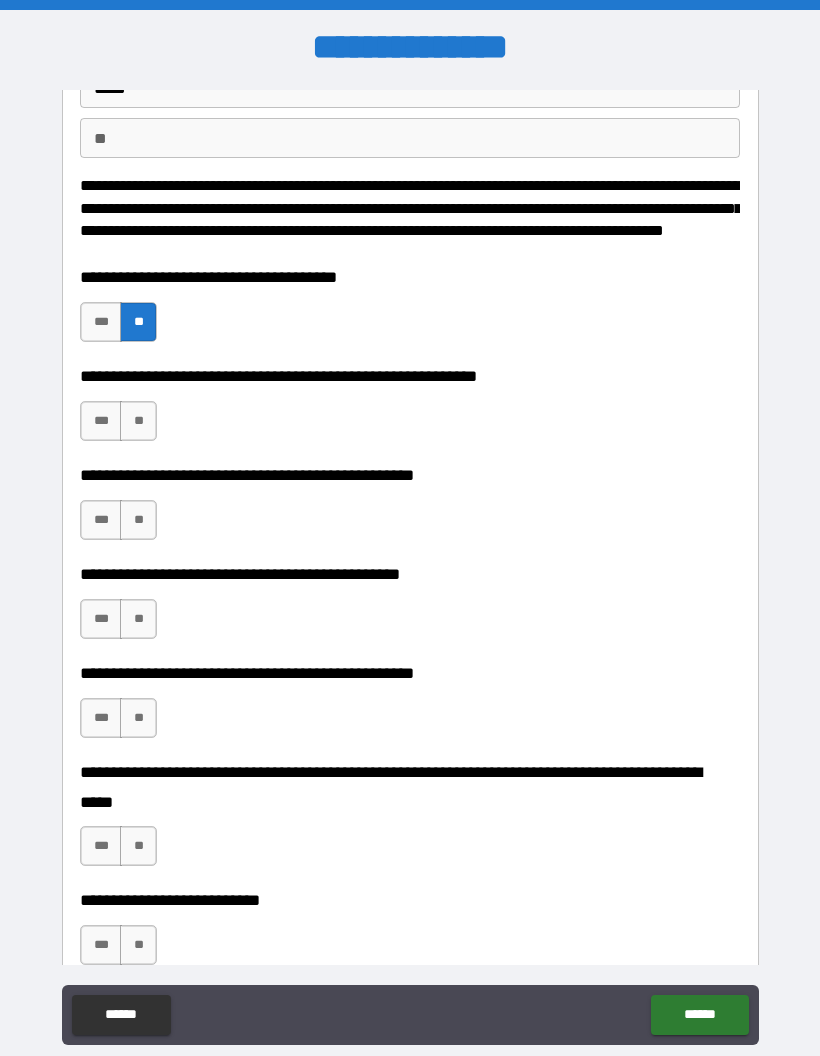 click on "*** **" at bounding box center [121, 426] 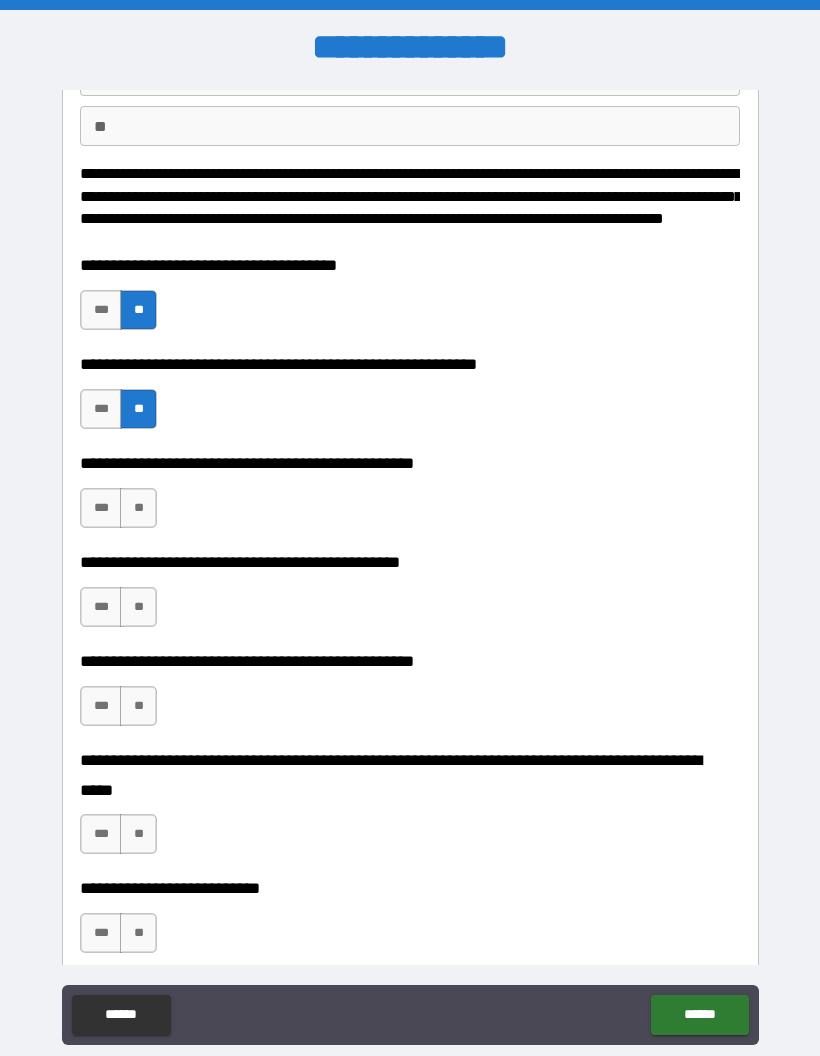 scroll, scrollTop: 174, scrollLeft: 0, axis: vertical 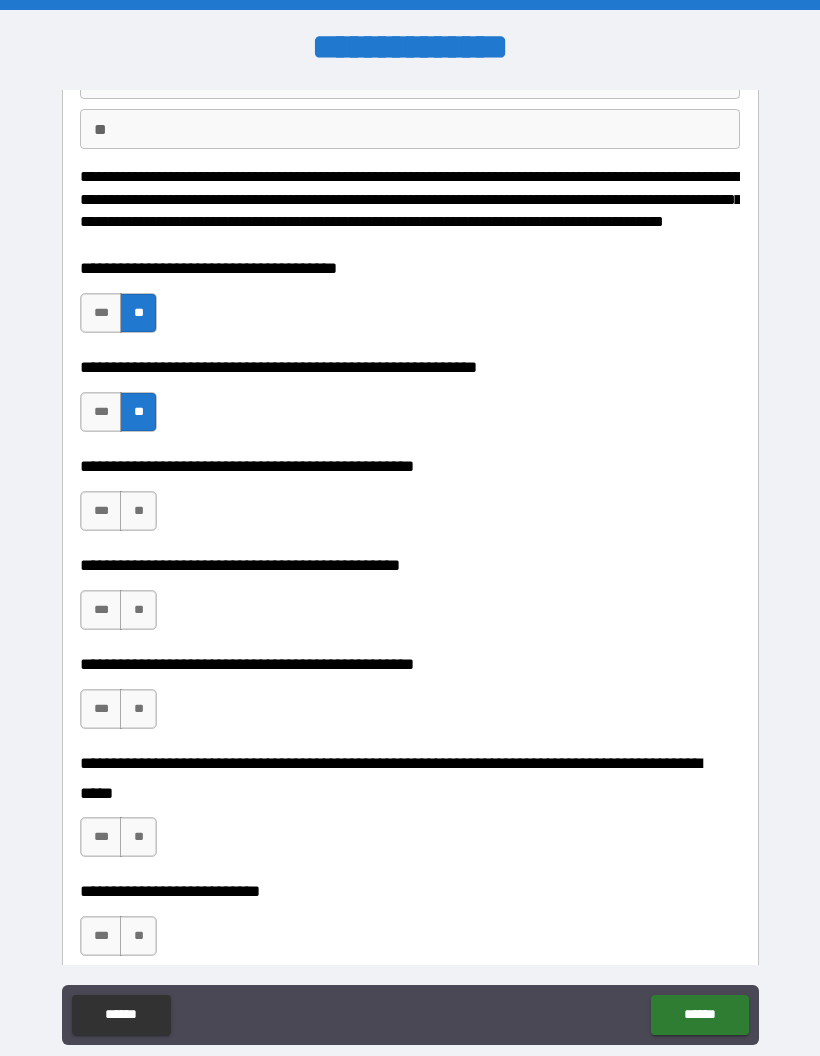click on "***" at bounding box center [101, 412] 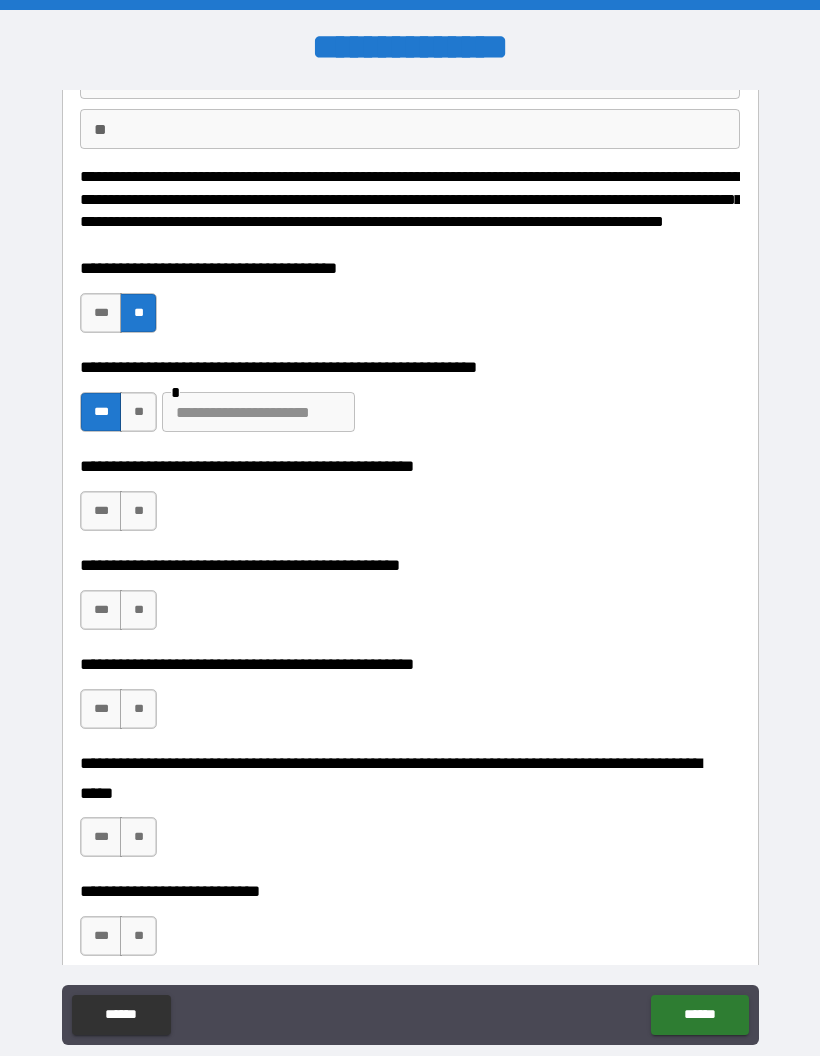 click at bounding box center [258, 412] 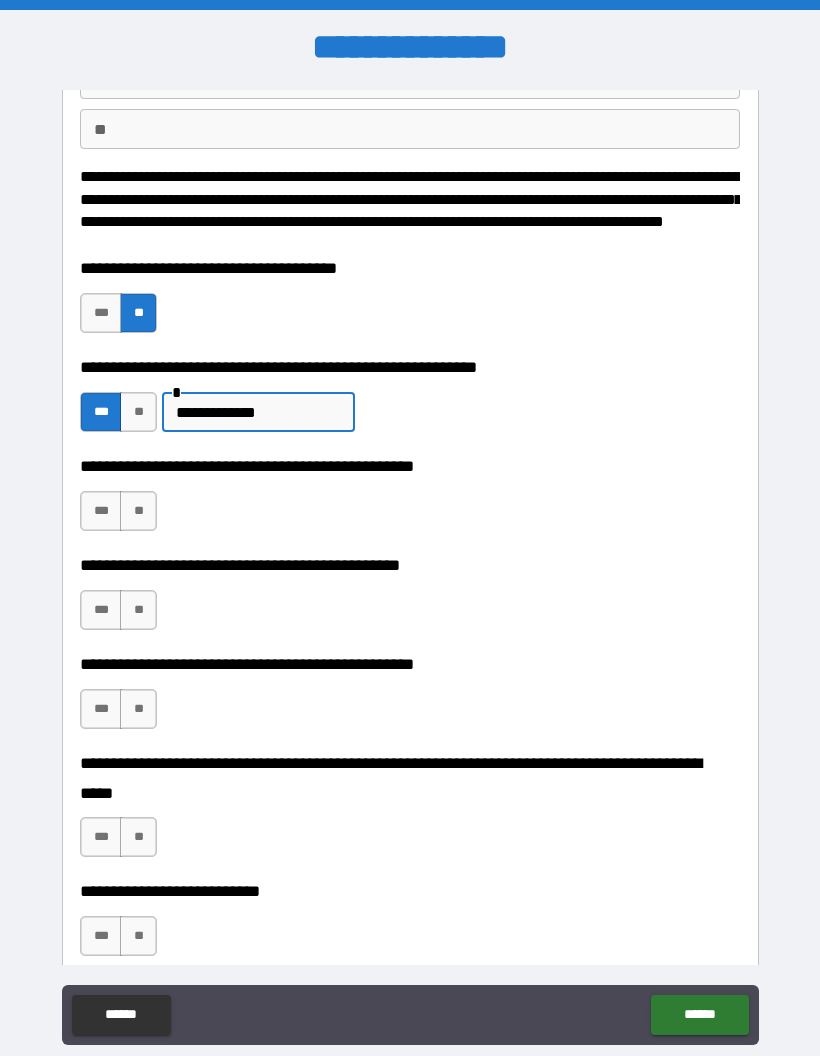 type on "**********" 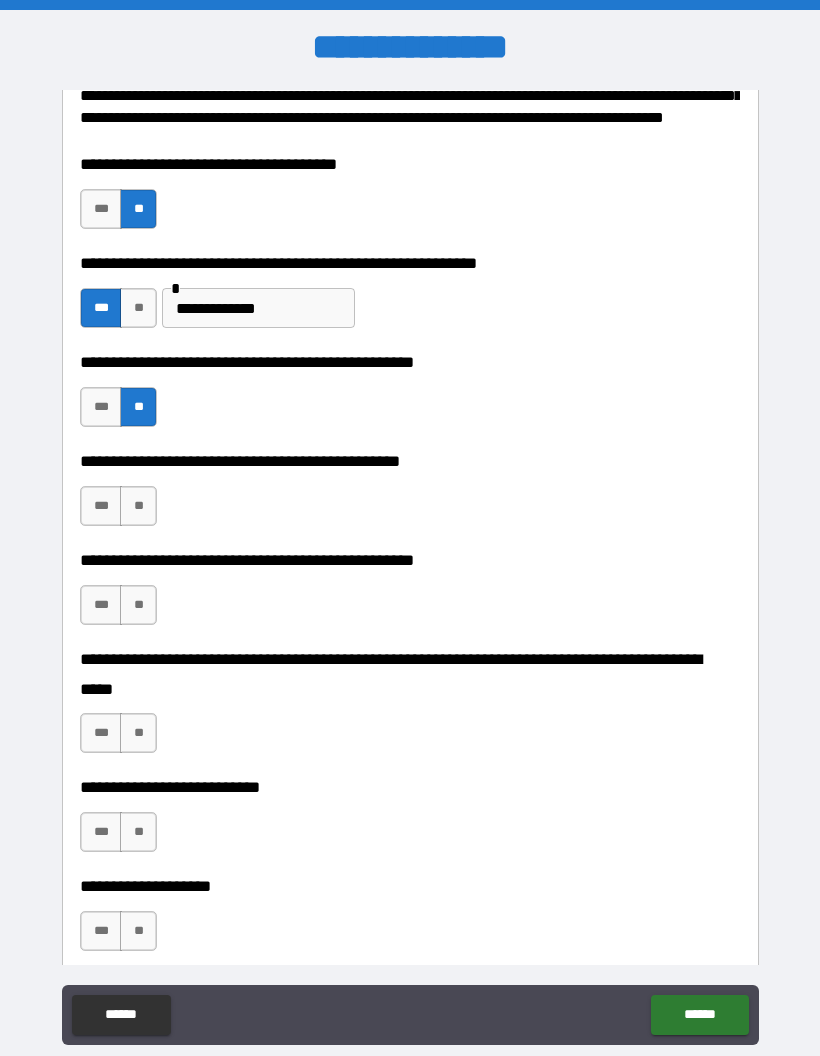 scroll, scrollTop: 279, scrollLeft: 0, axis: vertical 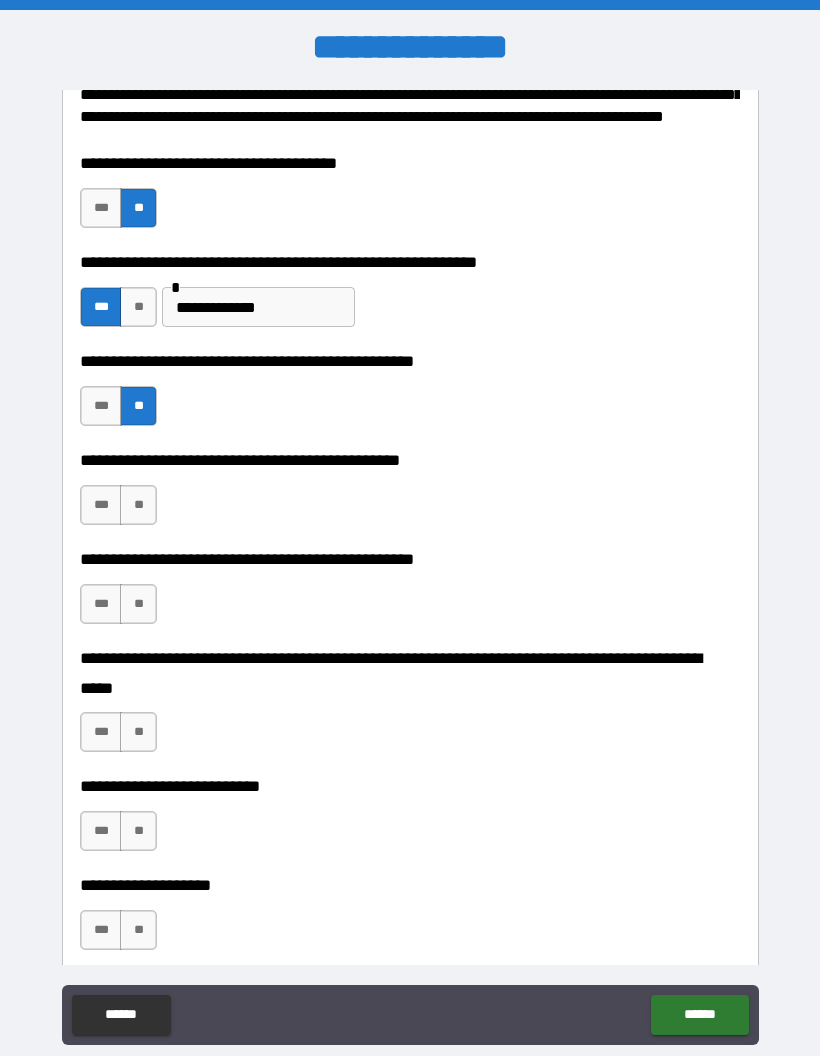 click on "**" at bounding box center (138, 505) 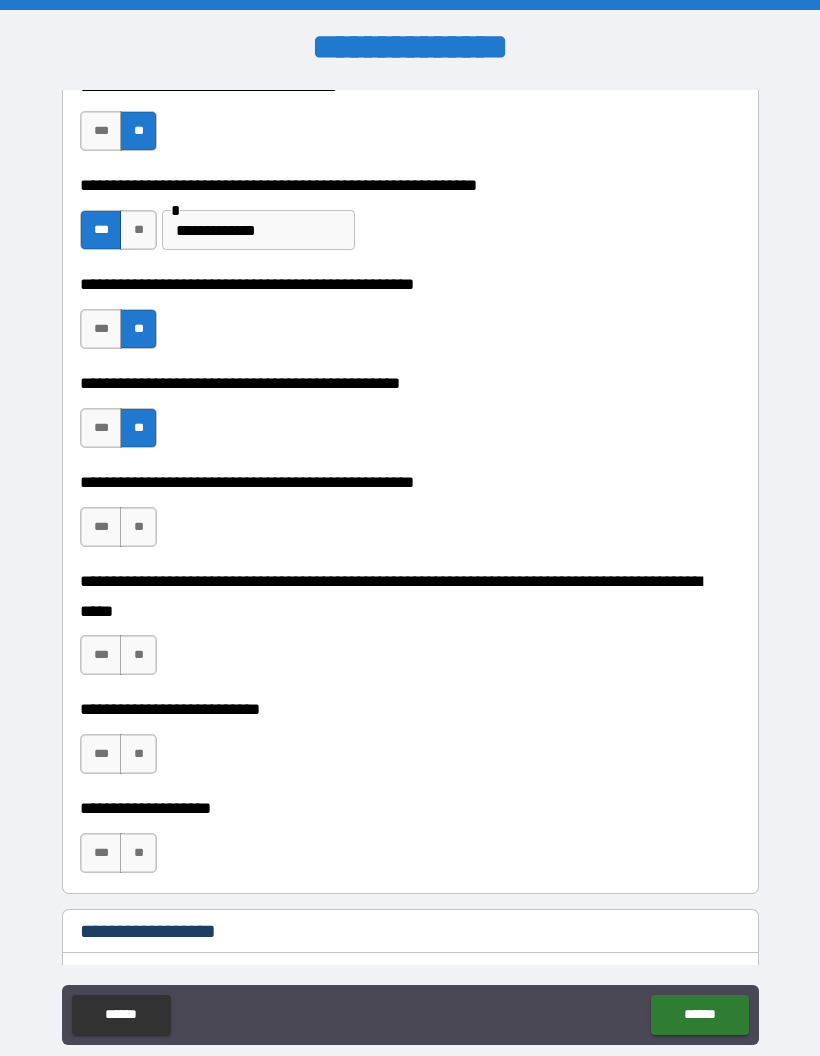 scroll, scrollTop: 364, scrollLeft: 0, axis: vertical 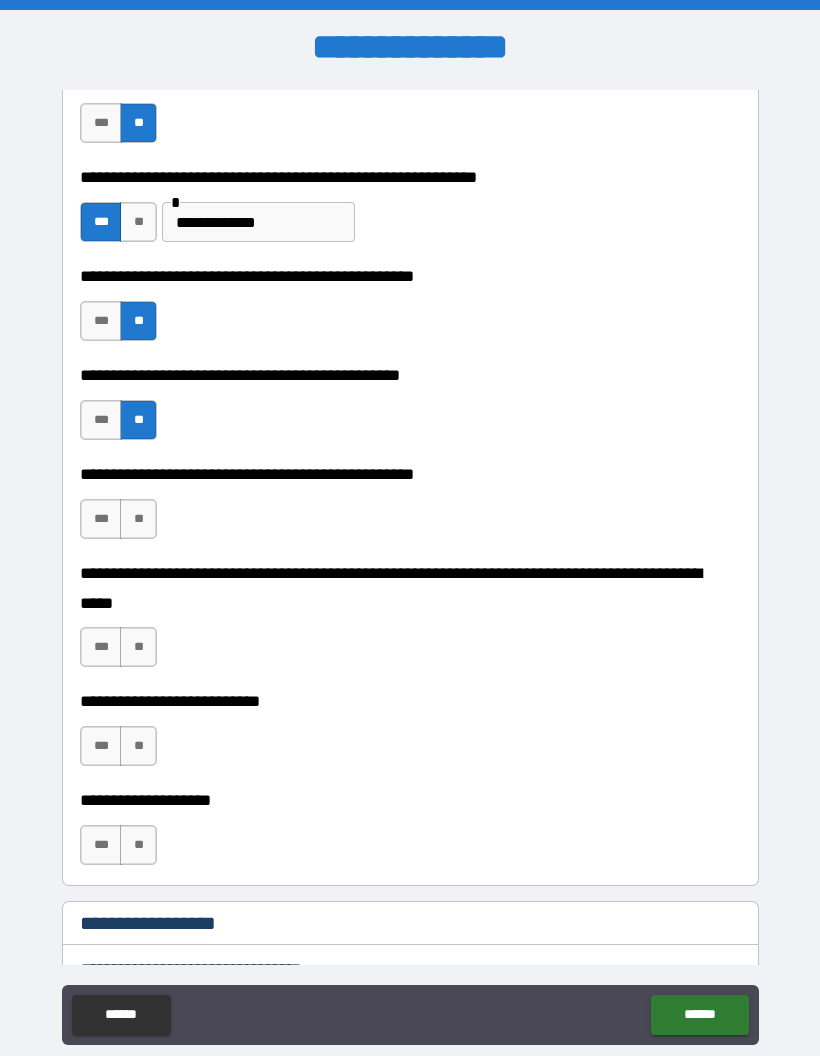 click on "**" at bounding box center [138, 519] 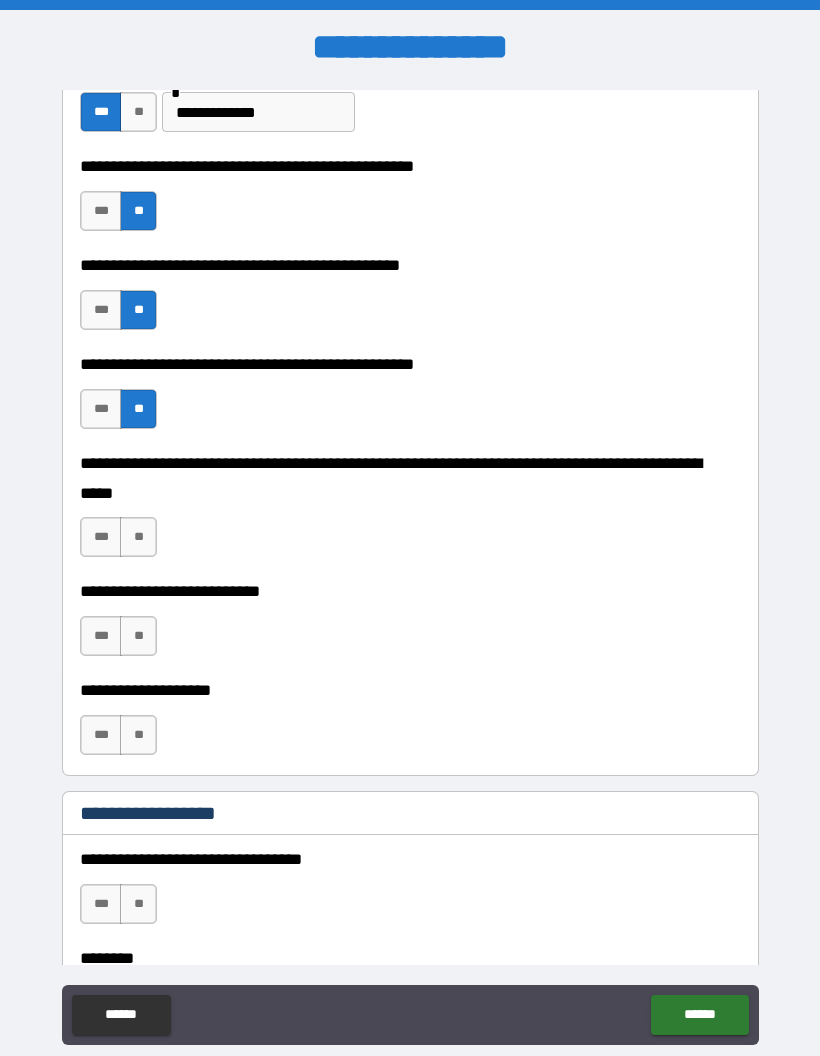 scroll, scrollTop: 476, scrollLeft: 0, axis: vertical 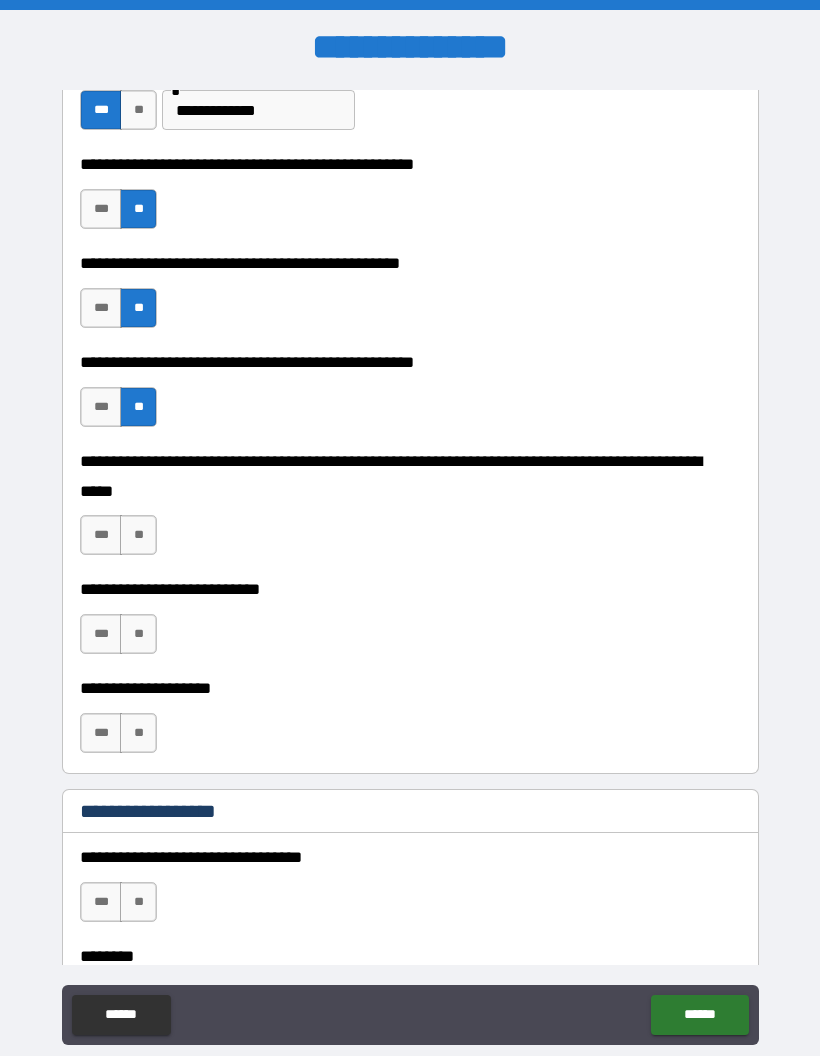 click on "**" at bounding box center (138, 535) 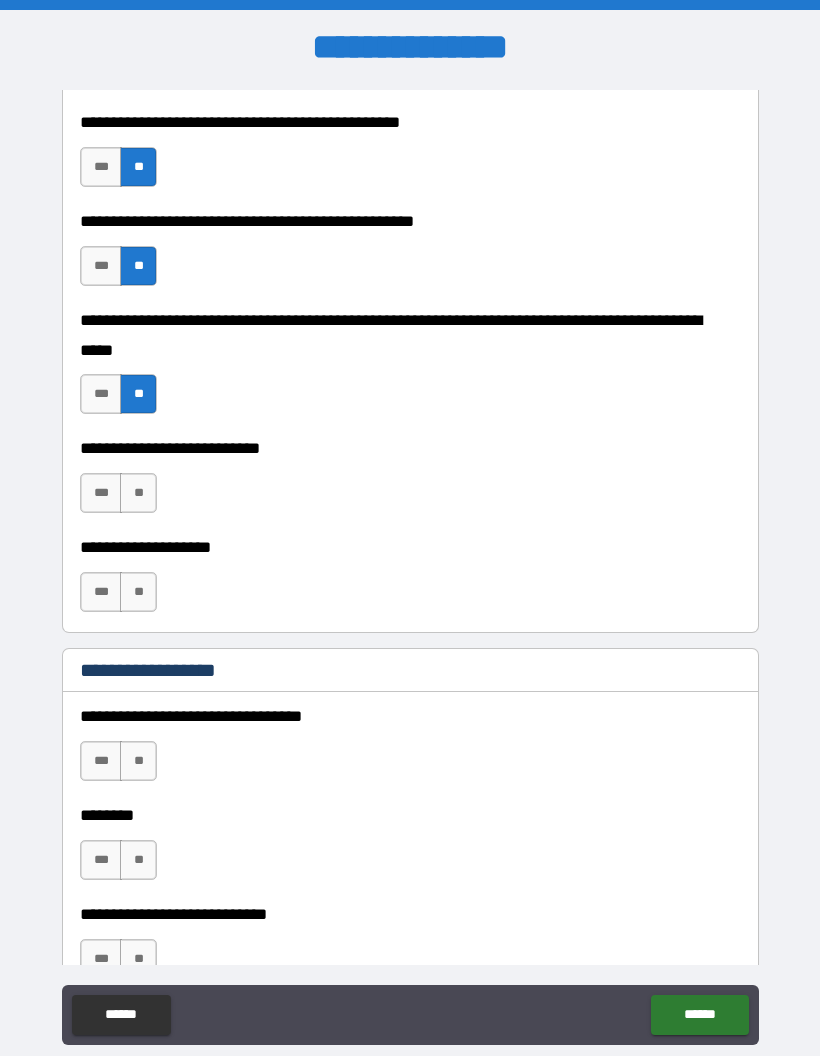 scroll, scrollTop: 620, scrollLeft: 0, axis: vertical 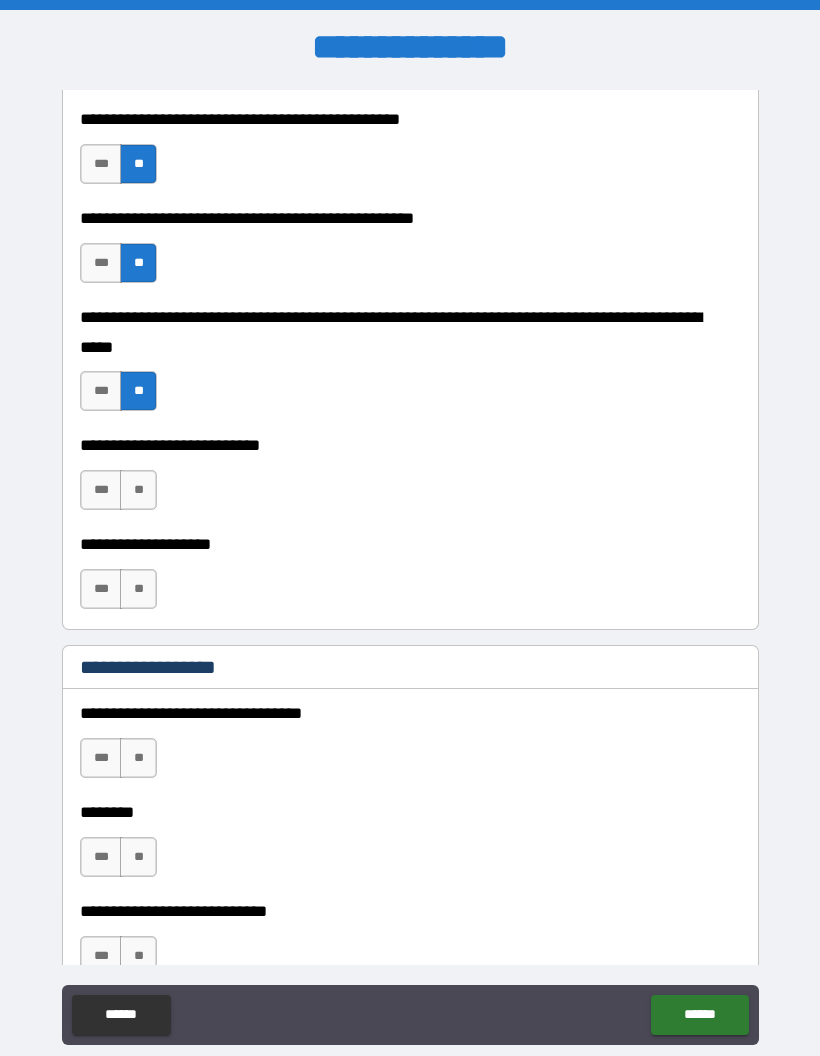 click on "**" at bounding box center (138, 490) 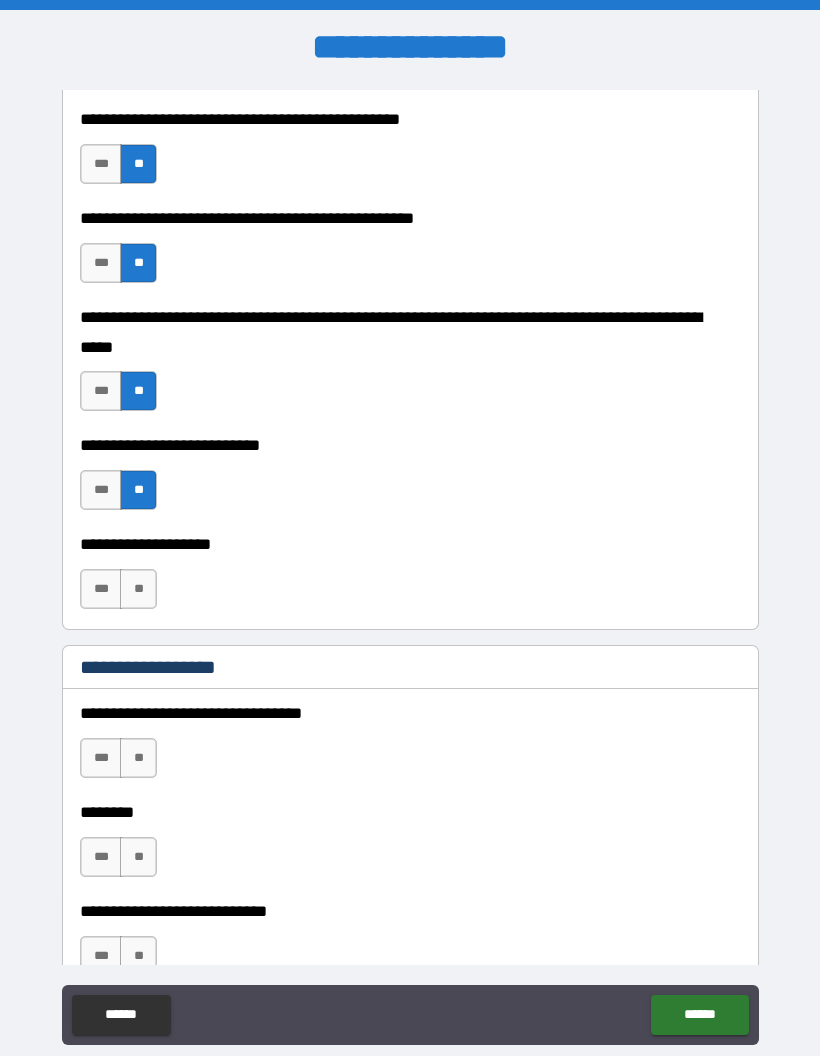 click on "**" at bounding box center (138, 589) 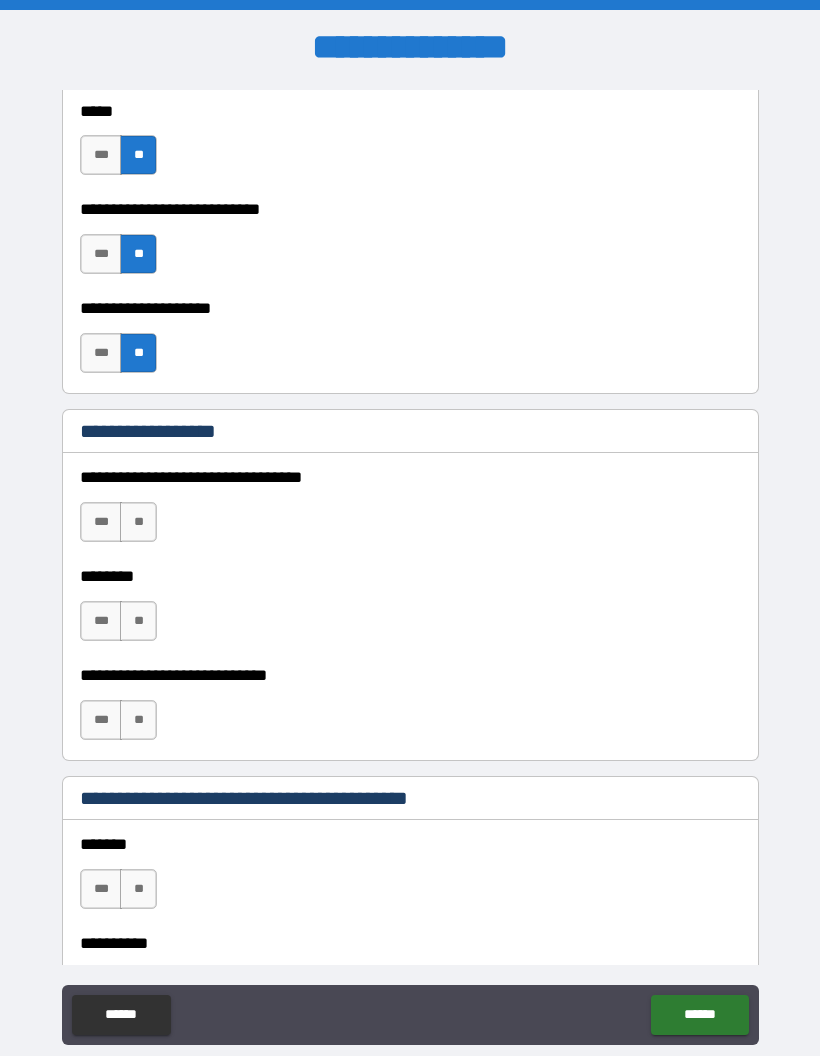 scroll, scrollTop: 857, scrollLeft: 0, axis: vertical 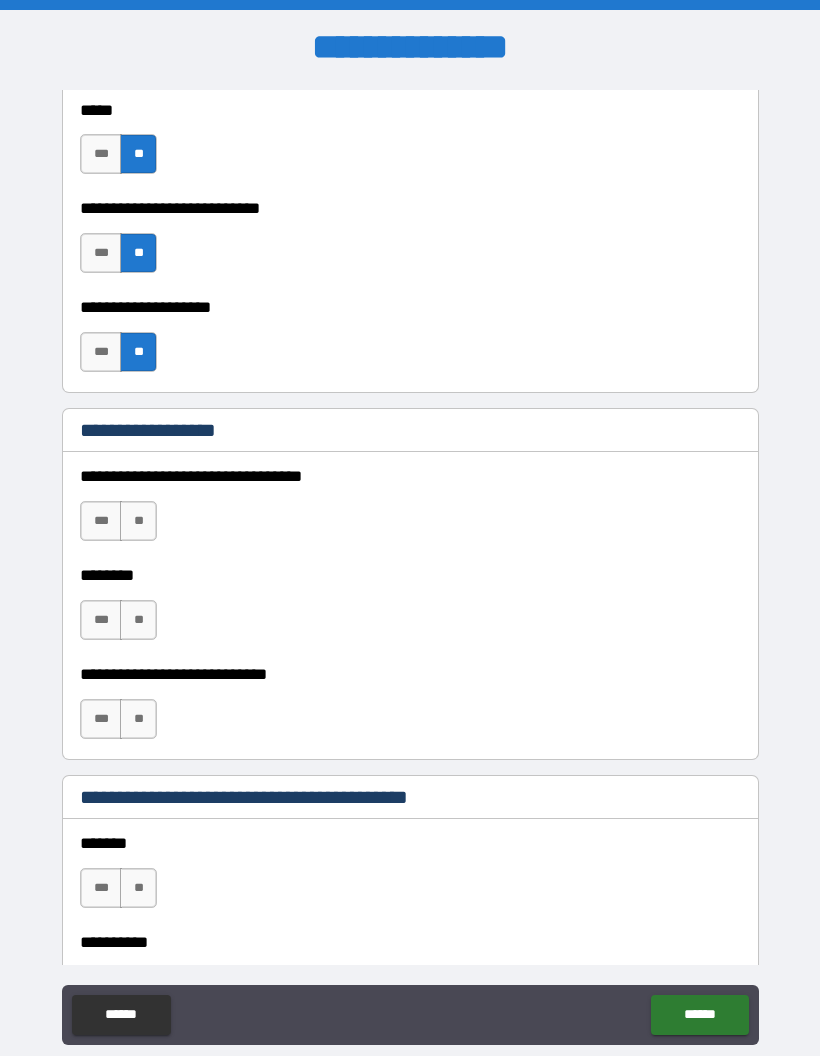 click on "**" at bounding box center (138, 521) 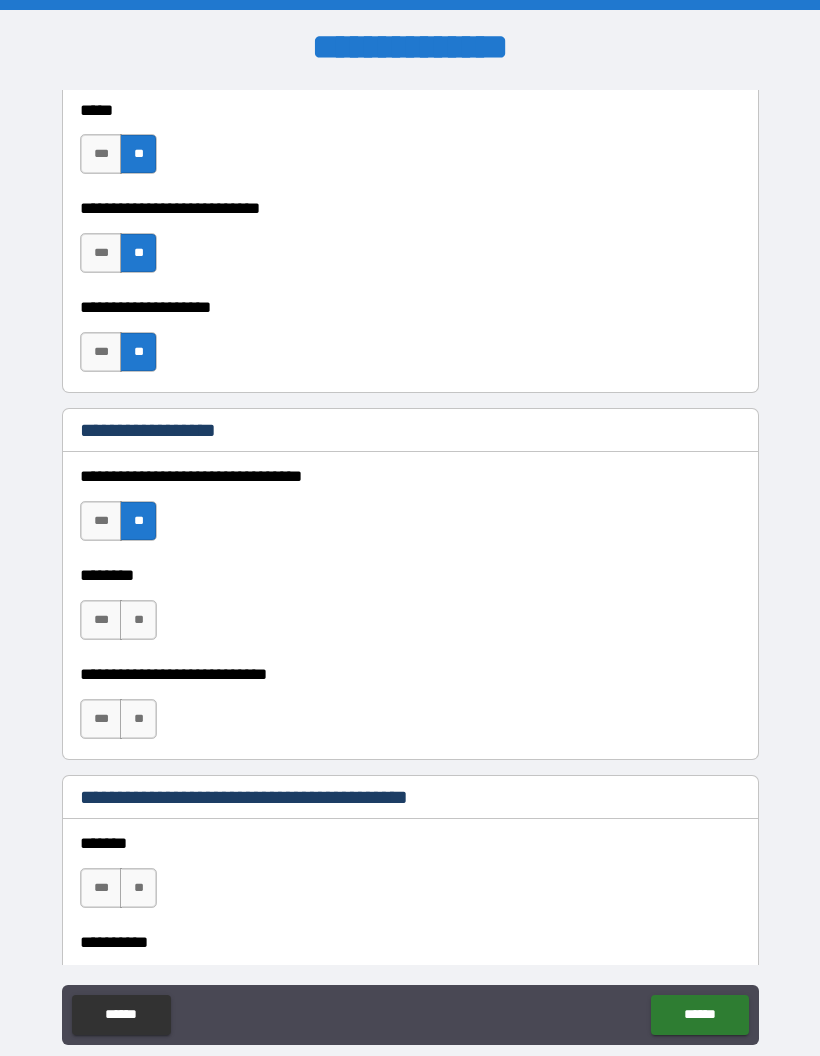 scroll, scrollTop: 861, scrollLeft: 0, axis: vertical 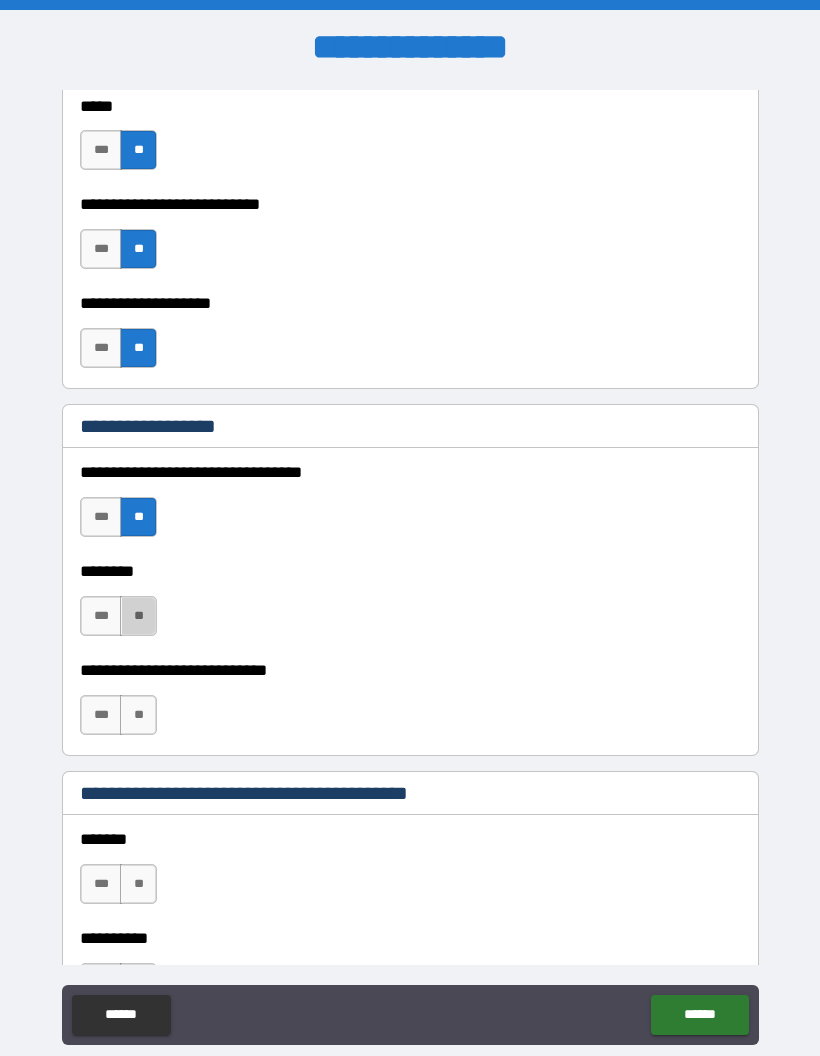 click on "**" at bounding box center [138, 616] 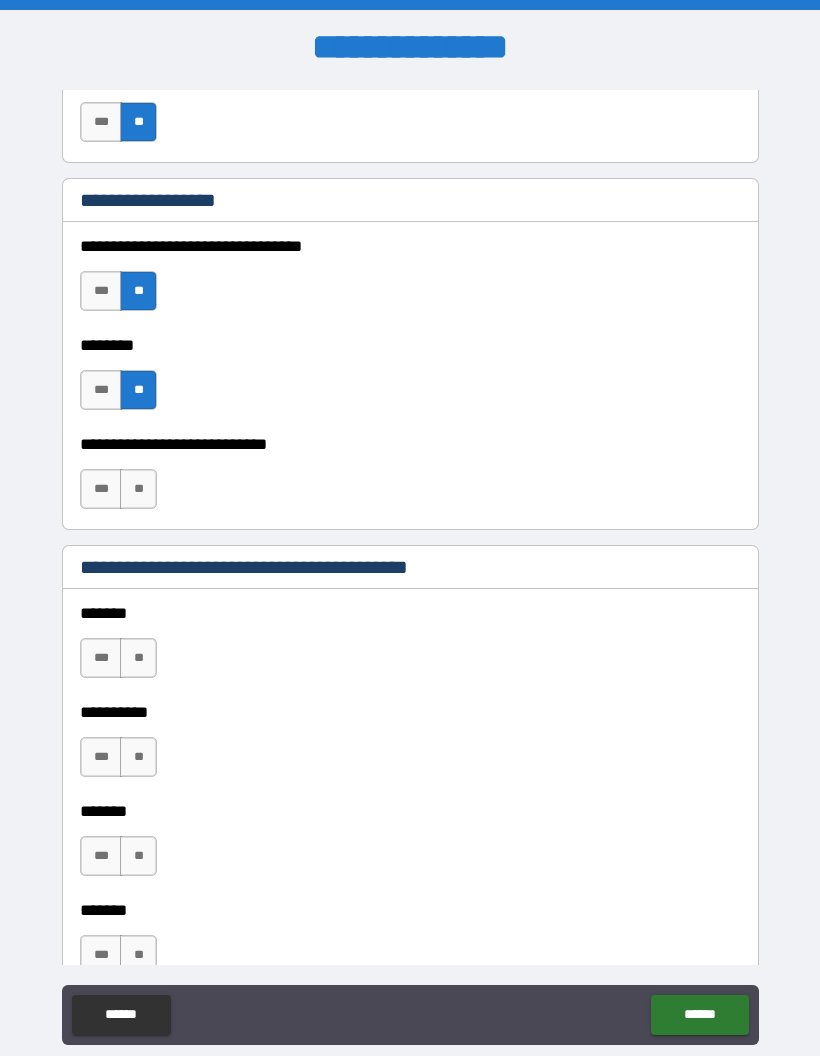 scroll, scrollTop: 1089, scrollLeft: 0, axis: vertical 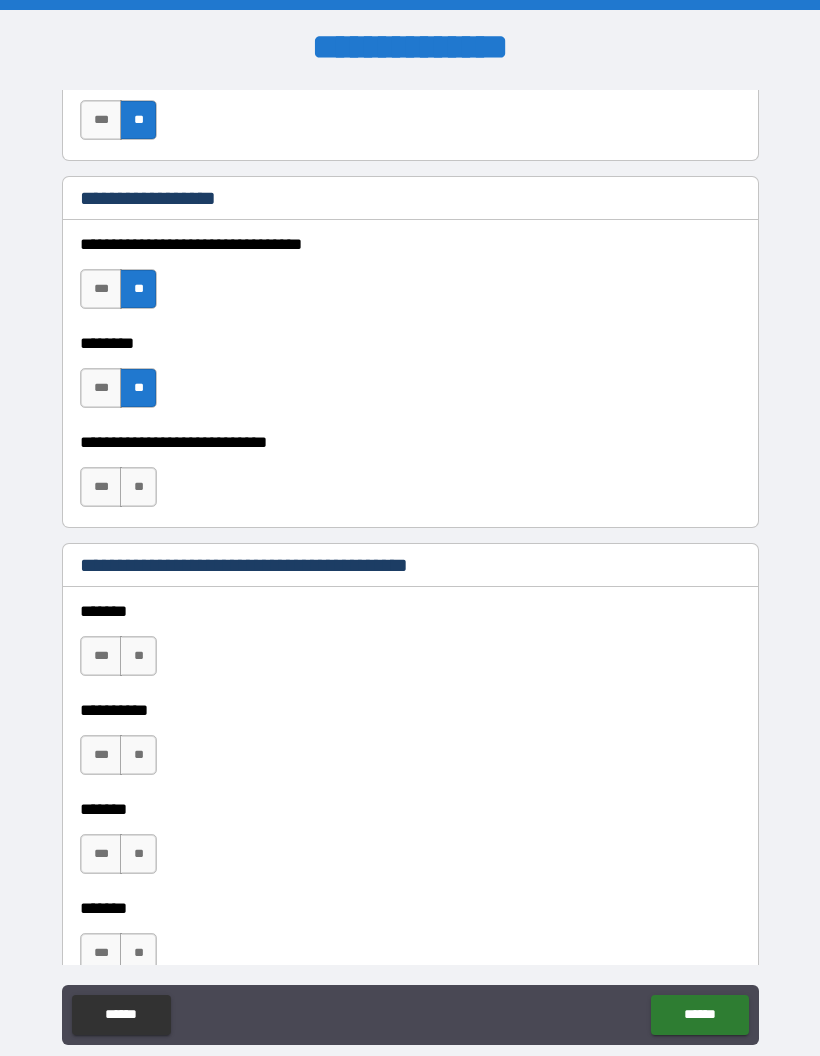 click on "**" at bounding box center [138, 487] 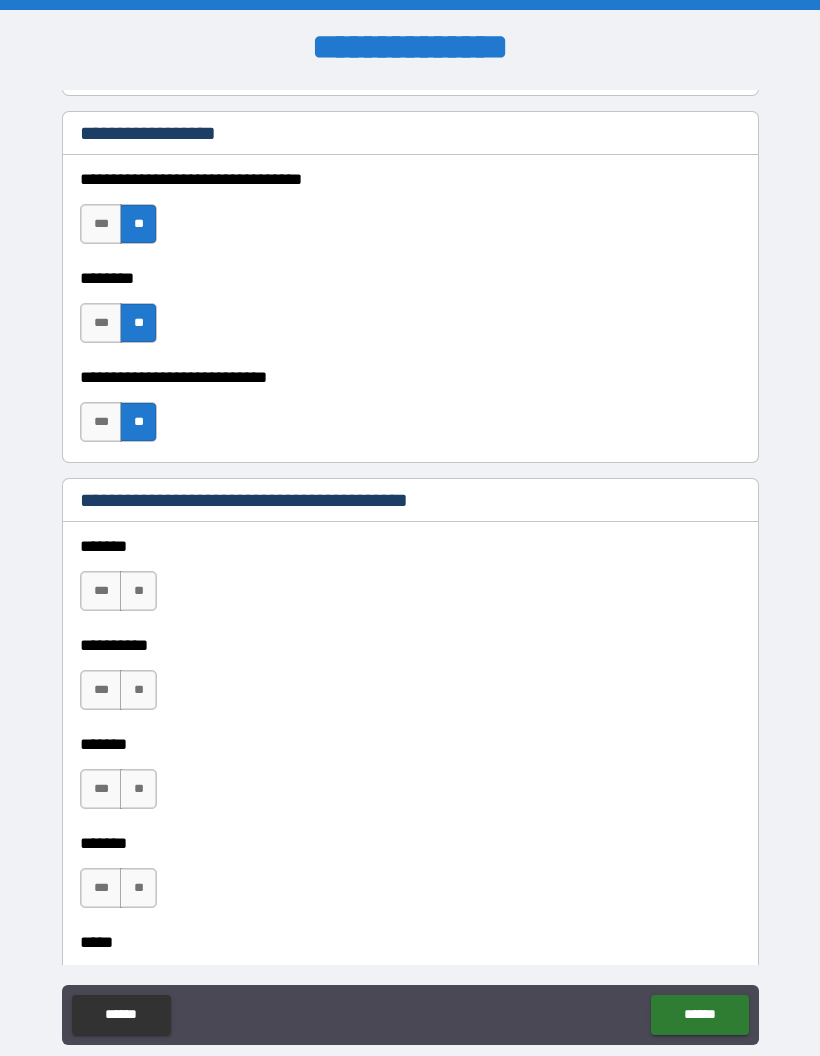 scroll, scrollTop: 1159, scrollLeft: 0, axis: vertical 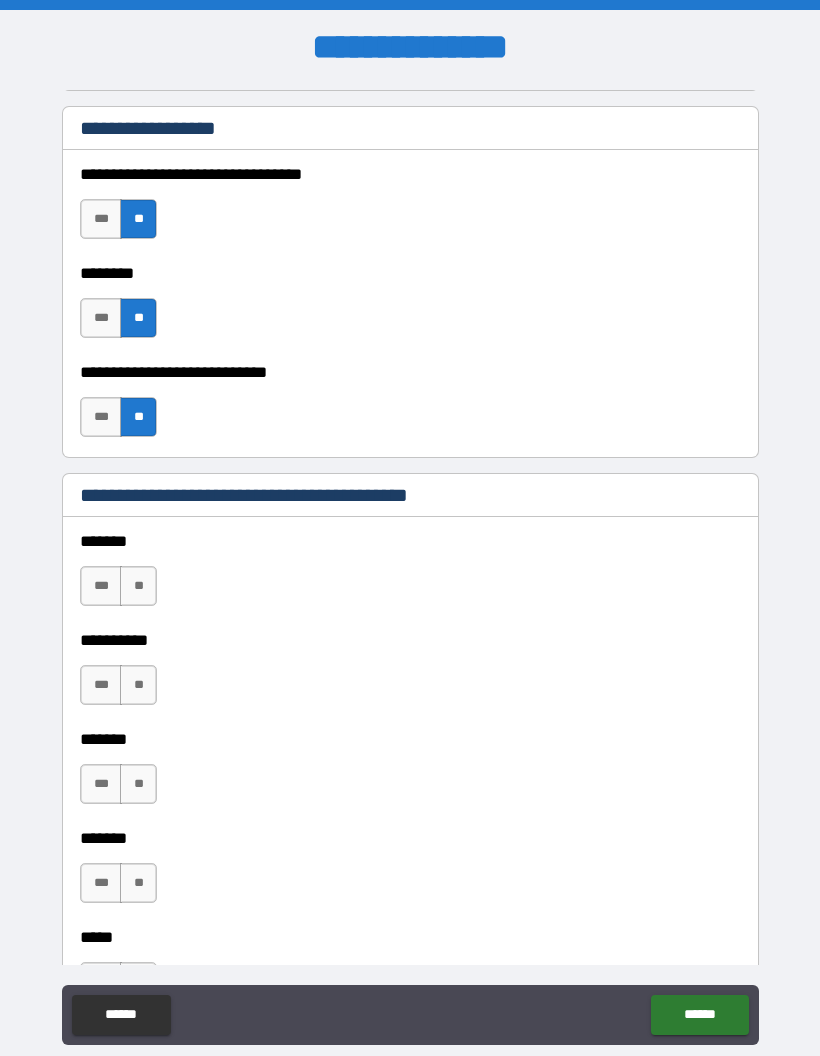 click on "**********" at bounding box center (410, 626) 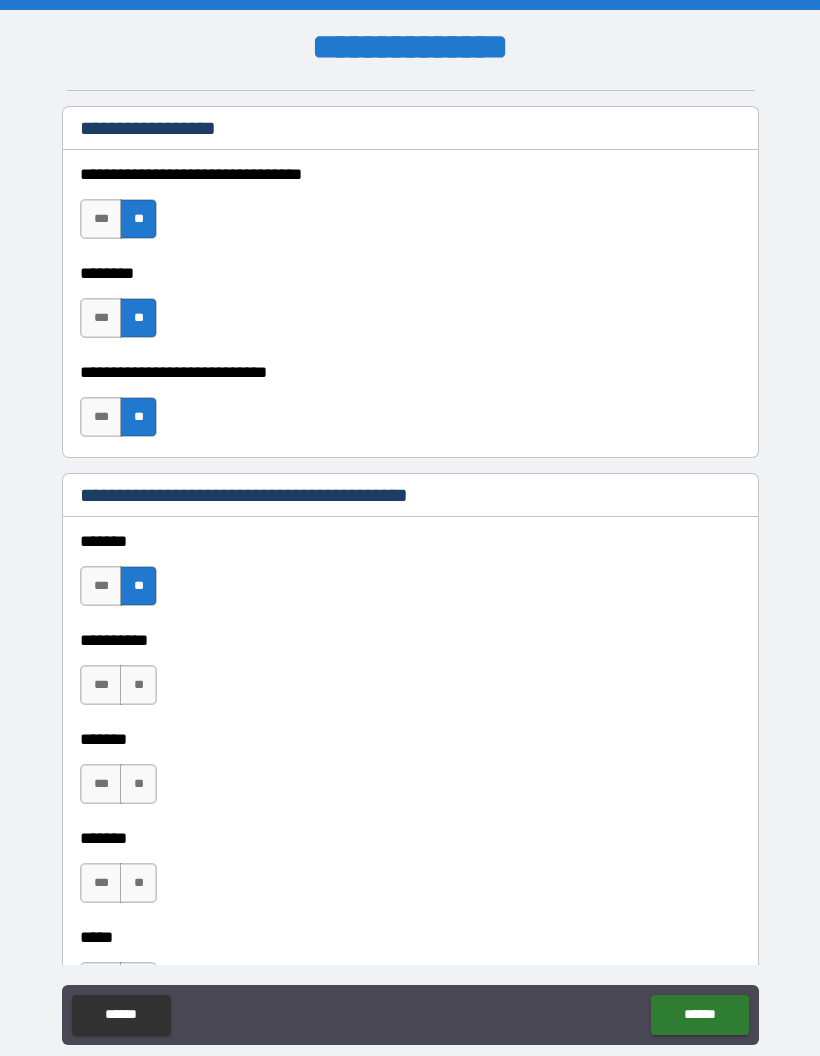 click on "**" at bounding box center (138, 685) 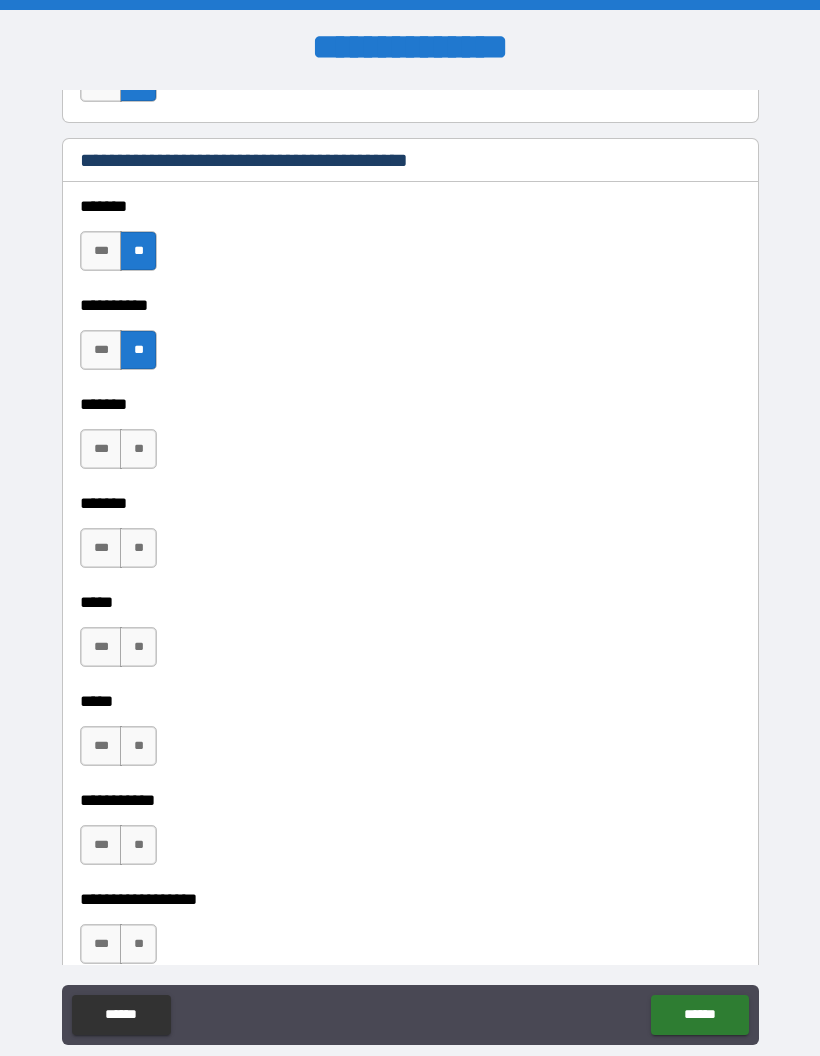 scroll, scrollTop: 1497, scrollLeft: 0, axis: vertical 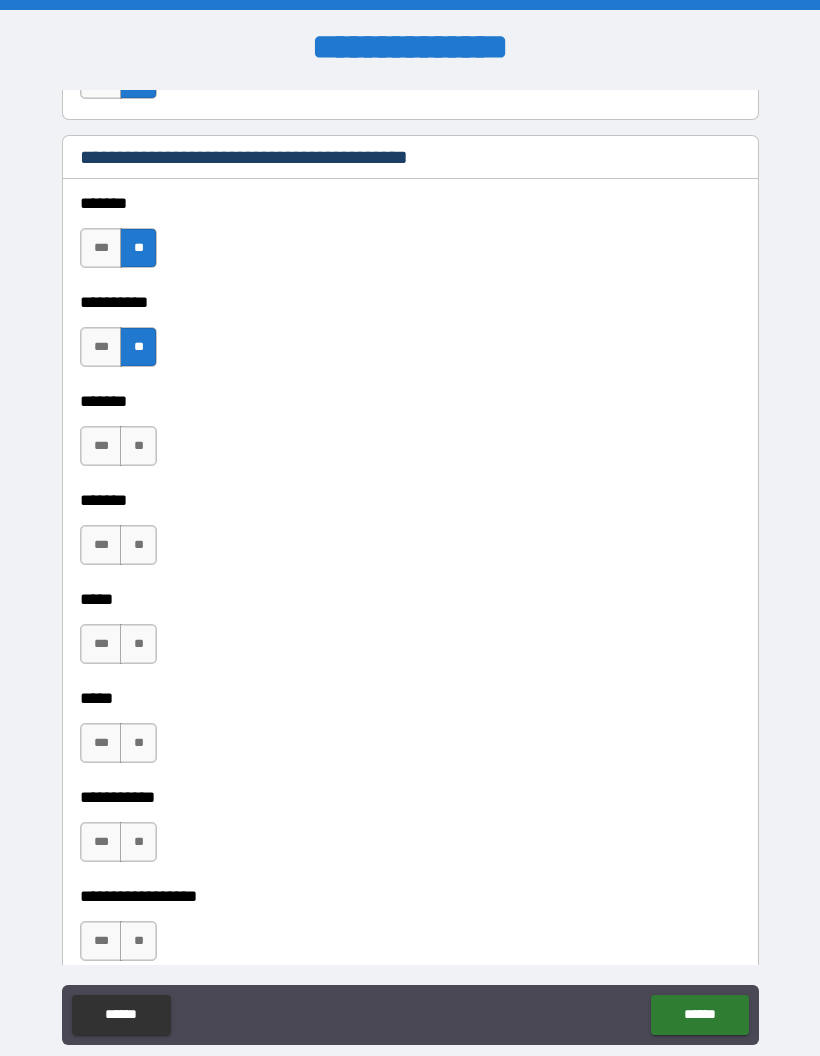 click on "**" at bounding box center [138, 446] 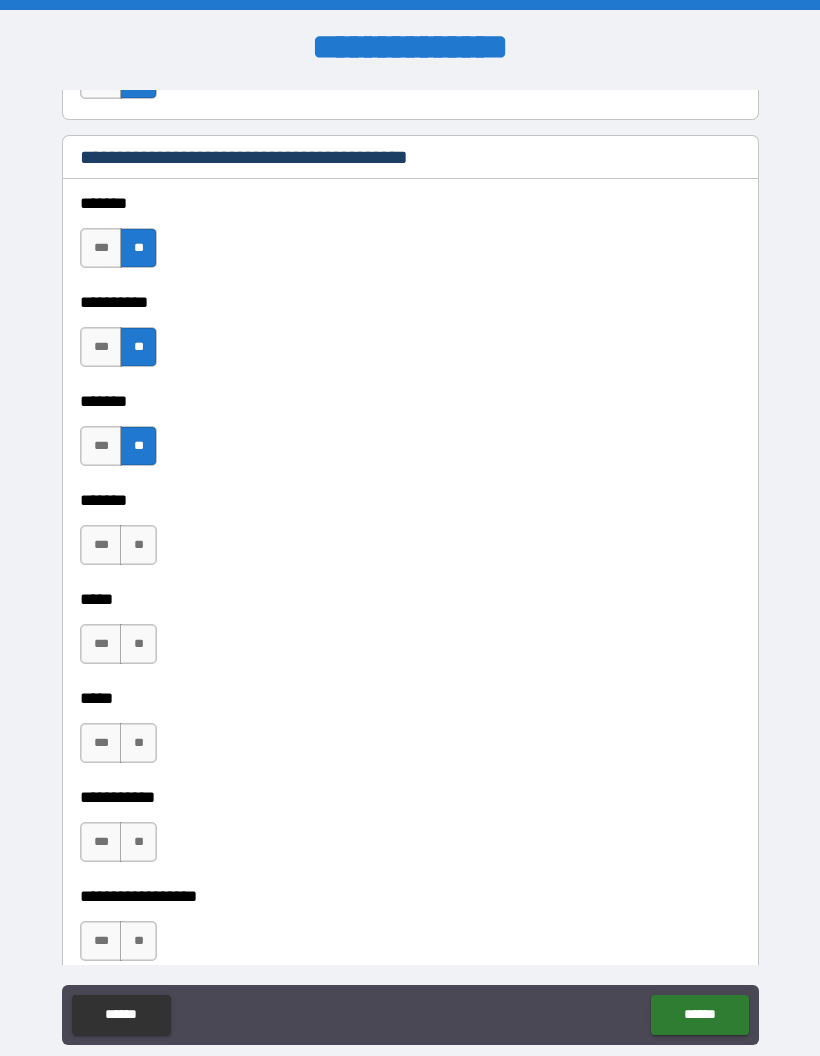 click on "**" at bounding box center [138, 545] 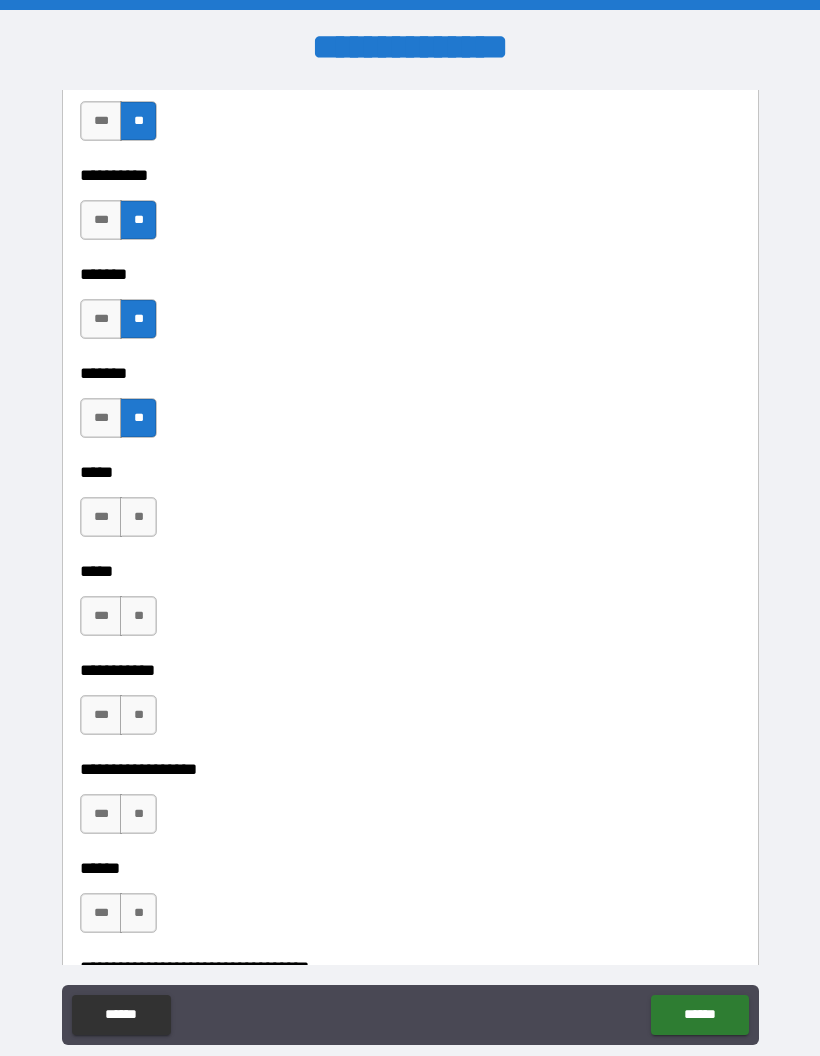 scroll, scrollTop: 1625, scrollLeft: 0, axis: vertical 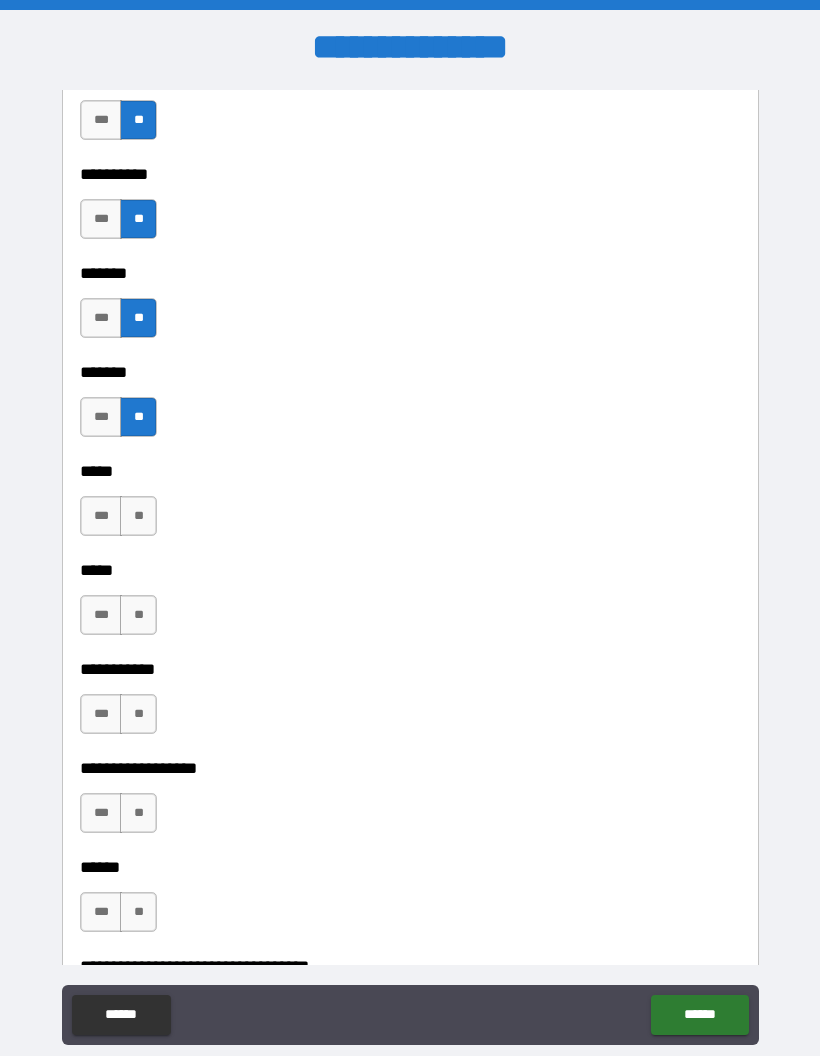 click on "**" at bounding box center (138, 516) 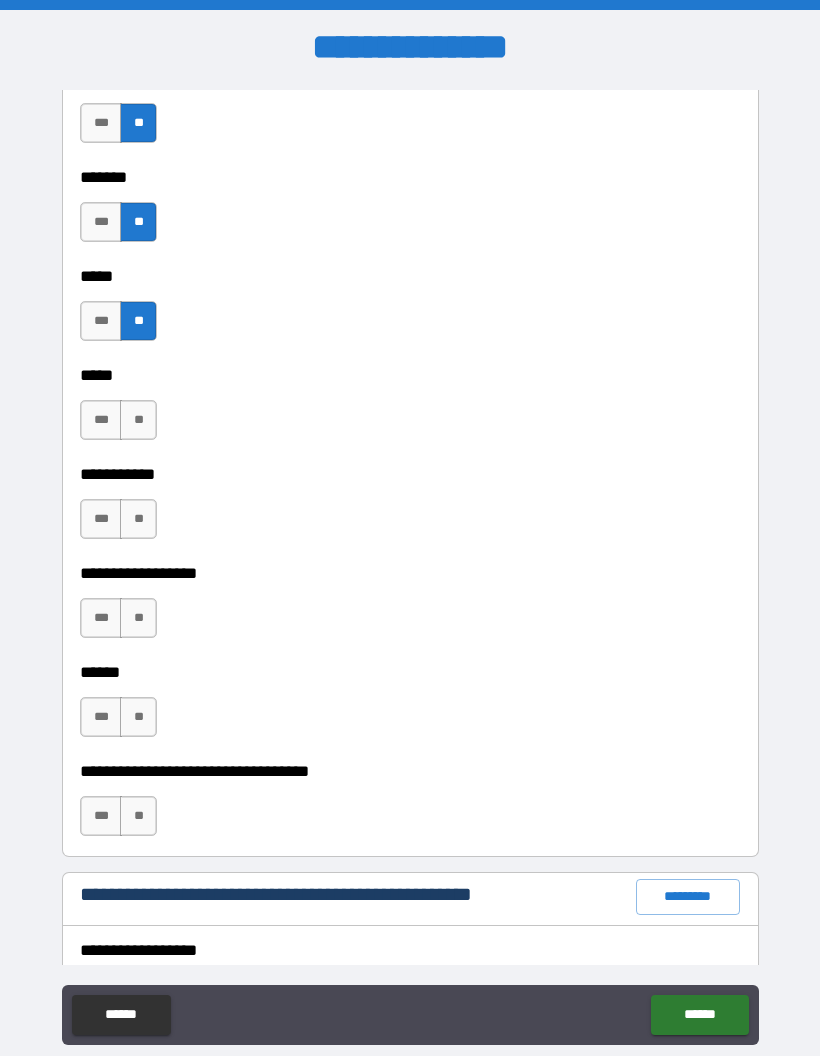 scroll, scrollTop: 1823, scrollLeft: 0, axis: vertical 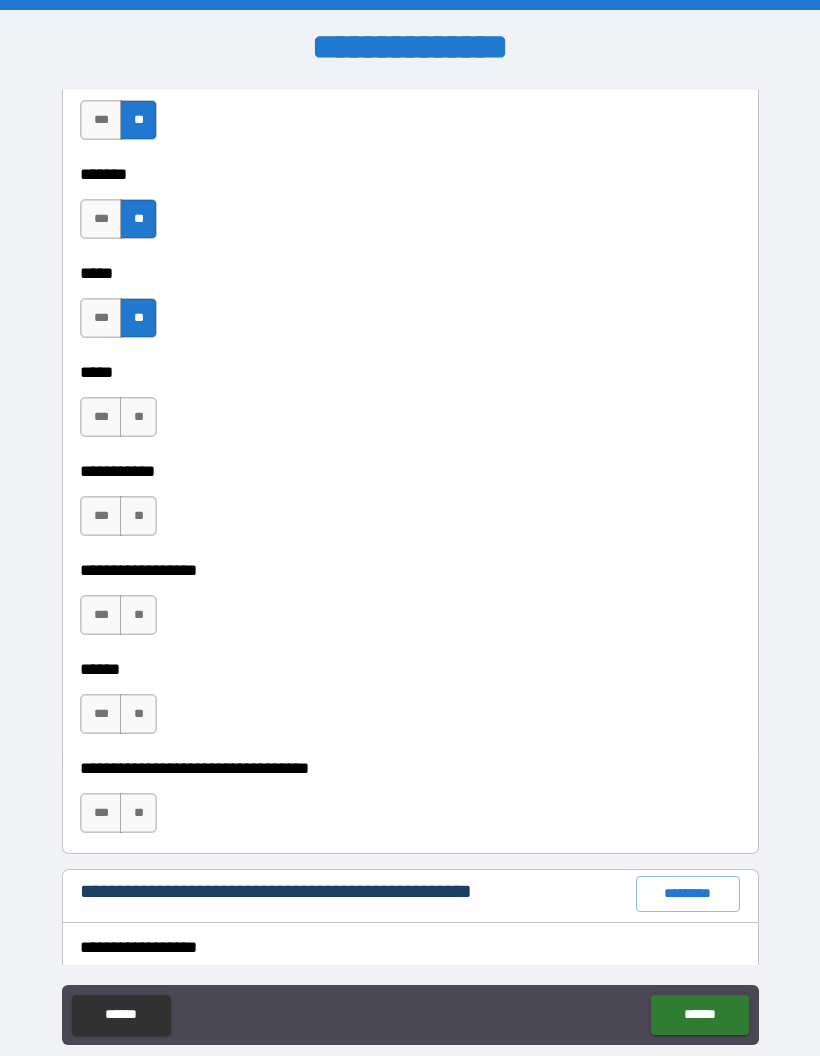 click on "**" at bounding box center (138, 417) 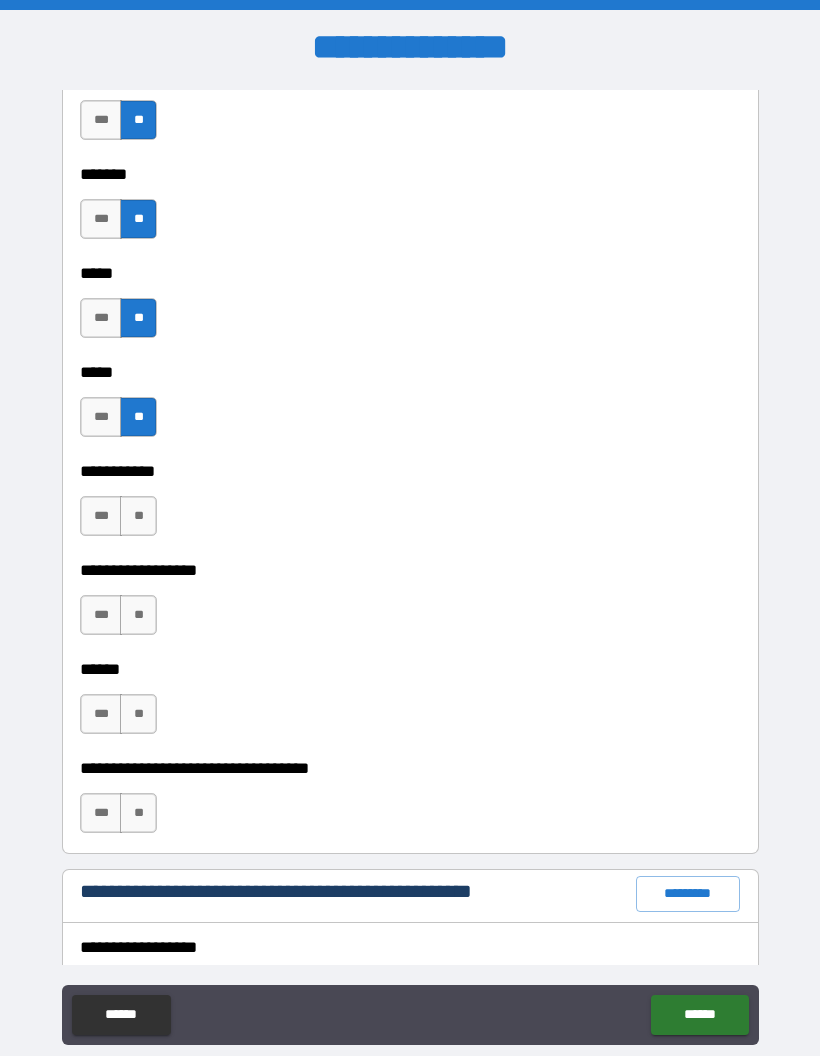 click on "**" at bounding box center [138, 516] 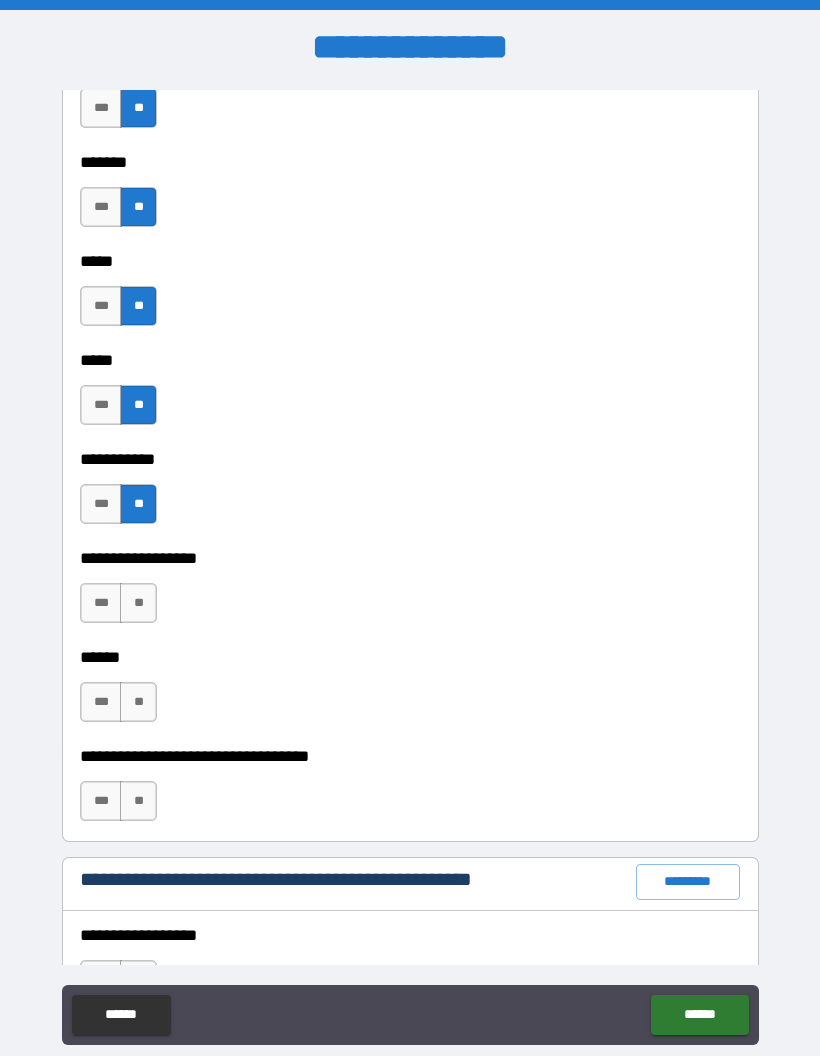 scroll, scrollTop: 1847, scrollLeft: 0, axis: vertical 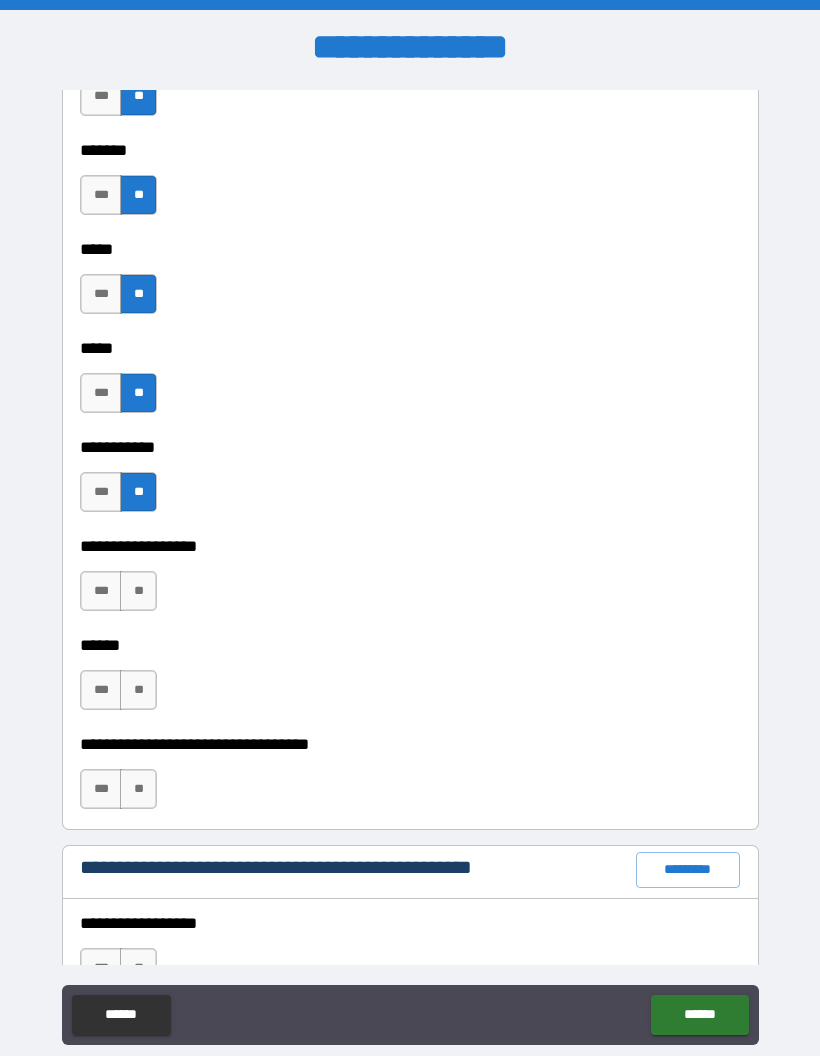 click on "**" at bounding box center [138, 591] 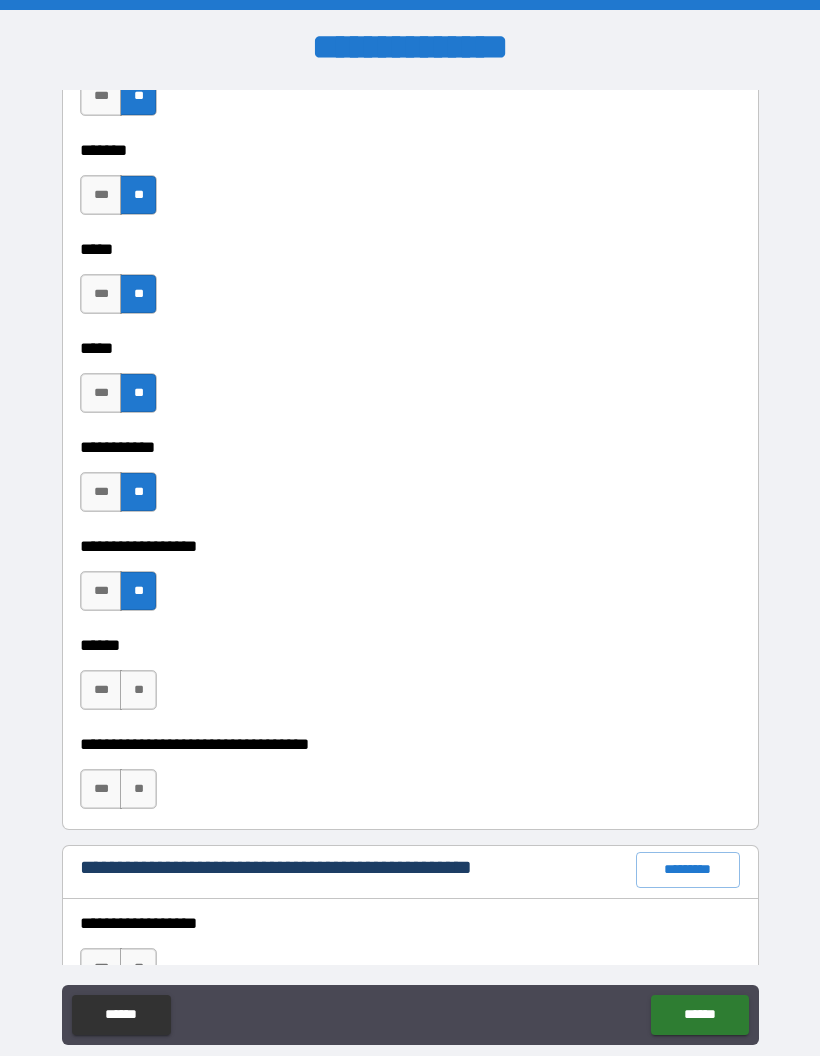 click on "**" at bounding box center [138, 690] 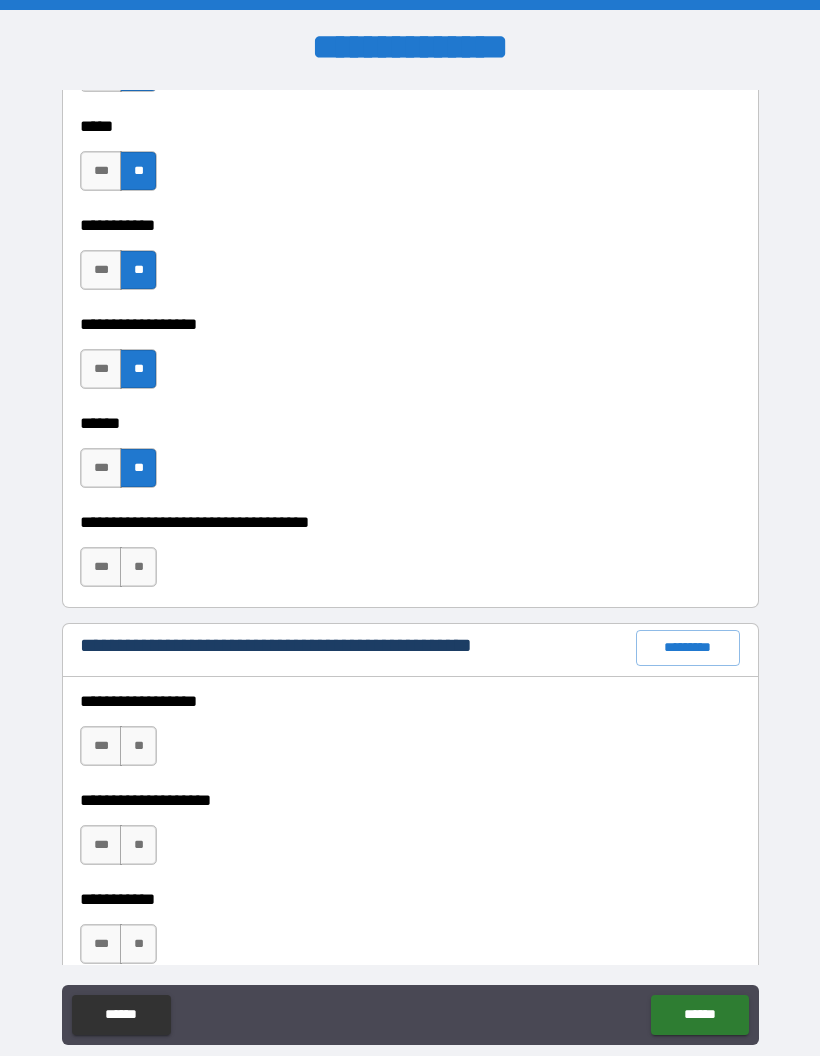 scroll, scrollTop: 2070, scrollLeft: 0, axis: vertical 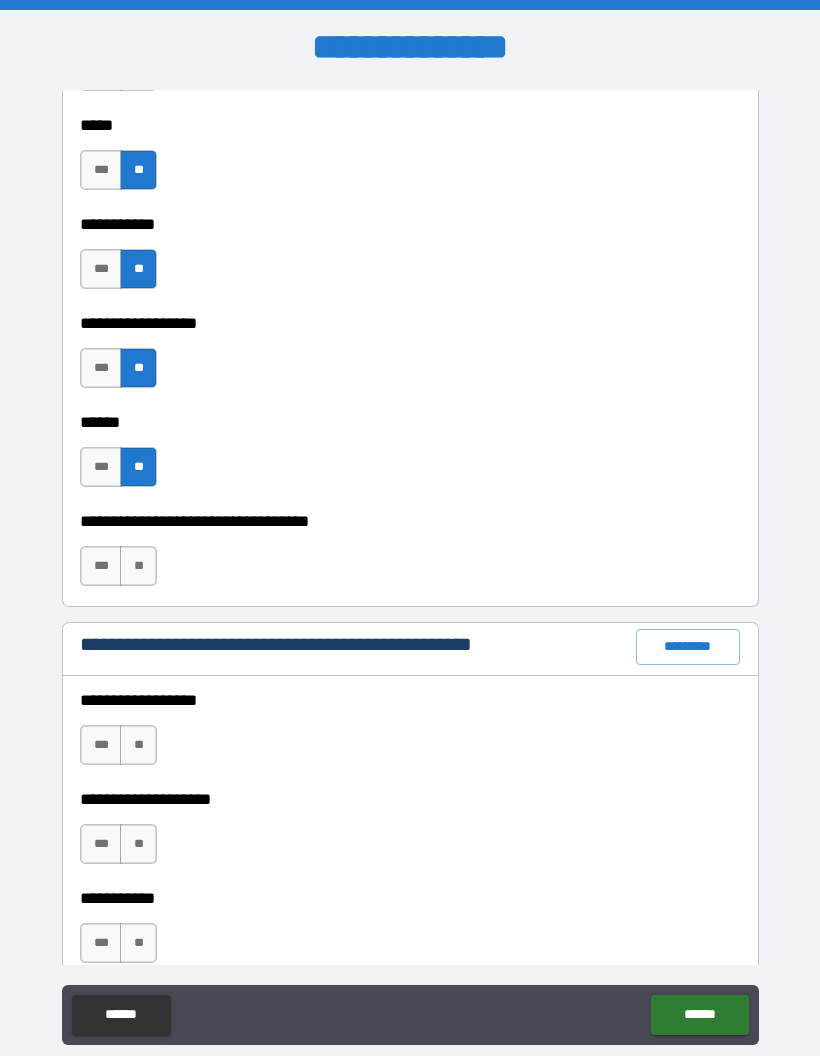 click on "**" at bounding box center [138, 566] 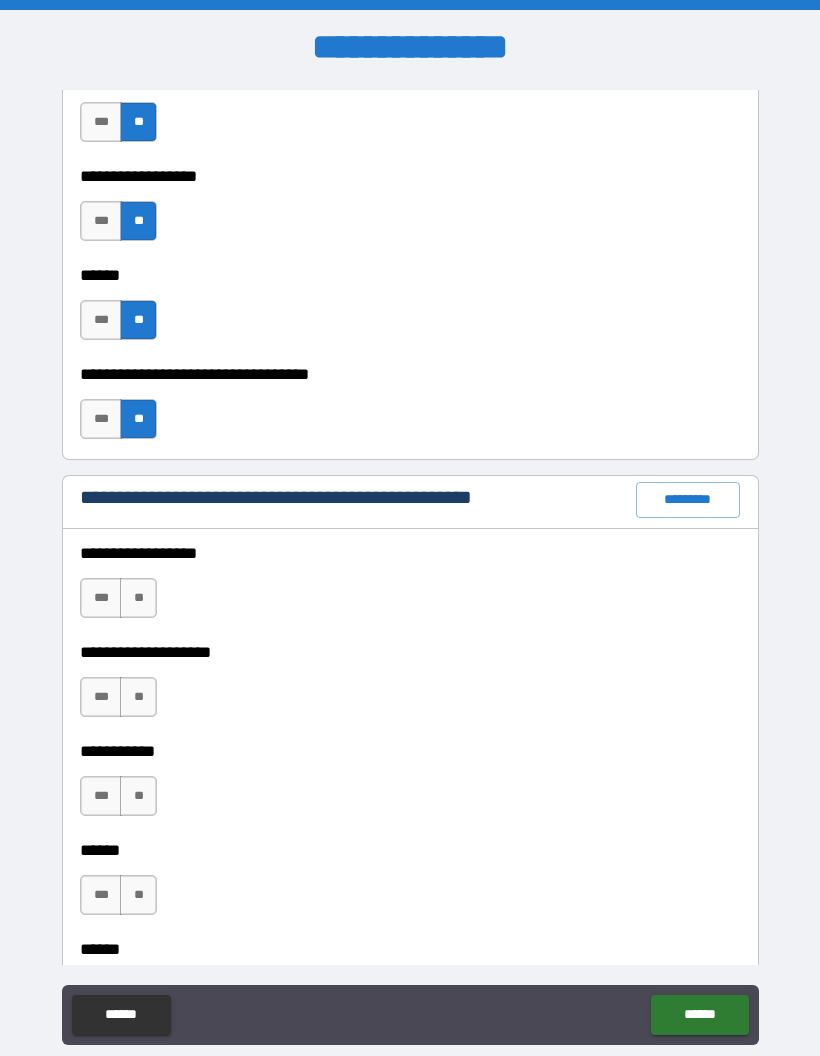 scroll, scrollTop: 2218, scrollLeft: 0, axis: vertical 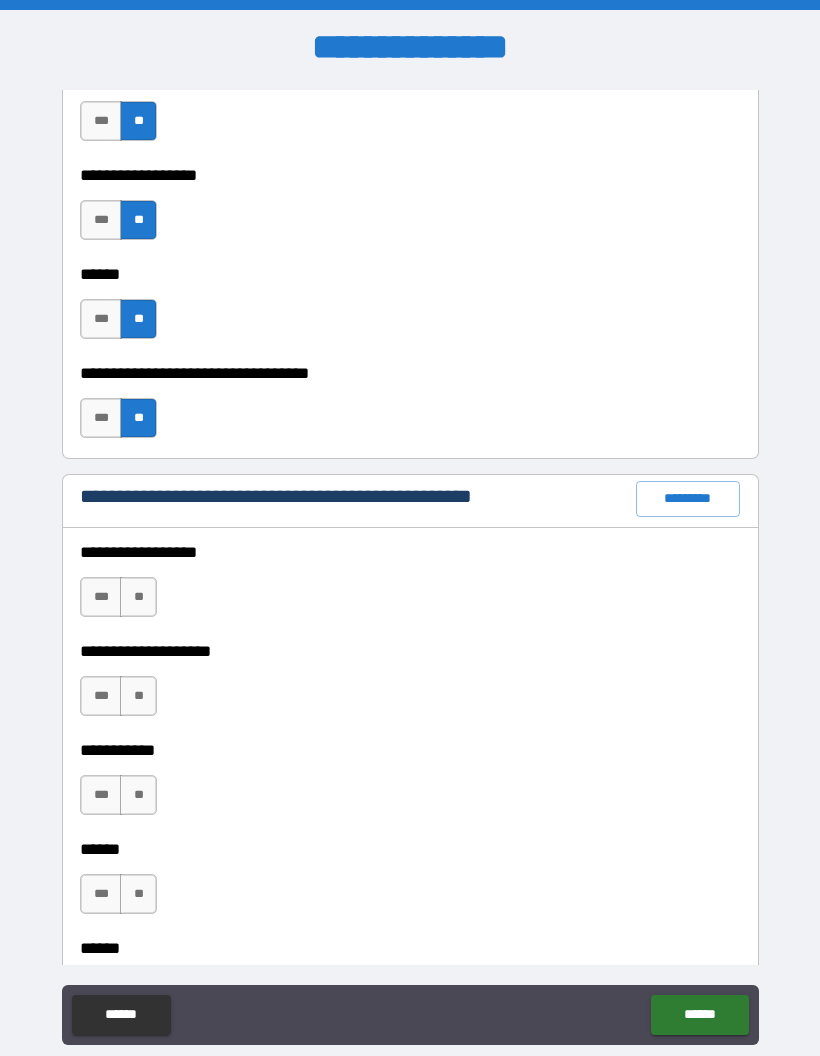 click on "**" at bounding box center [138, 597] 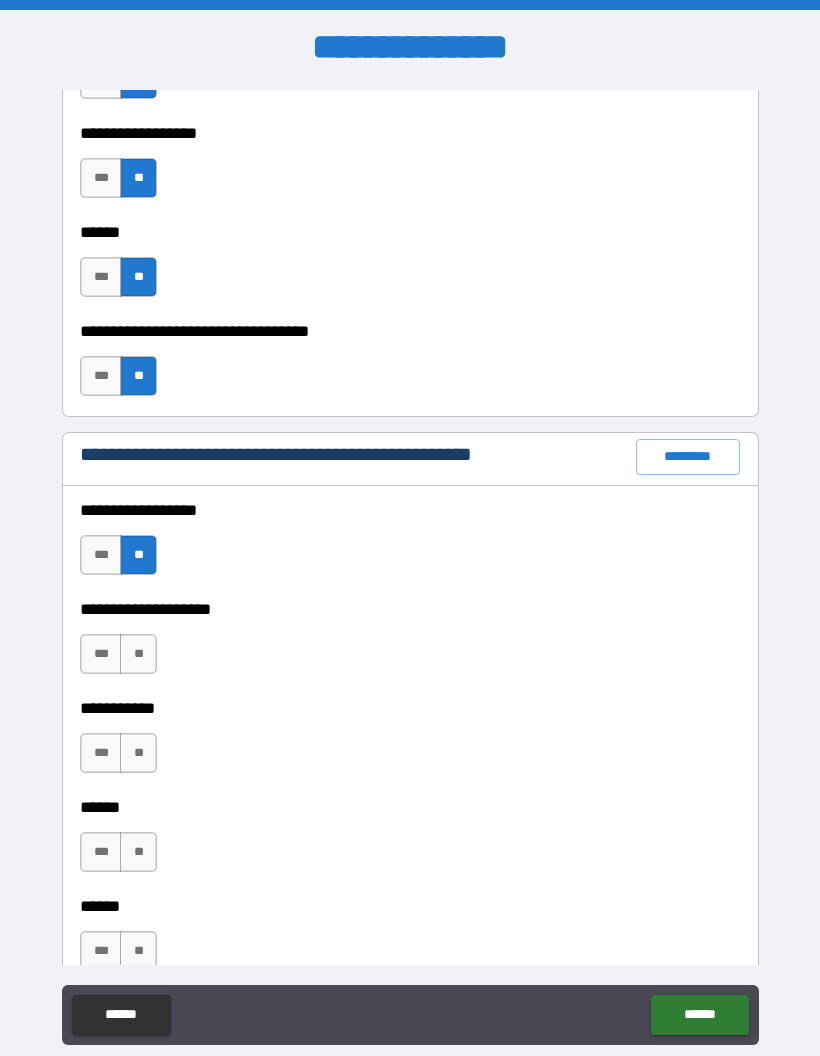 scroll, scrollTop: 2269, scrollLeft: 0, axis: vertical 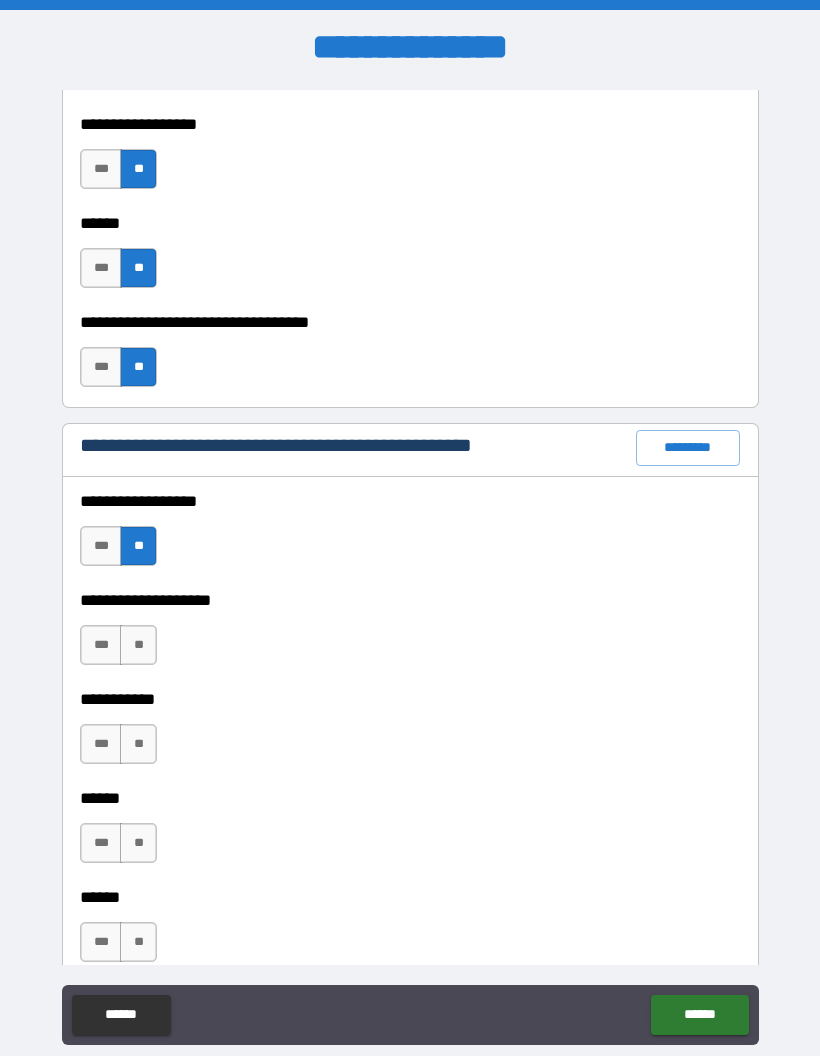 click on "**" at bounding box center [138, 645] 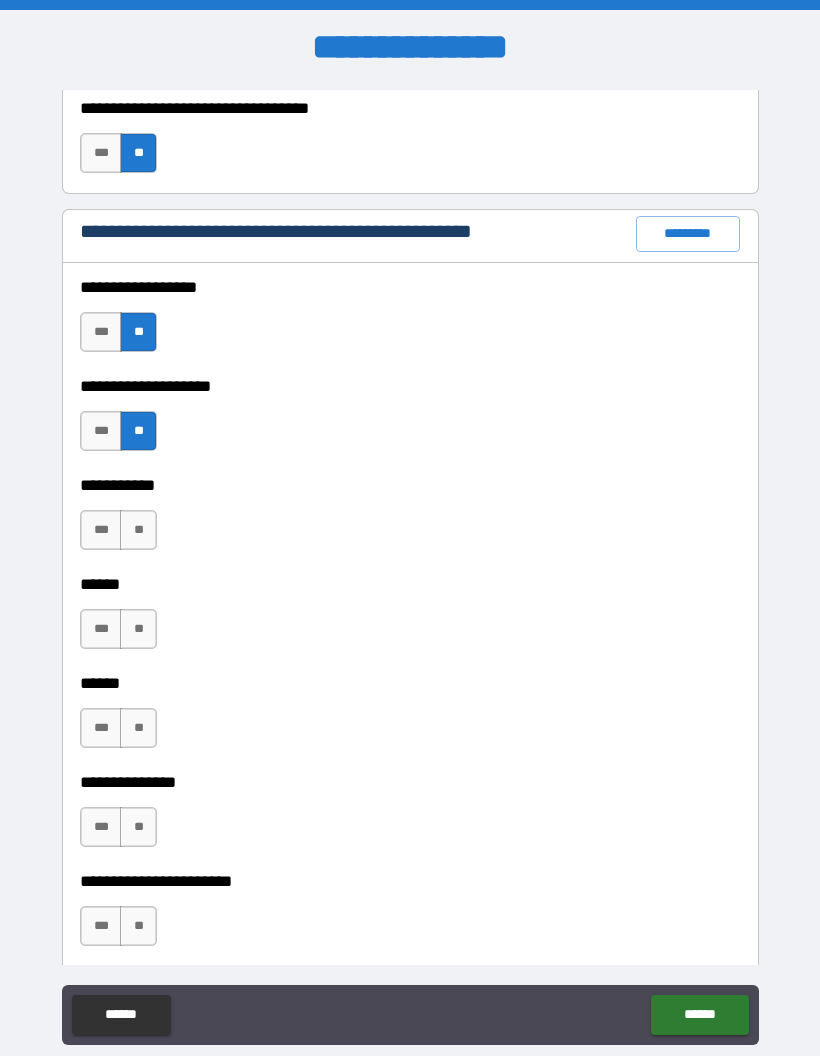 scroll, scrollTop: 2485, scrollLeft: 0, axis: vertical 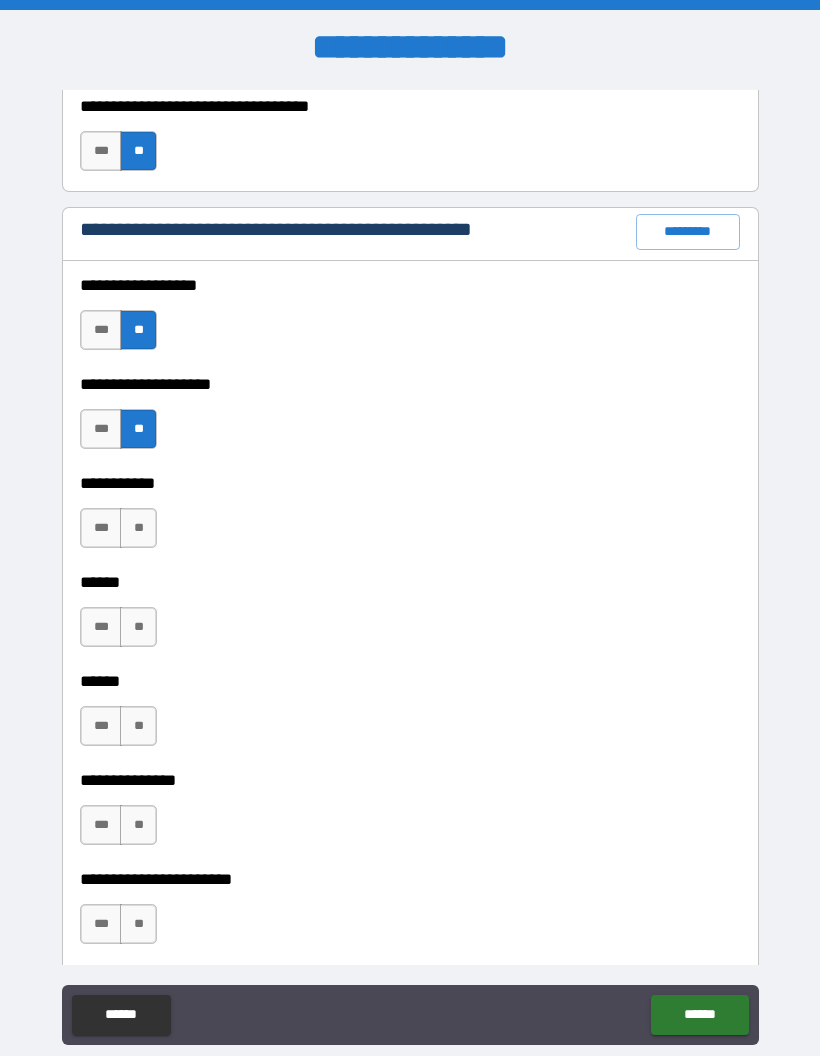 click on "**" at bounding box center [138, 528] 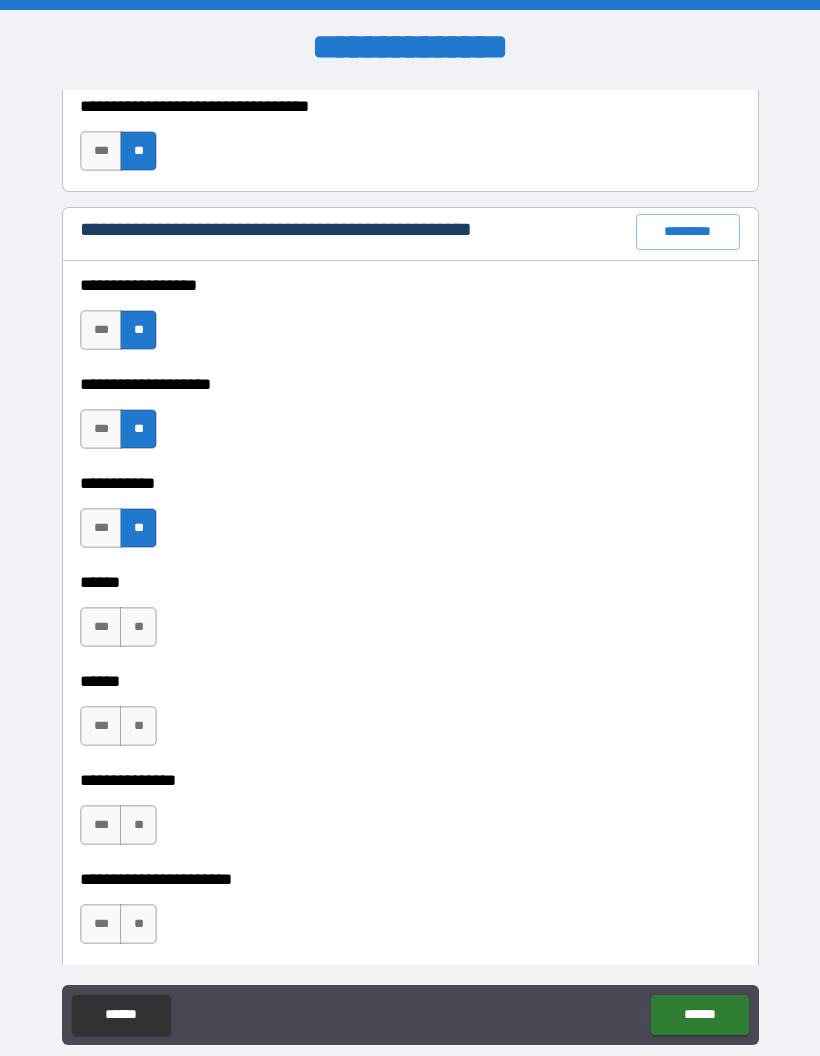 click on "**" at bounding box center [138, 627] 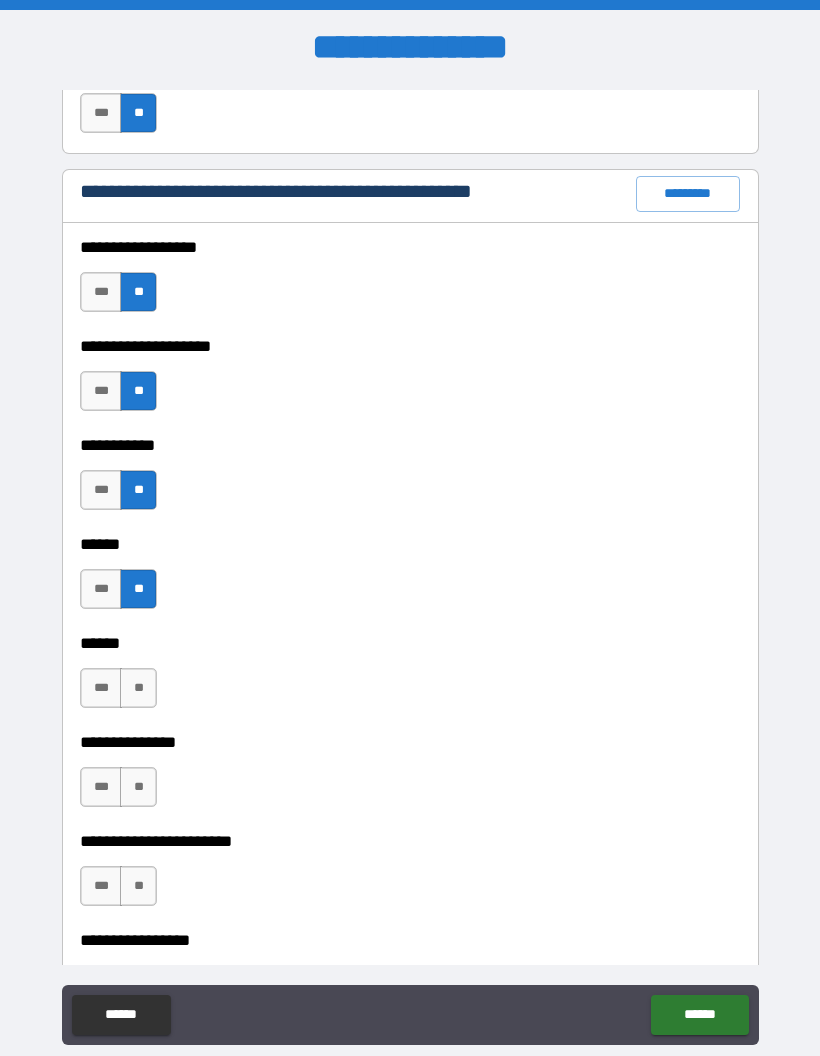 scroll, scrollTop: 2526, scrollLeft: 0, axis: vertical 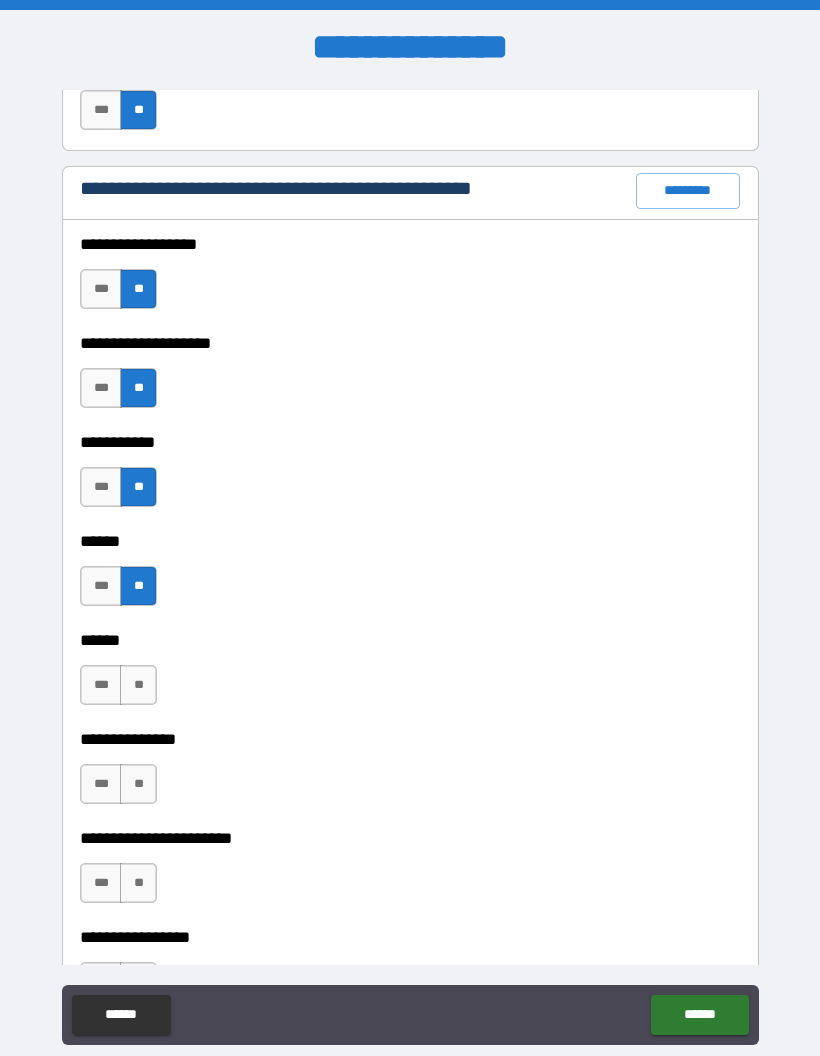 click on "**" at bounding box center [138, 685] 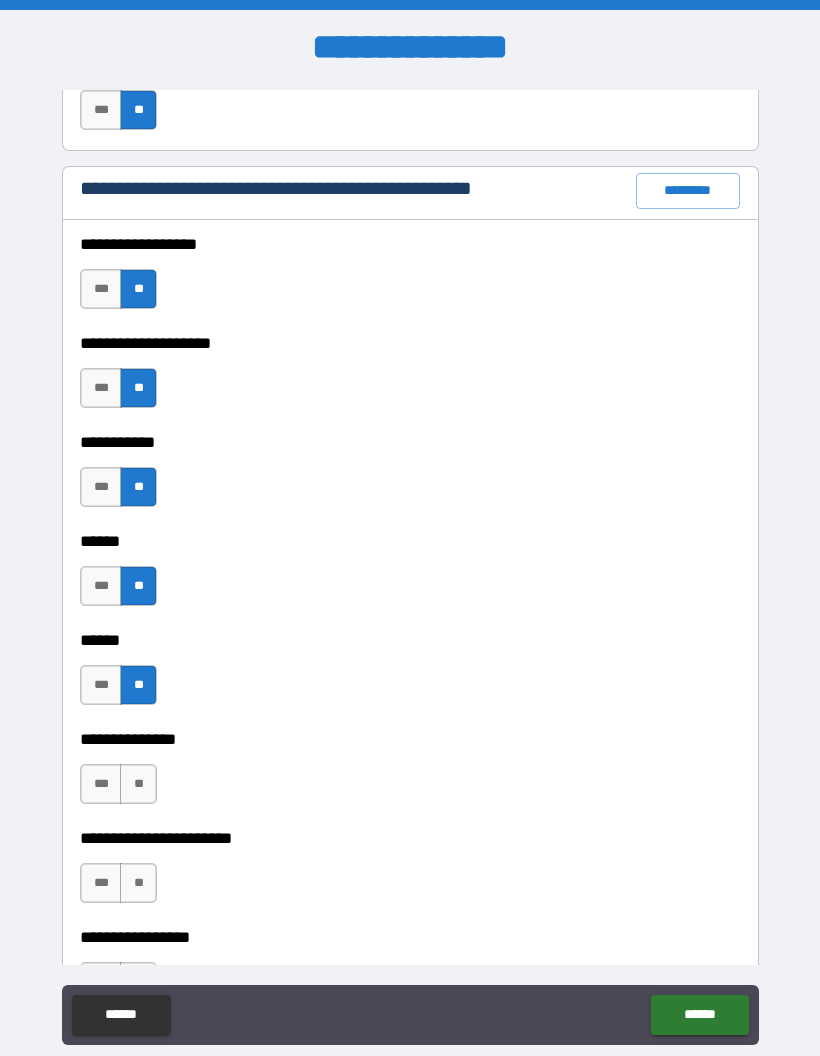 click on "**" at bounding box center [138, 784] 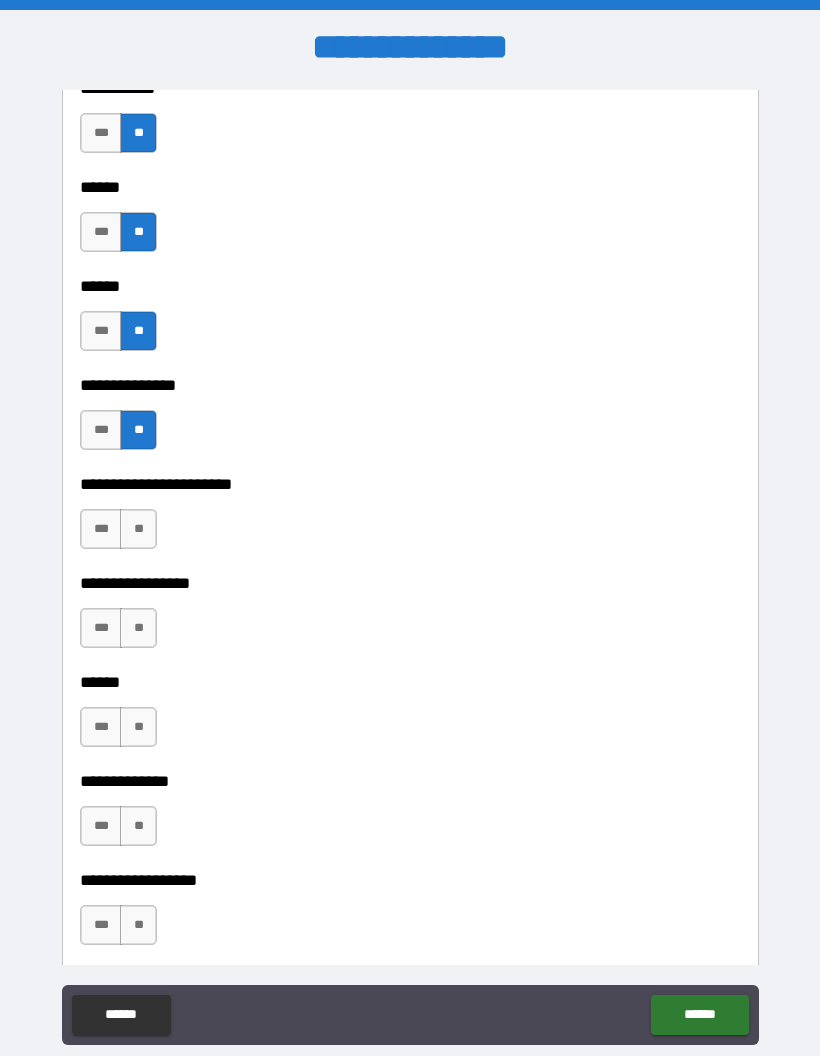 scroll, scrollTop: 2883, scrollLeft: 0, axis: vertical 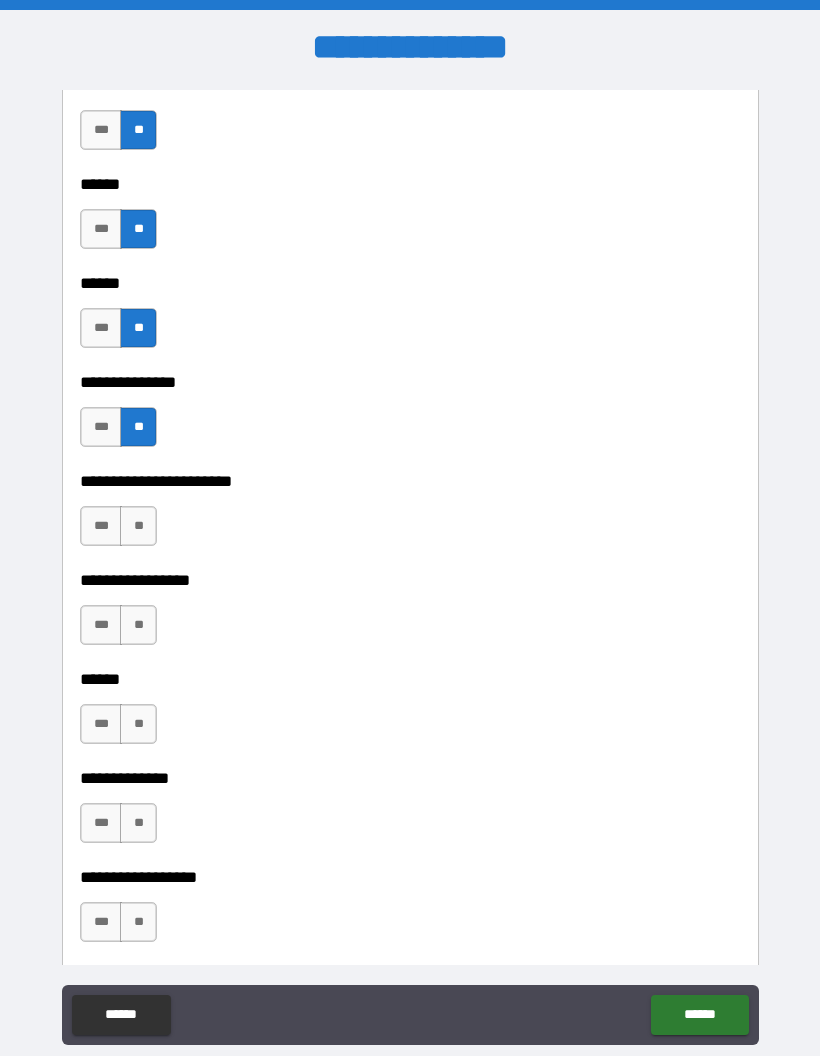 click on "**" at bounding box center (138, 526) 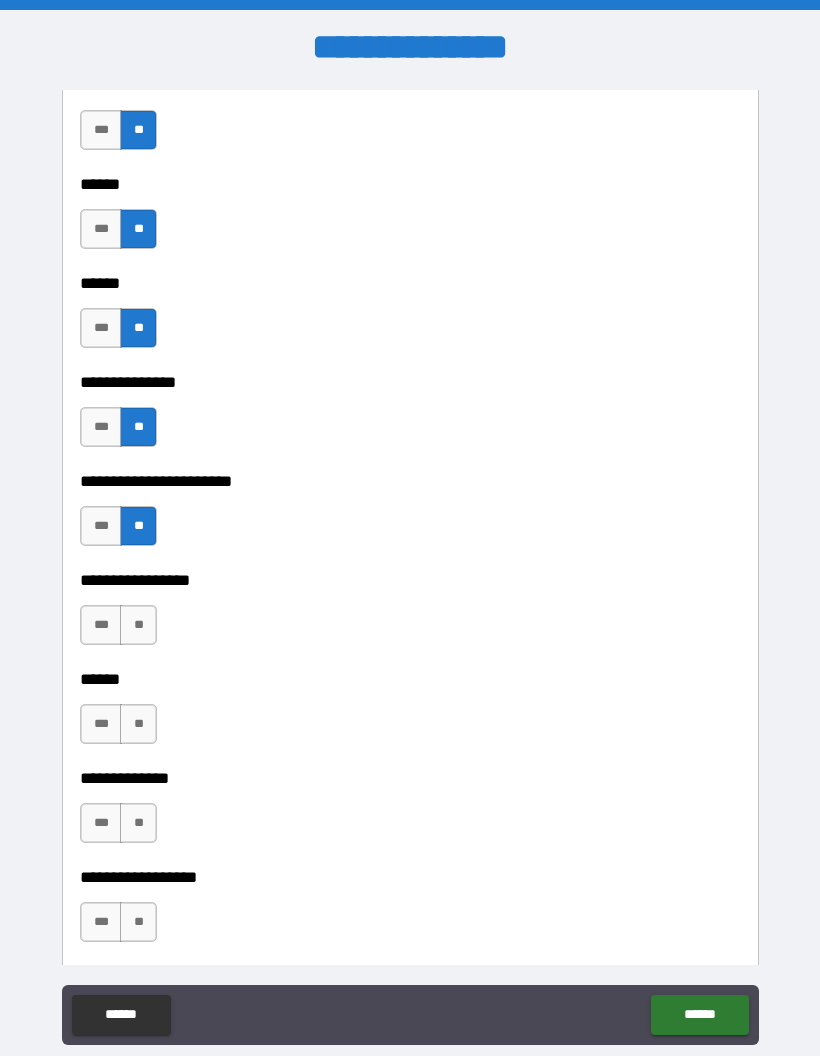 click on "**" at bounding box center (138, 625) 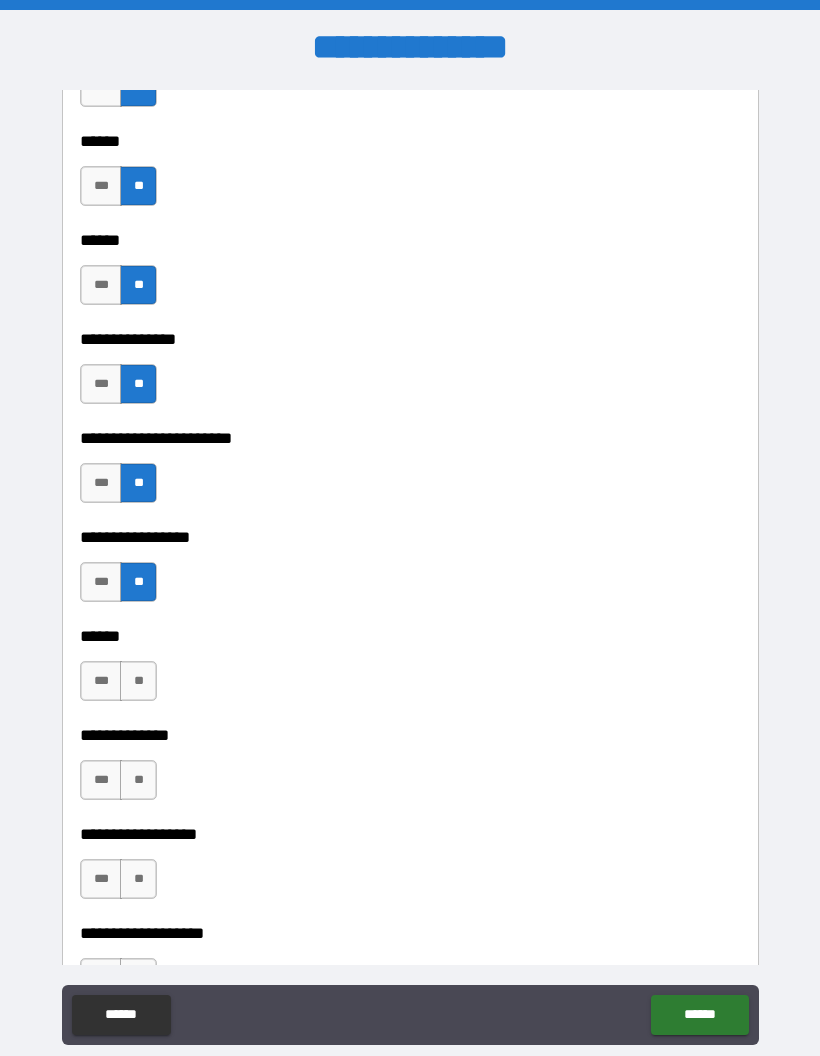 scroll, scrollTop: 2963, scrollLeft: 0, axis: vertical 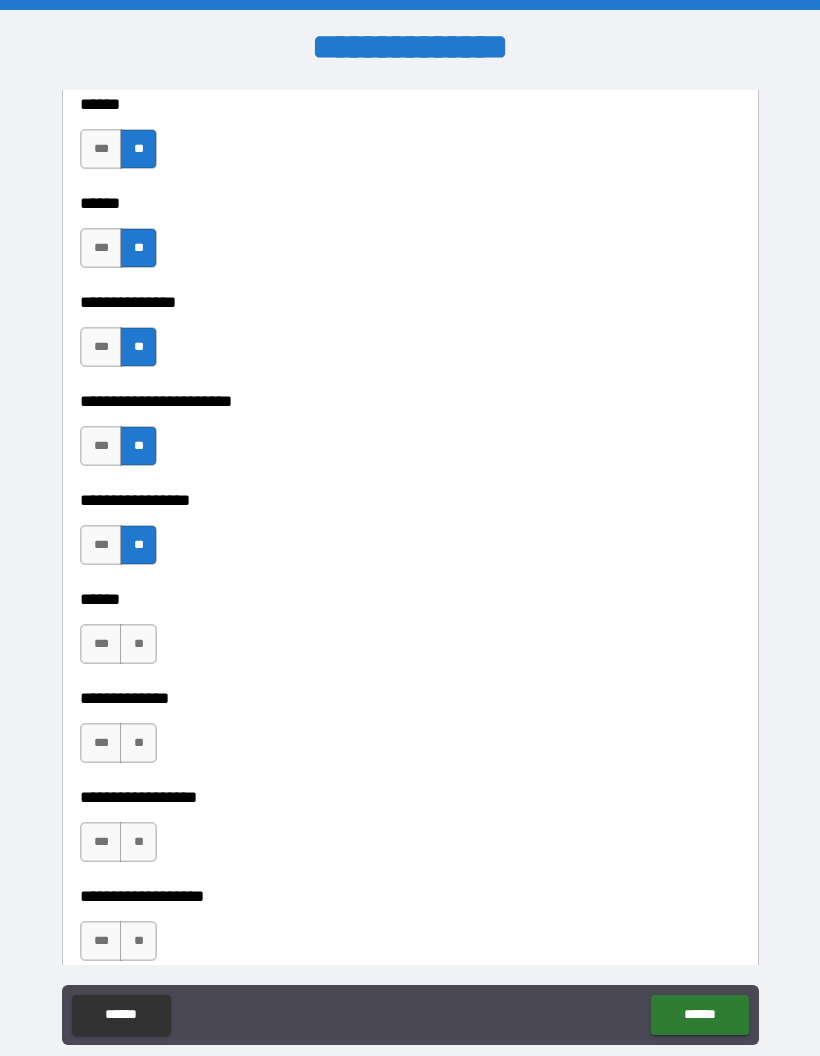 click on "**" at bounding box center (138, 644) 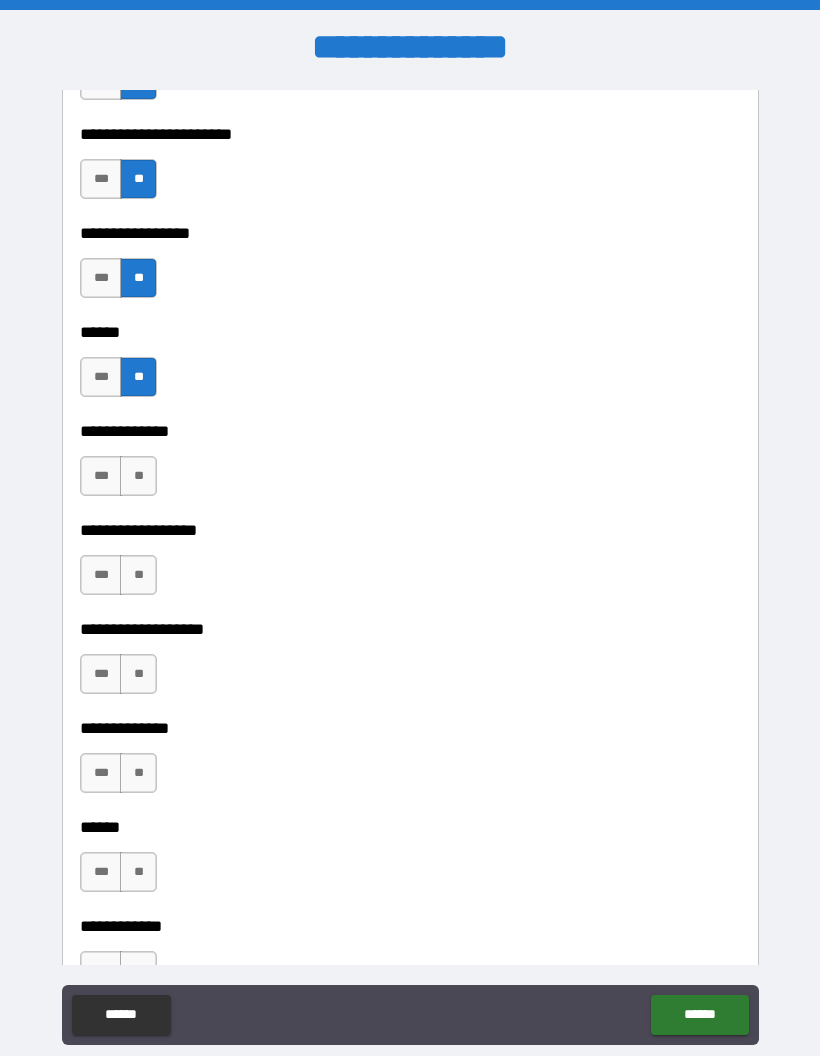 scroll, scrollTop: 3229, scrollLeft: 0, axis: vertical 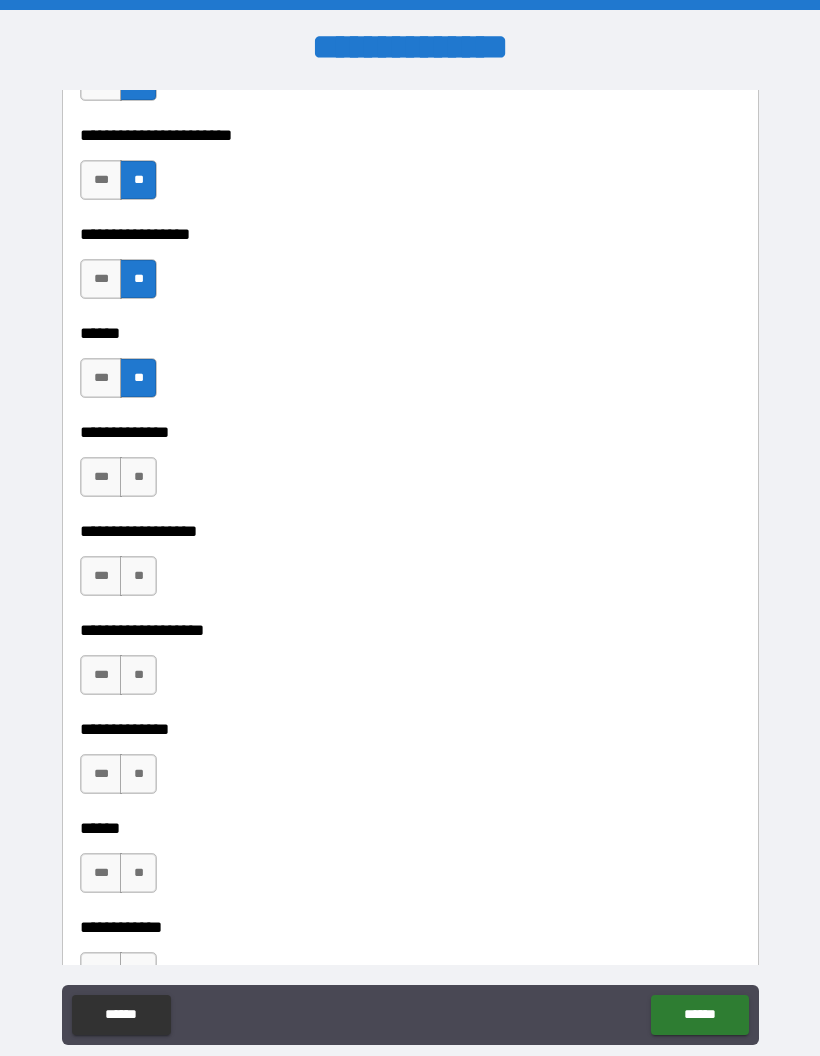 click on "**" at bounding box center [138, 477] 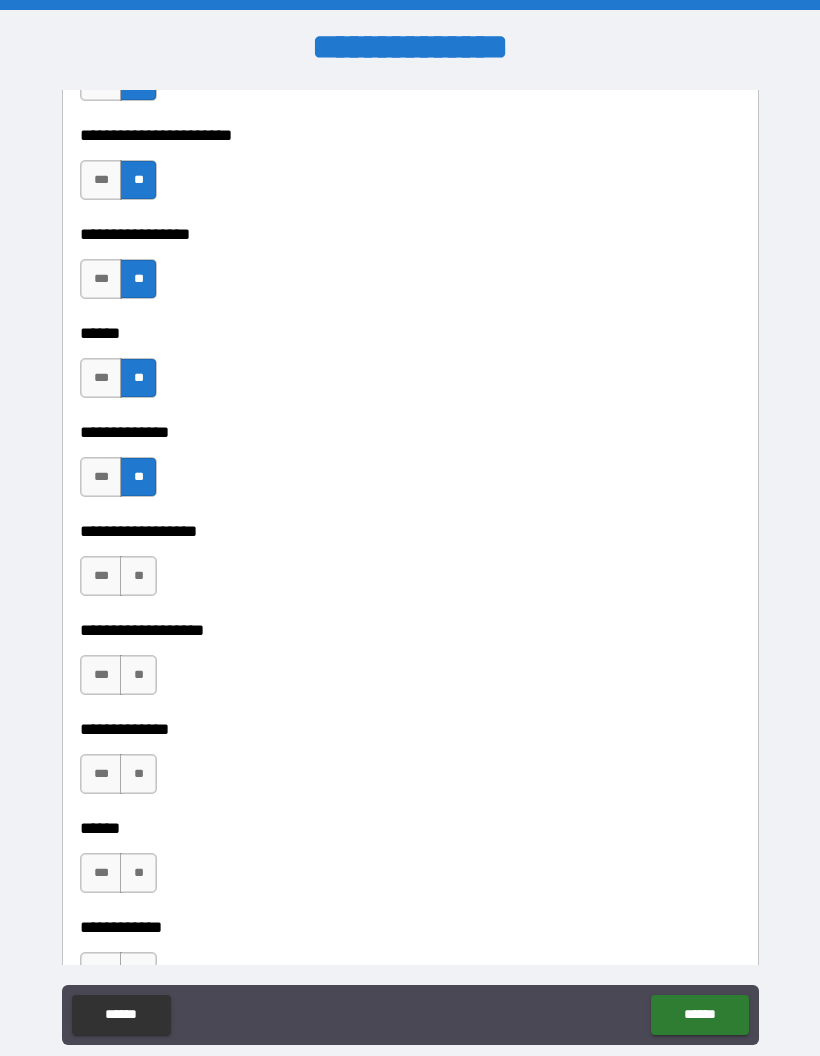 click on "**" at bounding box center [138, 576] 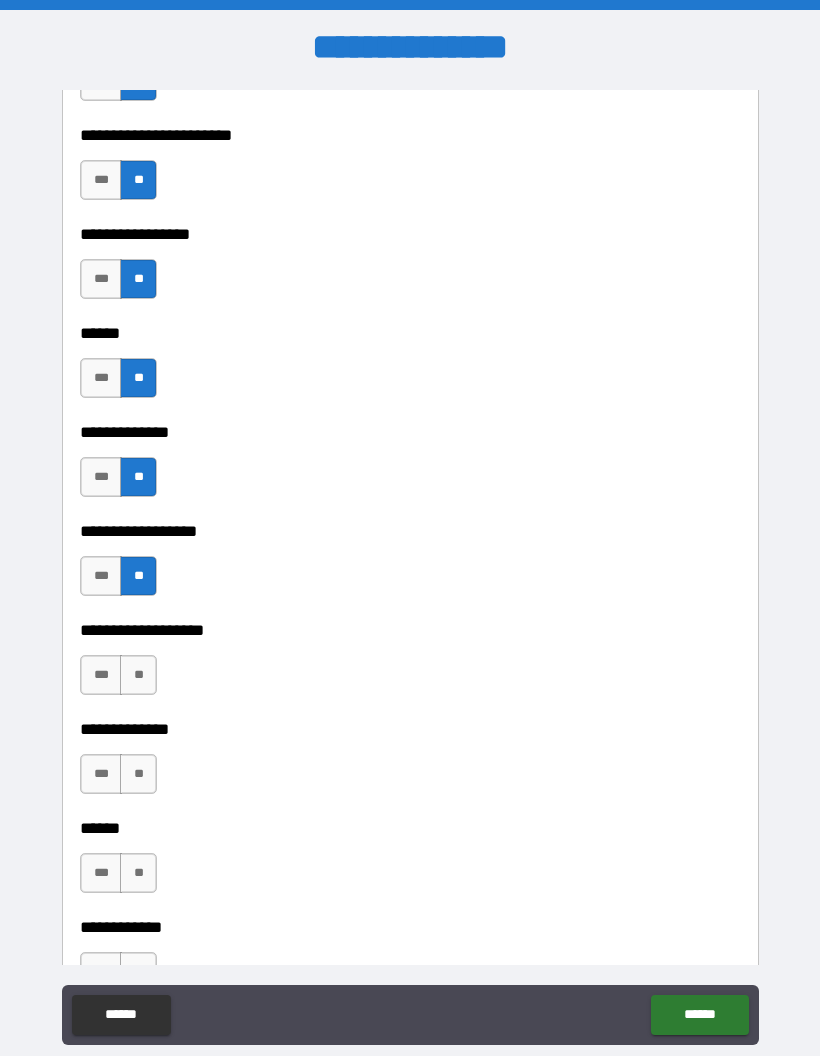 click on "**" at bounding box center (138, 675) 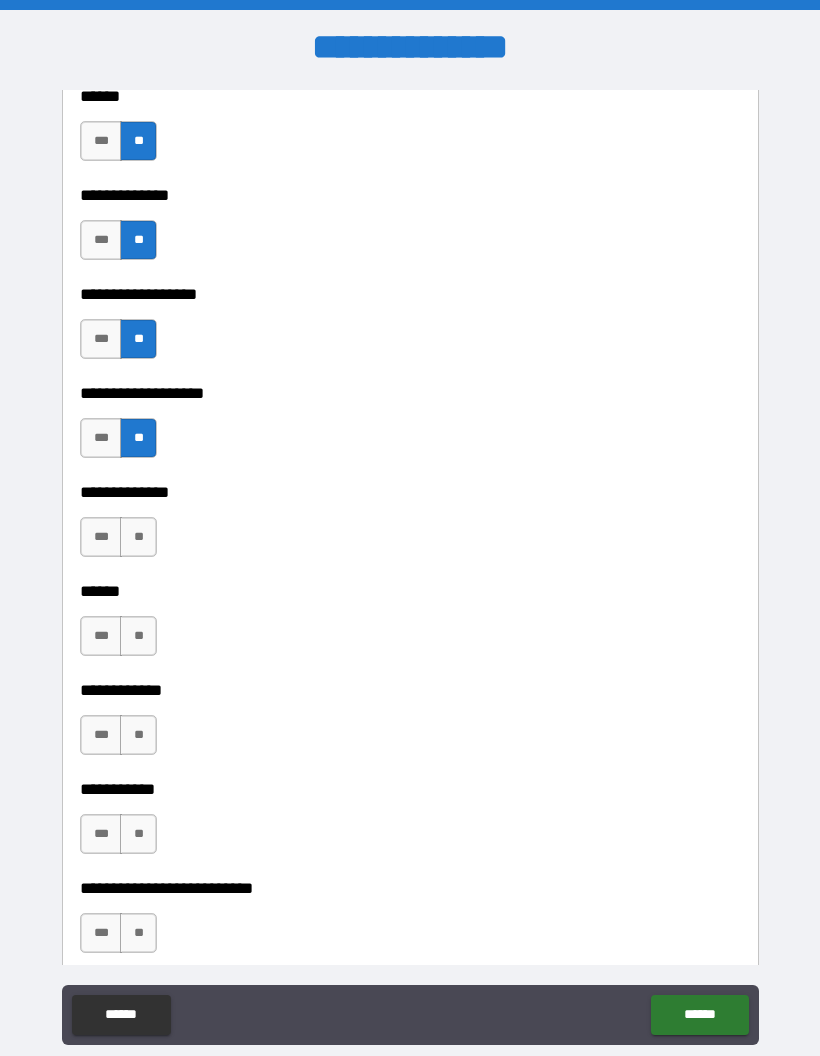 scroll, scrollTop: 3468, scrollLeft: 0, axis: vertical 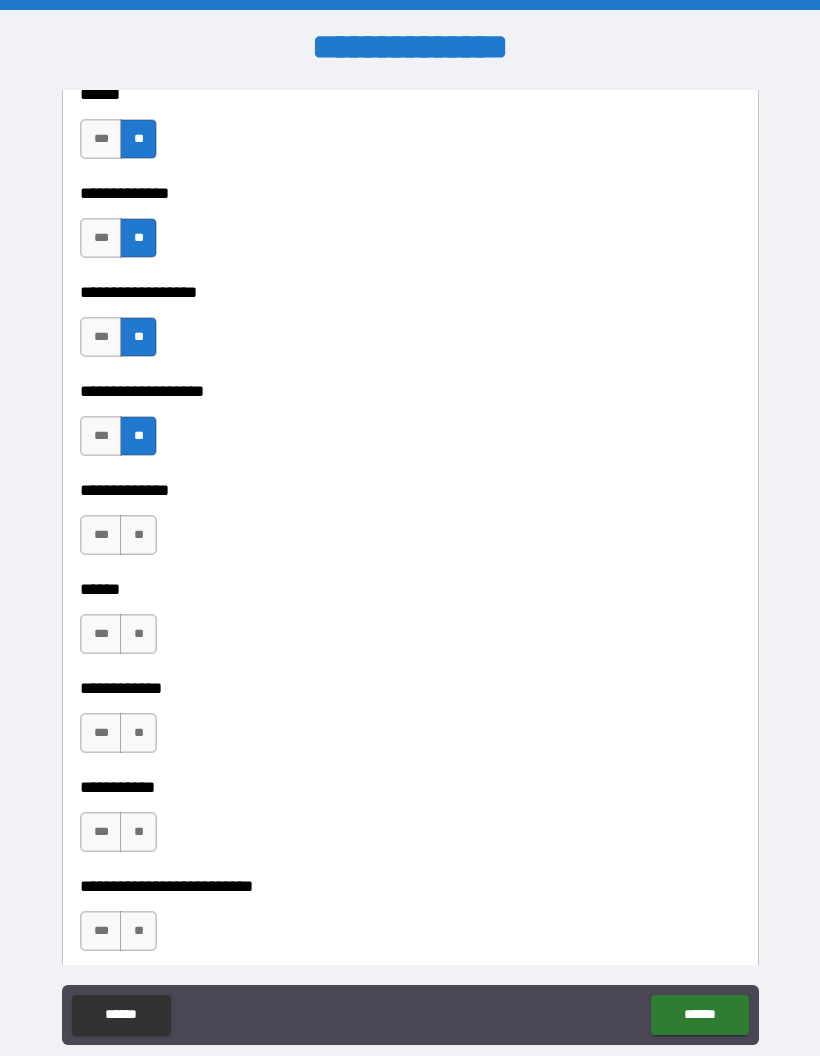 click on "**" at bounding box center (138, 535) 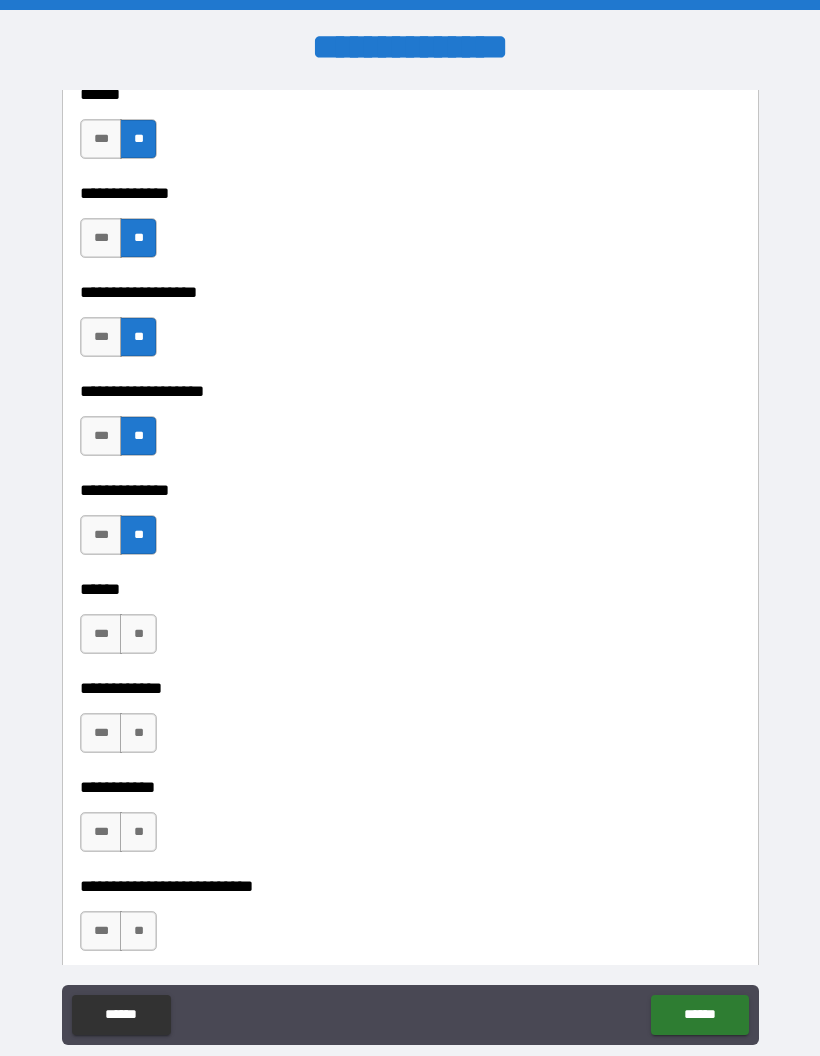 click on "**" at bounding box center [138, 634] 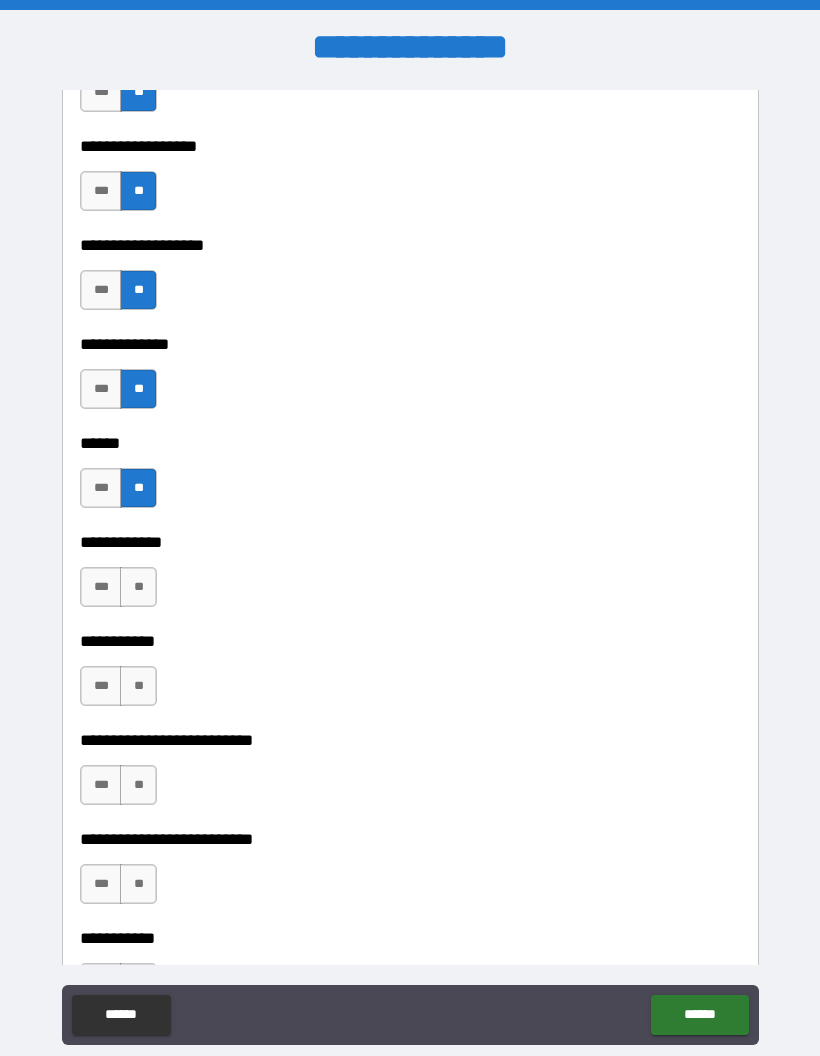 scroll, scrollTop: 3615, scrollLeft: 0, axis: vertical 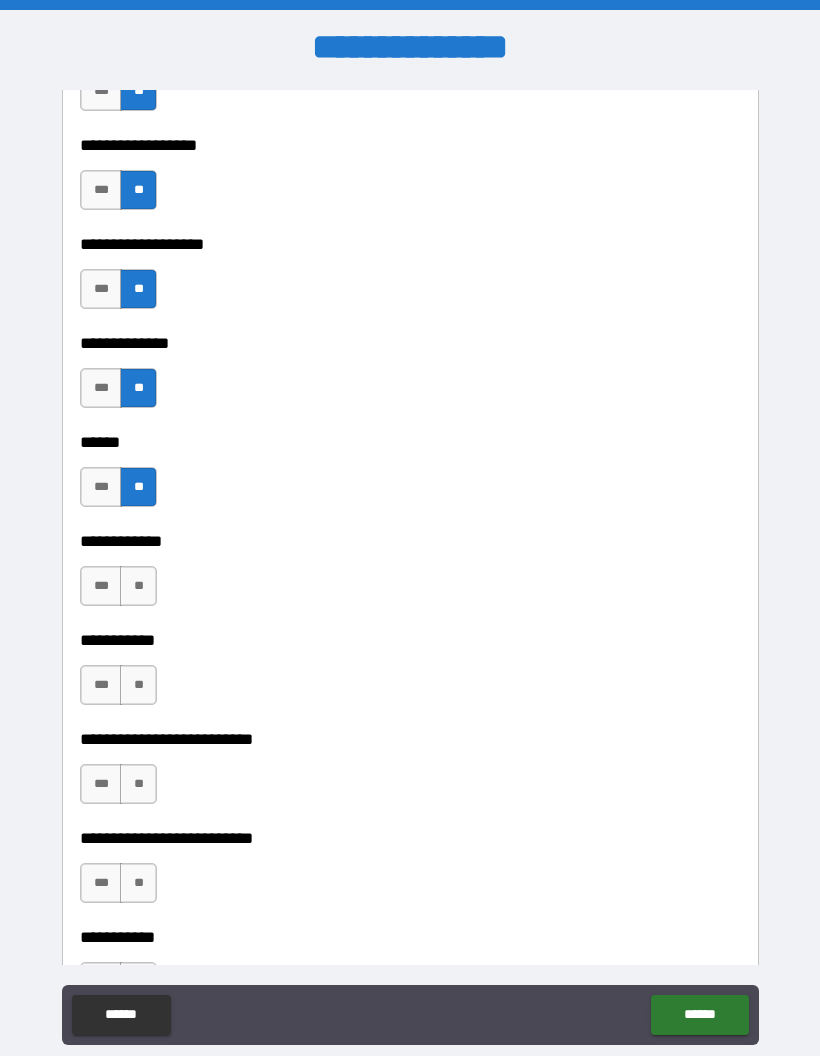 click on "**" at bounding box center [138, 586] 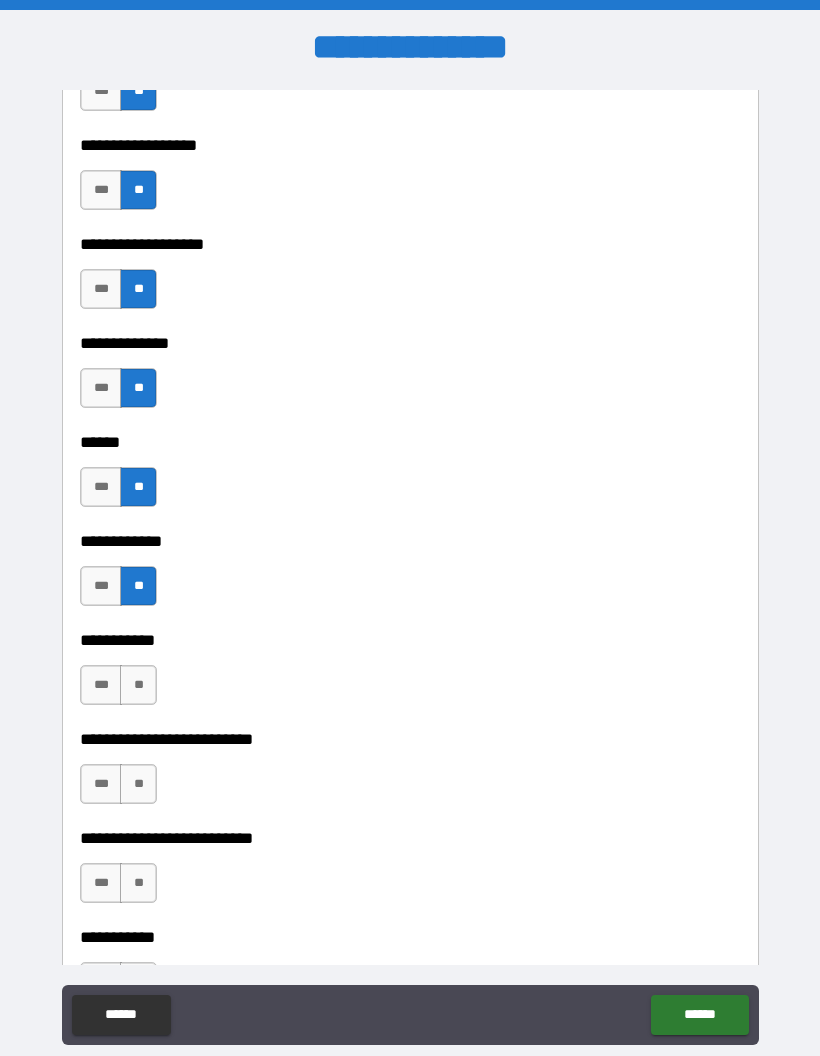click on "**" at bounding box center (138, 685) 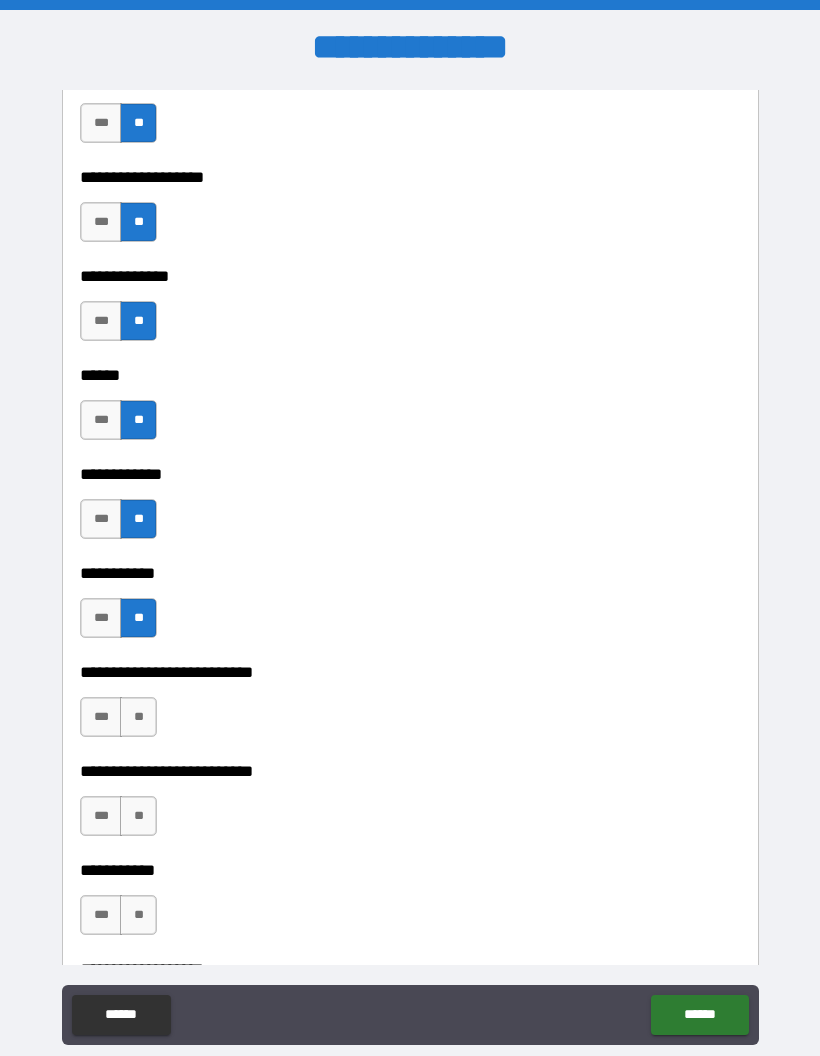 scroll, scrollTop: 3698, scrollLeft: 0, axis: vertical 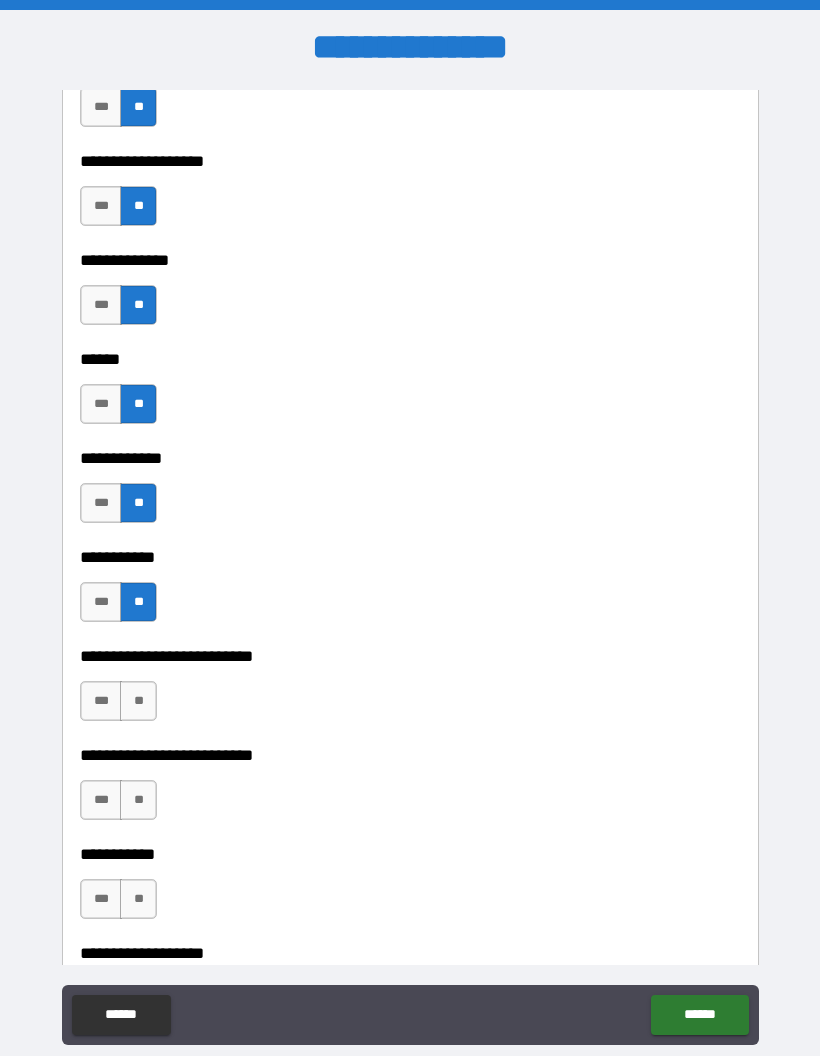 click on "**" at bounding box center (138, 701) 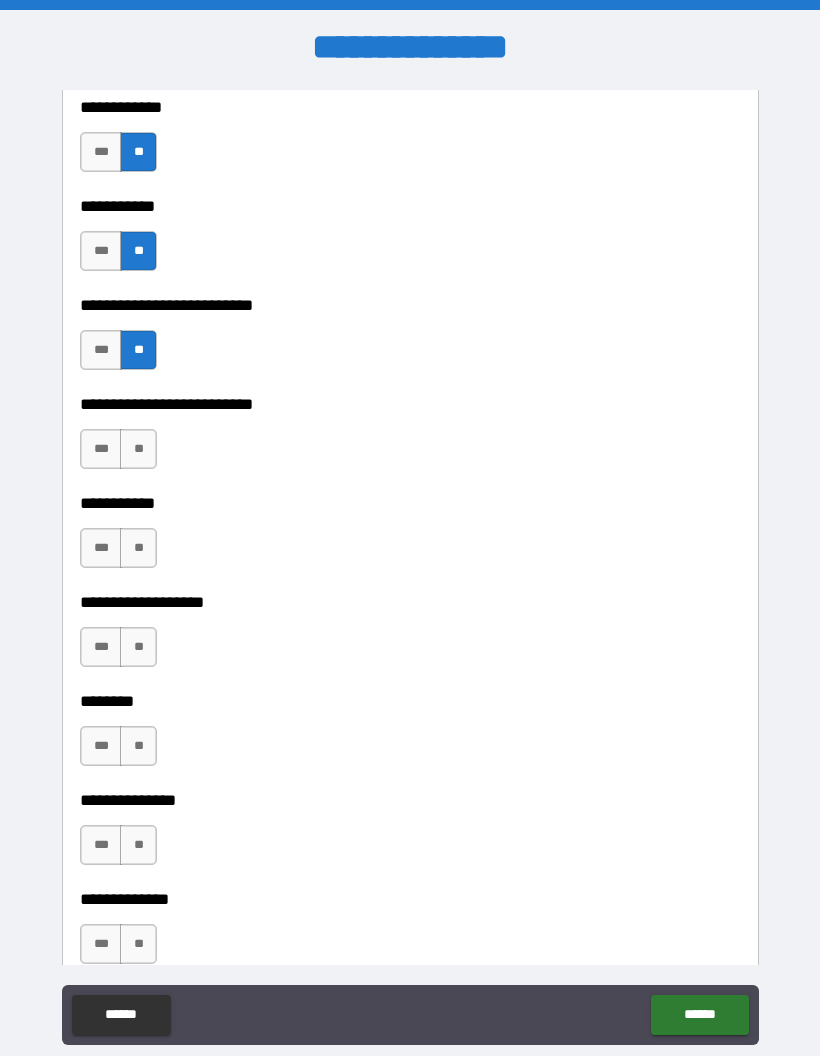 scroll, scrollTop: 4050, scrollLeft: 0, axis: vertical 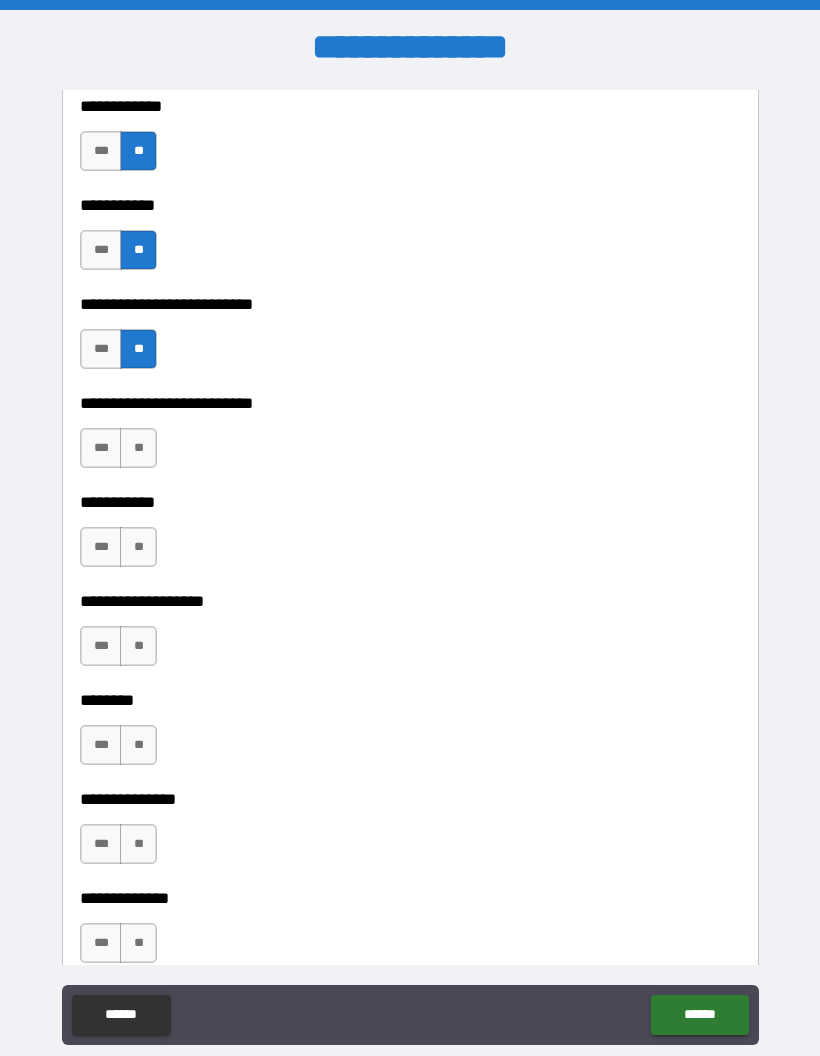 click on "**" at bounding box center [138, 448] 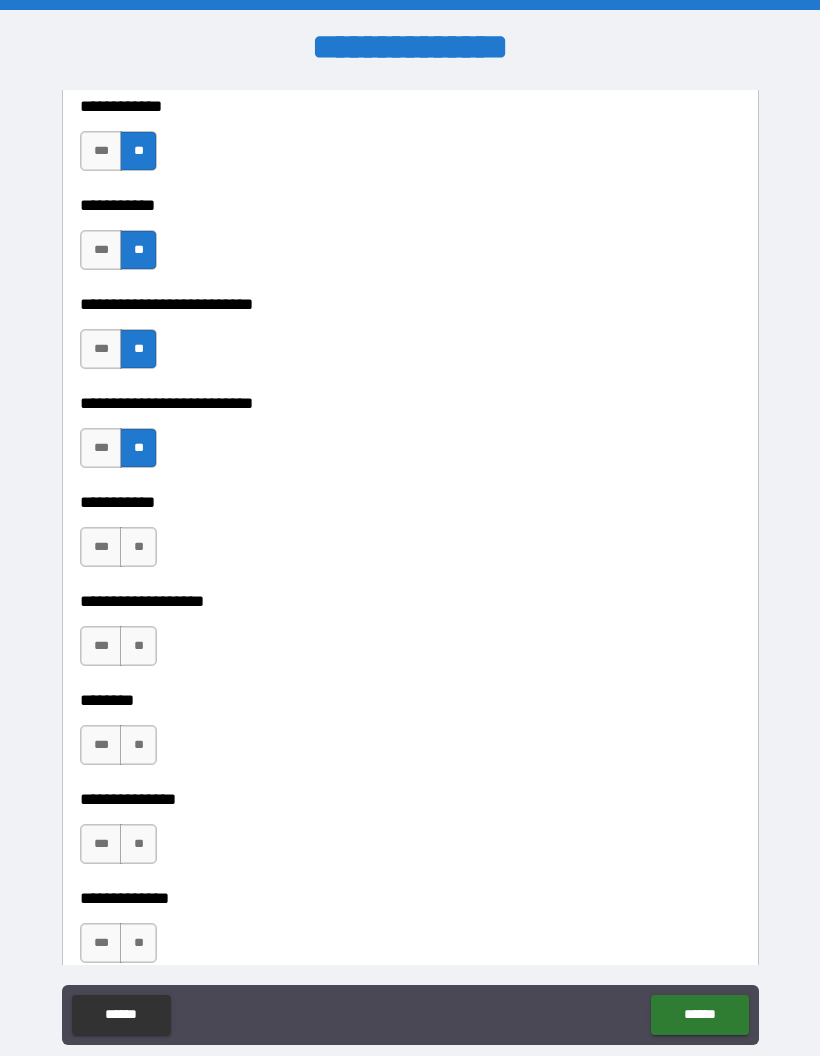 click on "**" at bounding box center (138, 547) 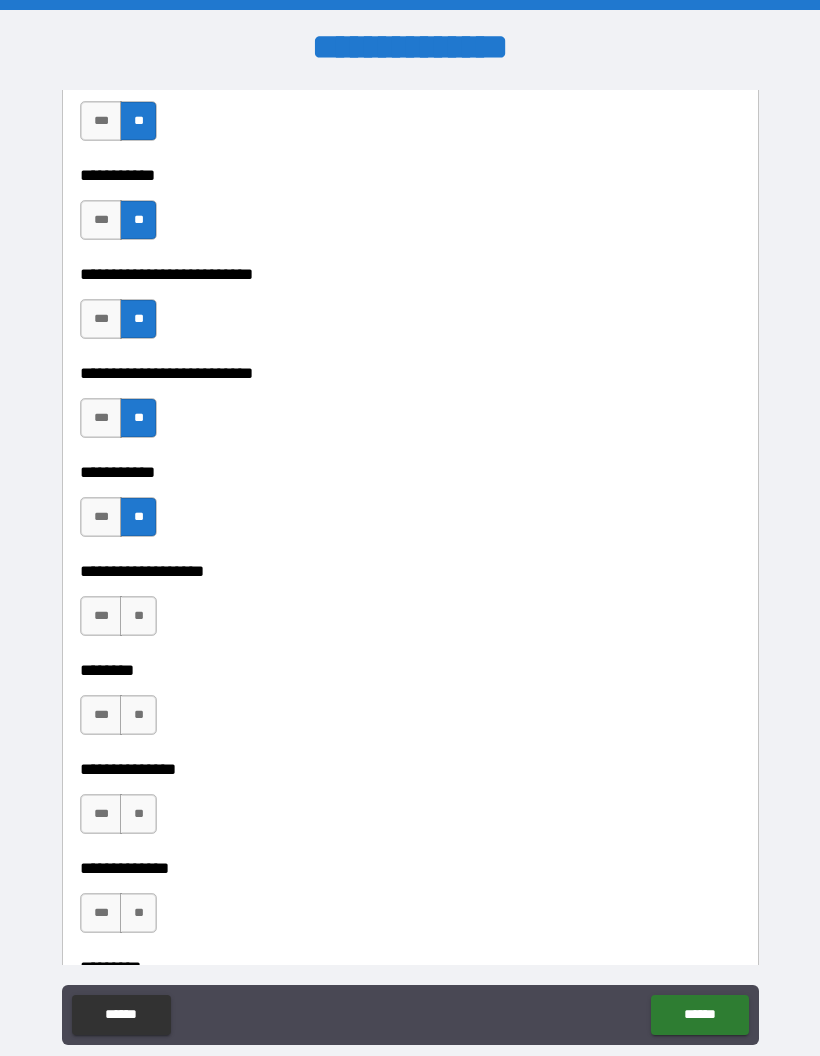 scroll, scrollTop: 4081, scrollLeft: 0, axis: vertical 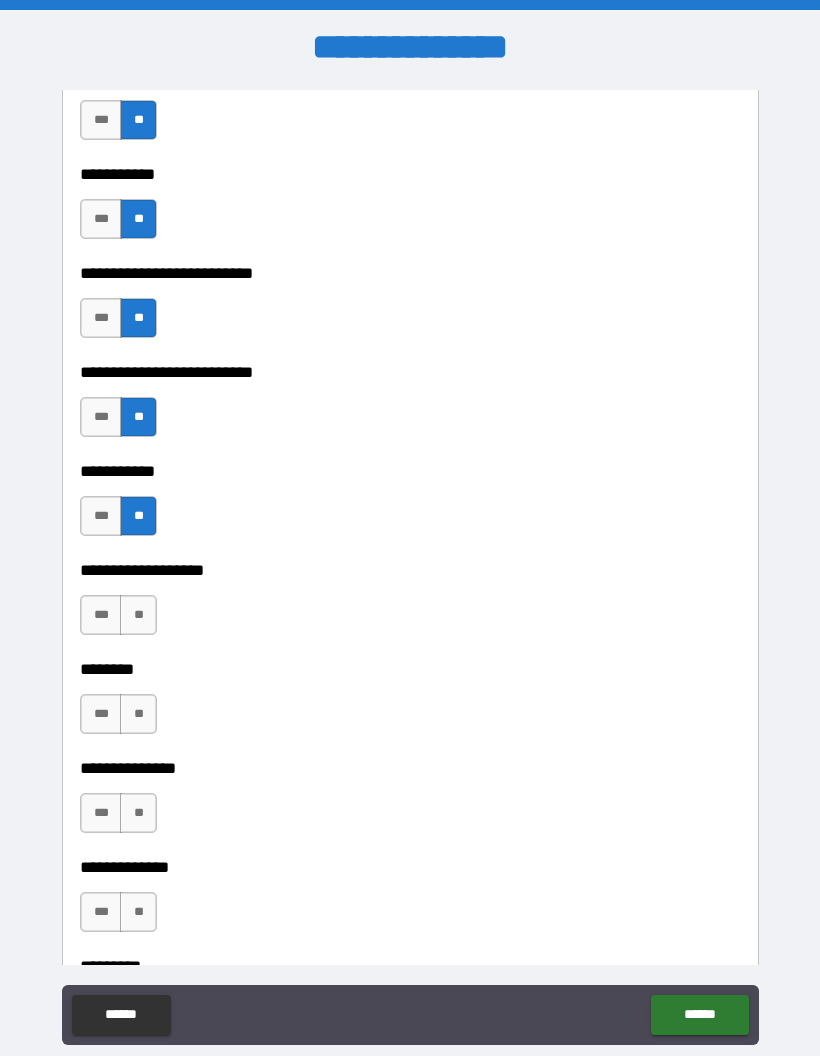 click on "**" at bounding box center [138, 615] 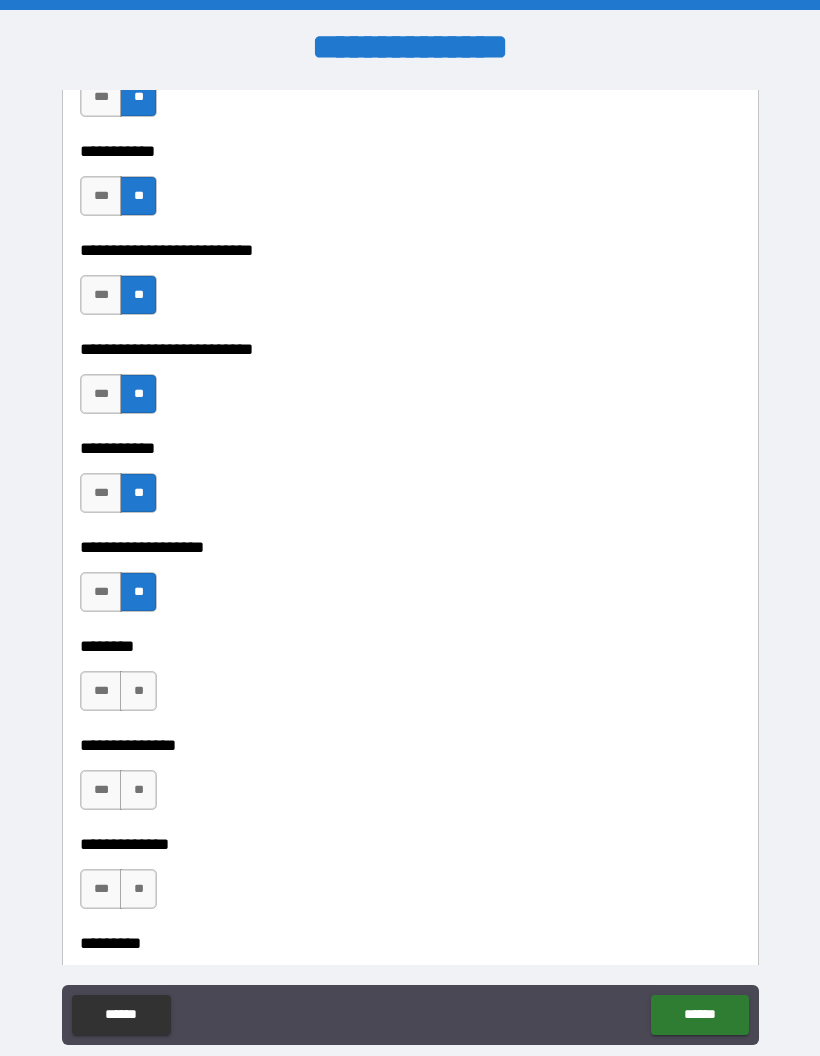 scroll, scrollTop: 4128, scrollLeft: 0, axis: vertical 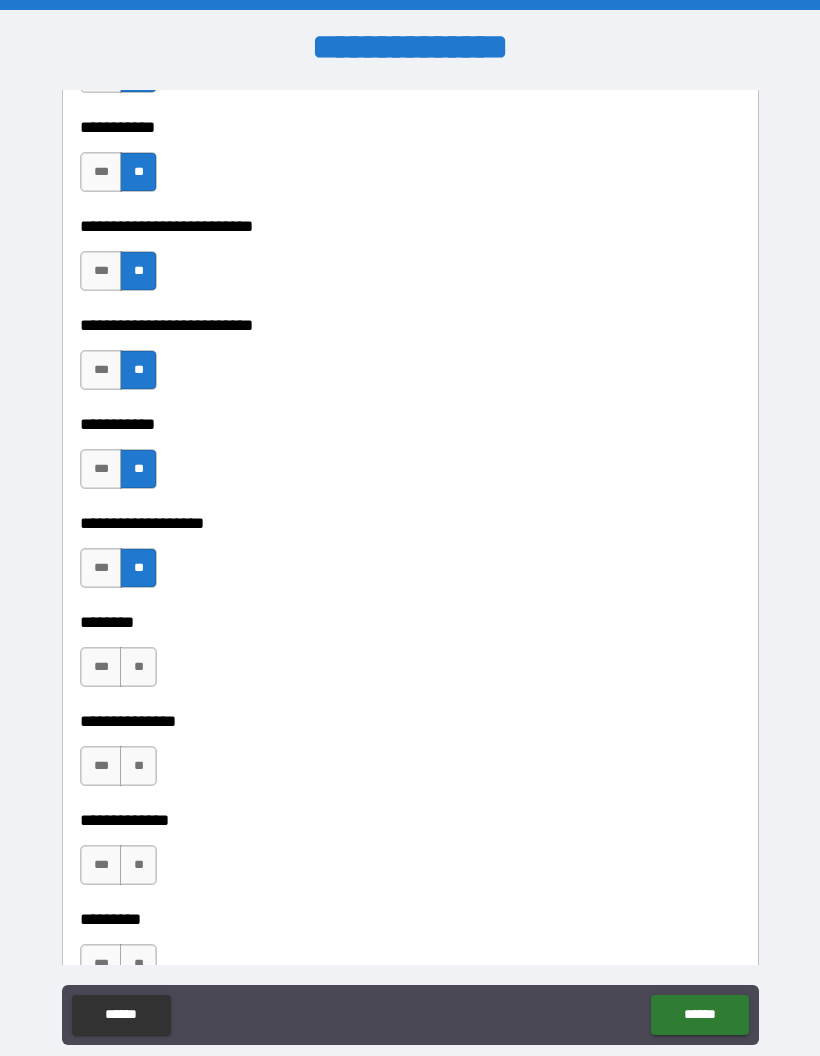 click on "**" at bounding box center [138, 667] 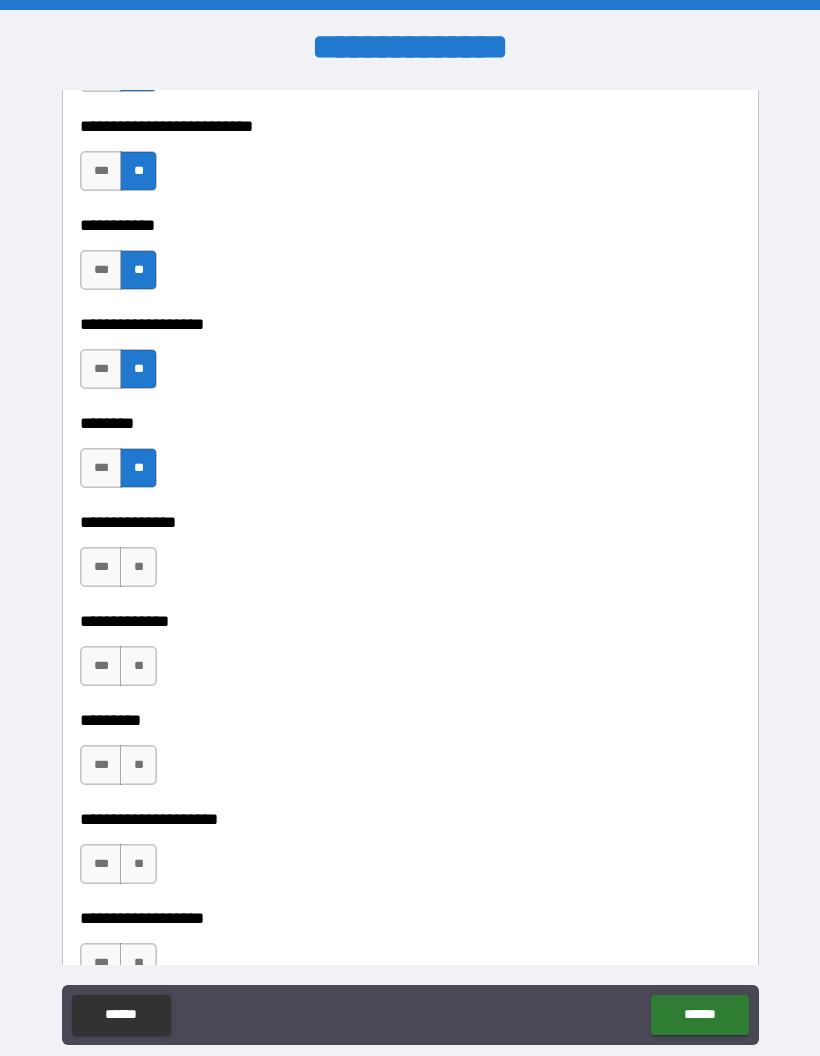 scroll, scrollTop: 4329, scrollLeft: 0, axis: vertical 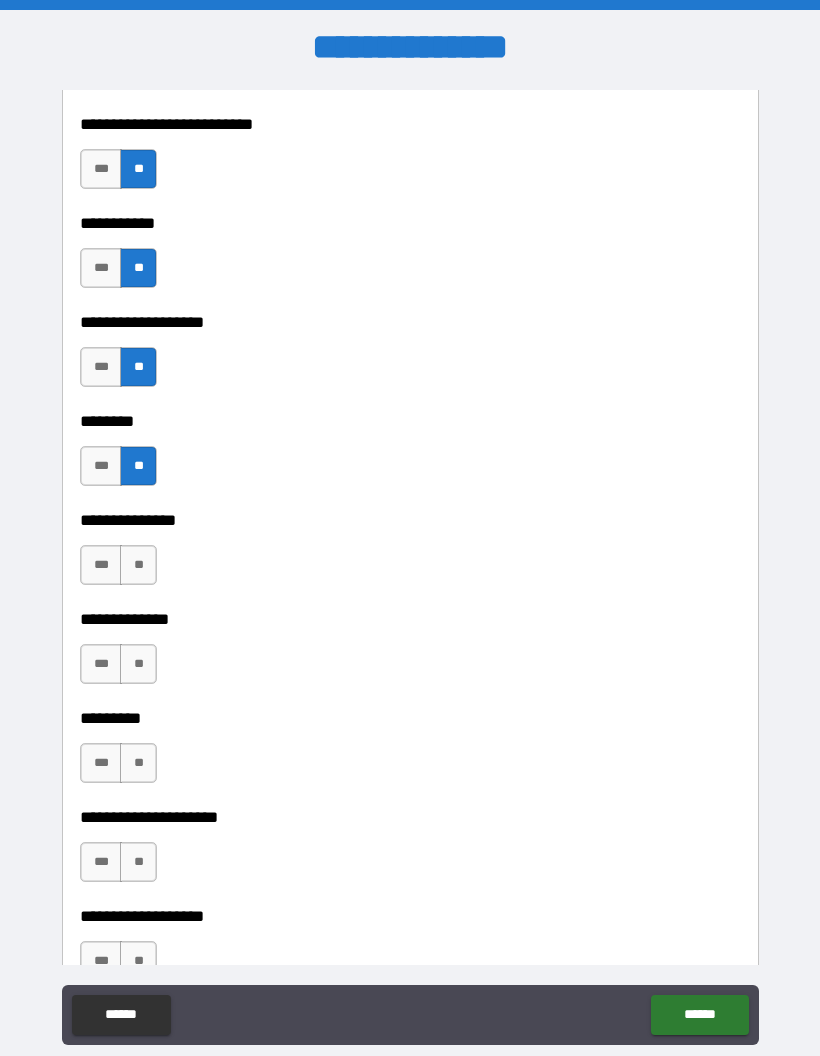 click on "**" at bounding box center [138, 565] 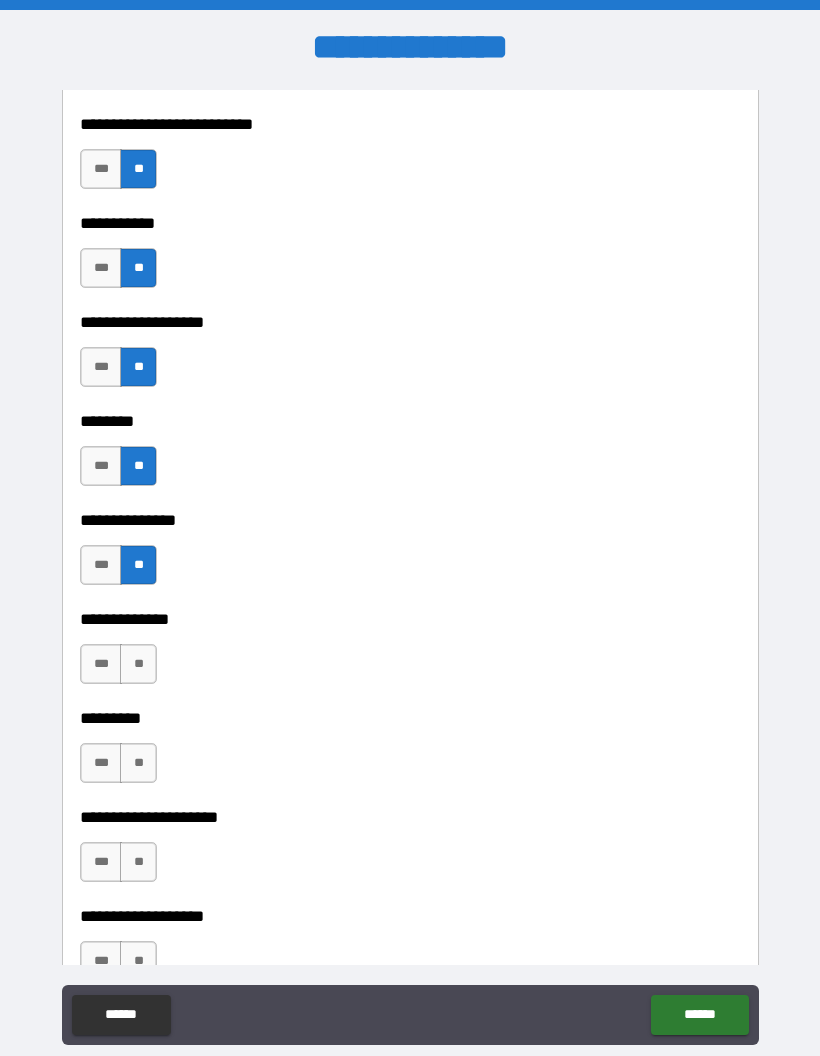 click on "**" at bounding box center (138, 664) 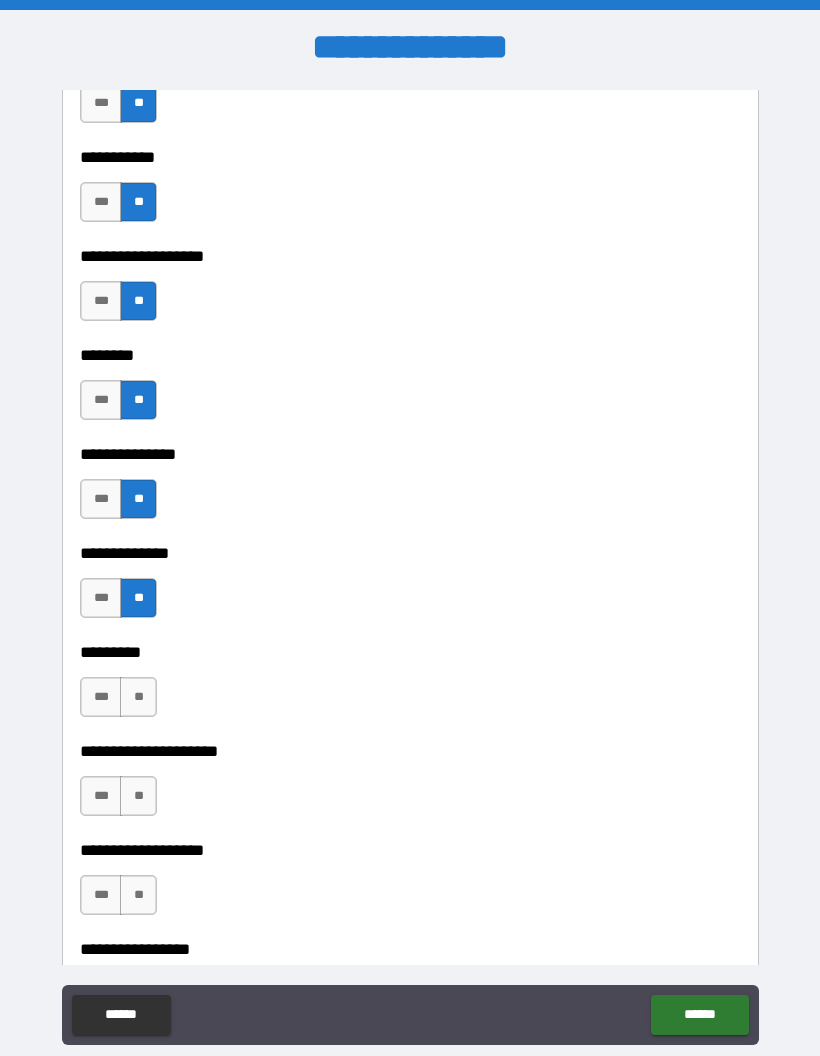 scroll, scrollTop: 4398, scrollLeft: 0, axis: vertical 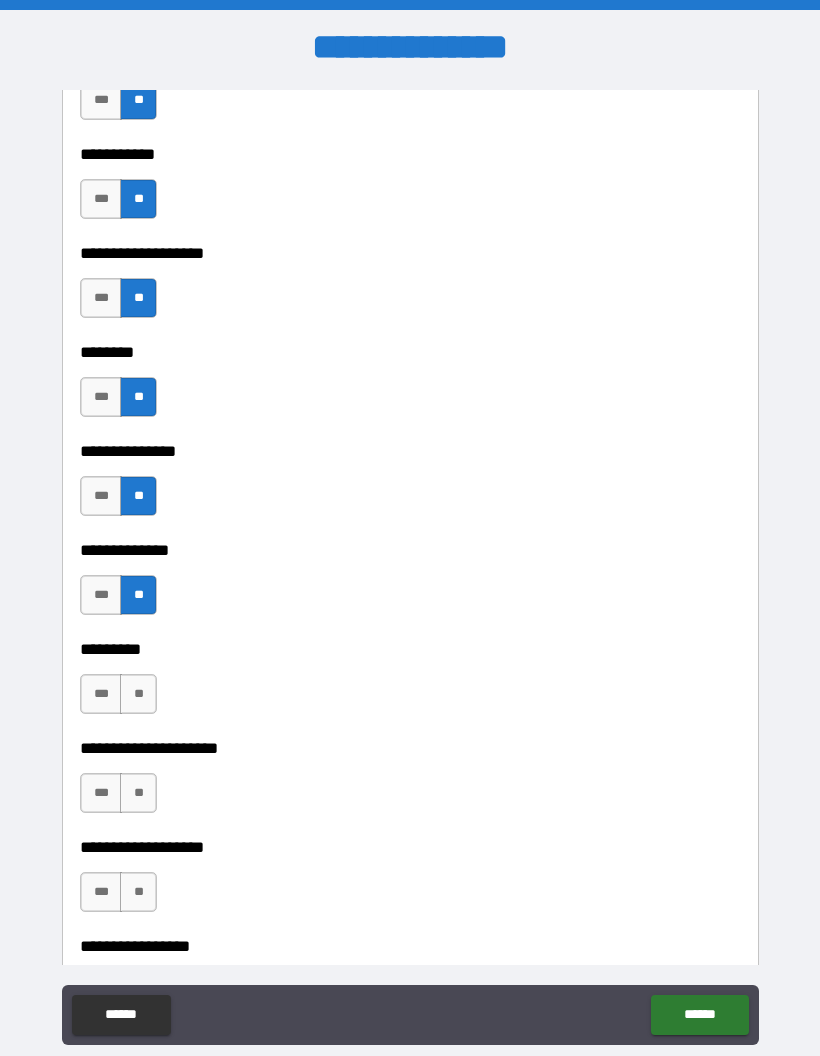 click on "**" at bounding box center [138, 694] 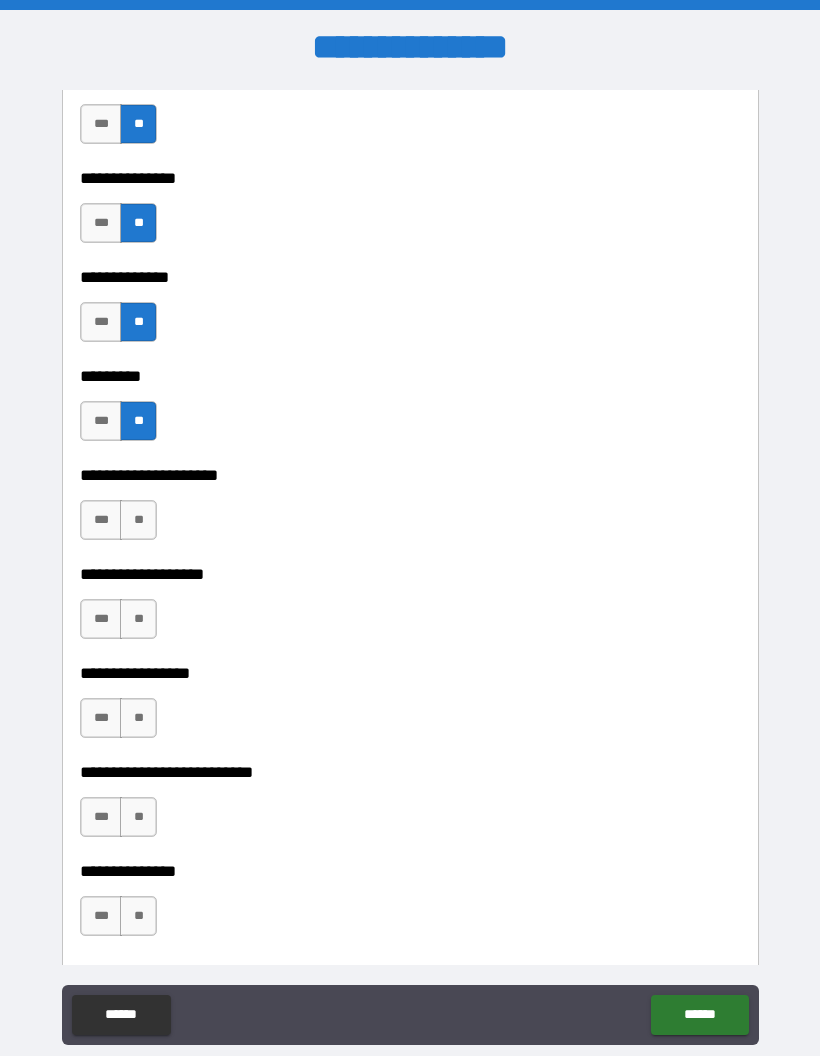 scroll, scrollTop: 4671, scrollLeft: 0, axis: vertical 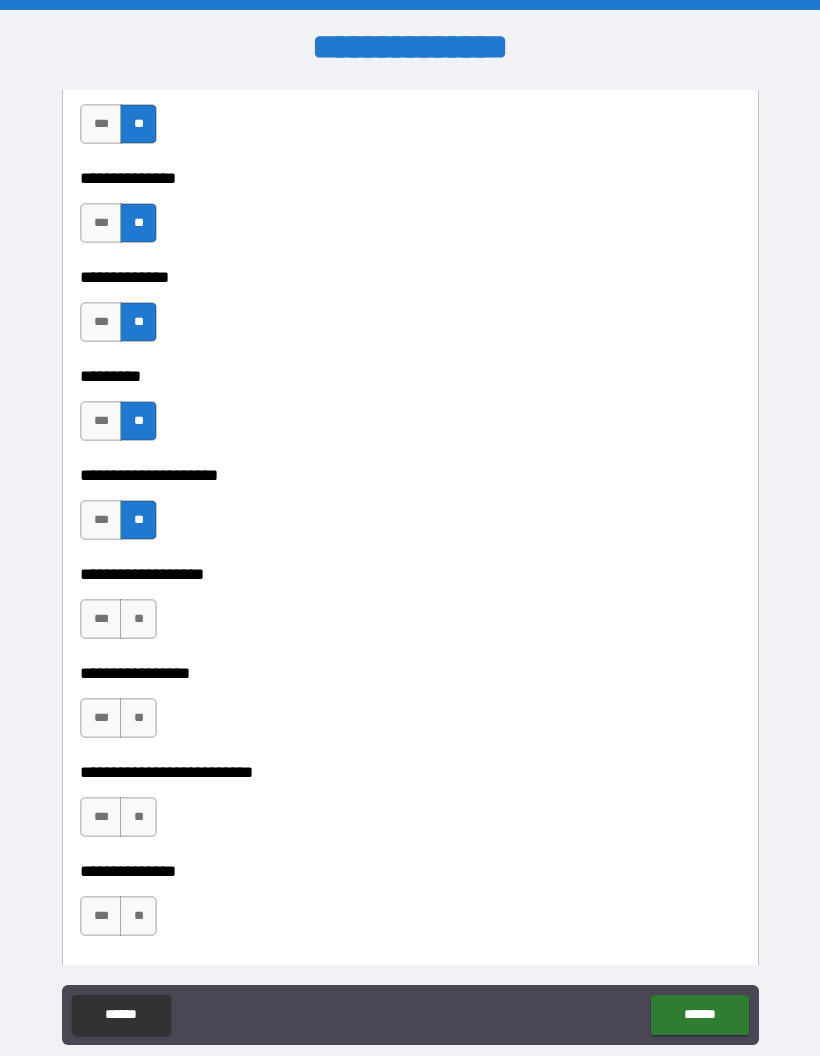 click on "**" at bounding box center (138, 619) 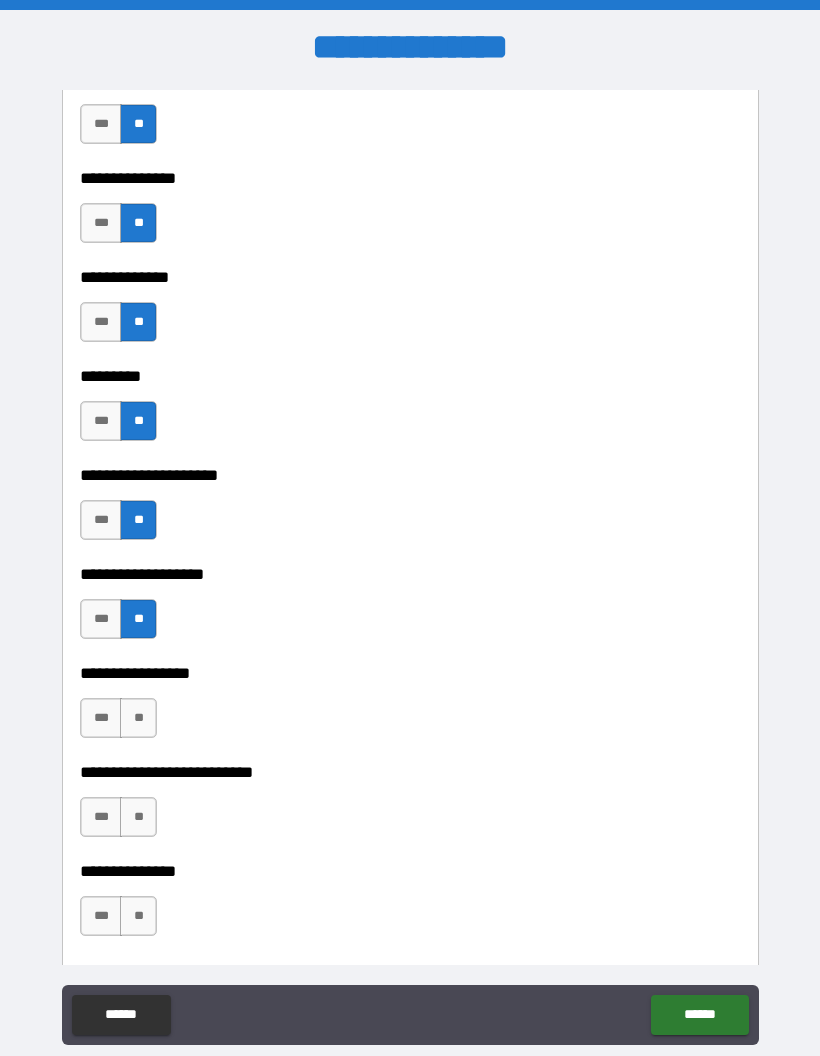click on "**" at bounding box center [138, 718] 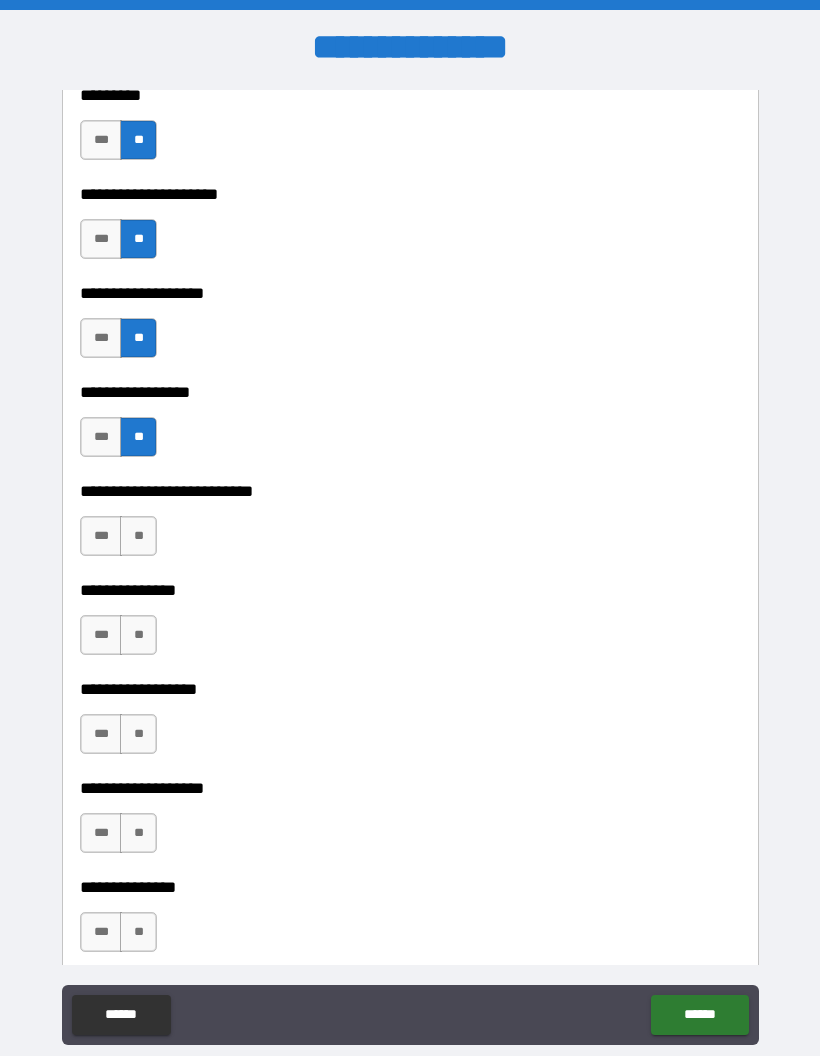 scroll, scrollTop: 4952, scrollLeft: 0, axis: vertical 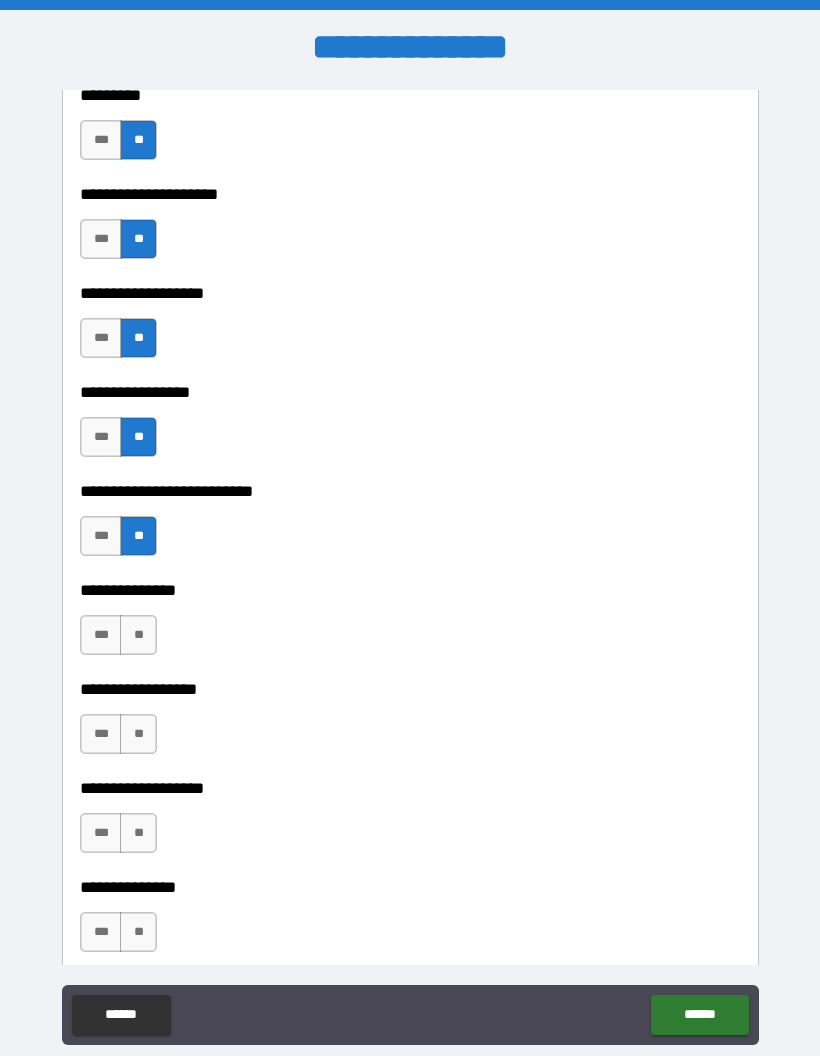 click on "**" at bounding box center [138, 635] 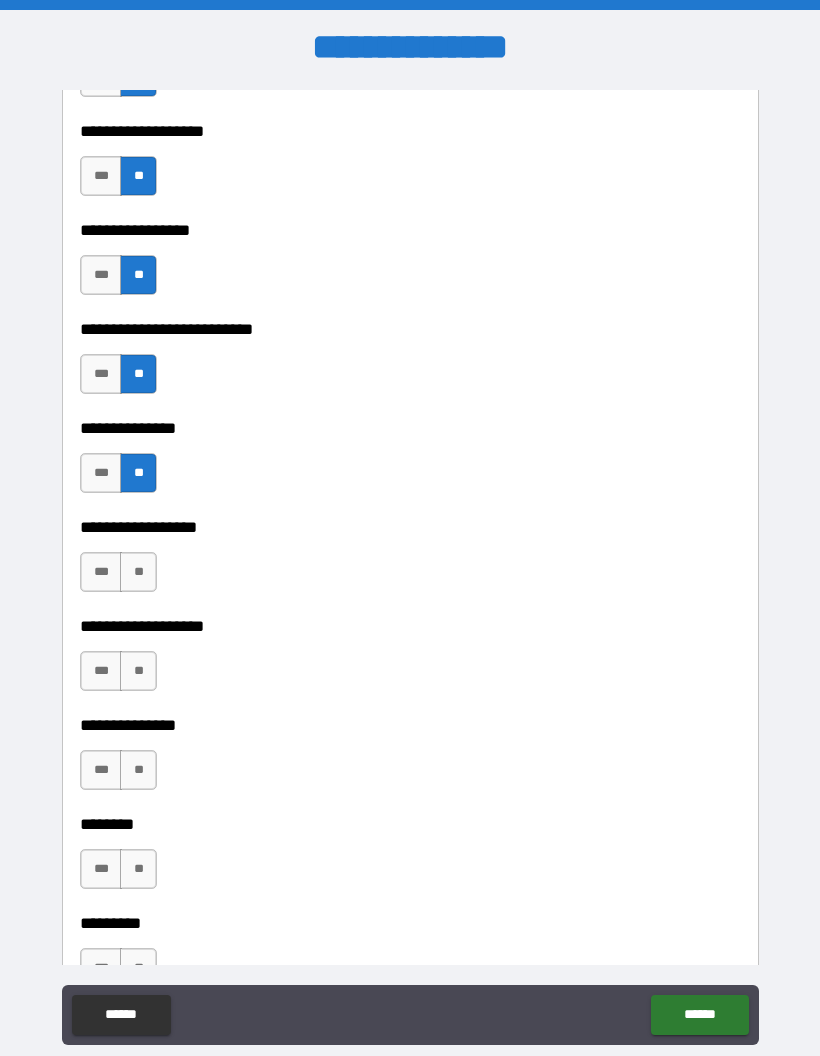 scroll, scrollTop: 5115, scrollLeft: 0, axis: vertical 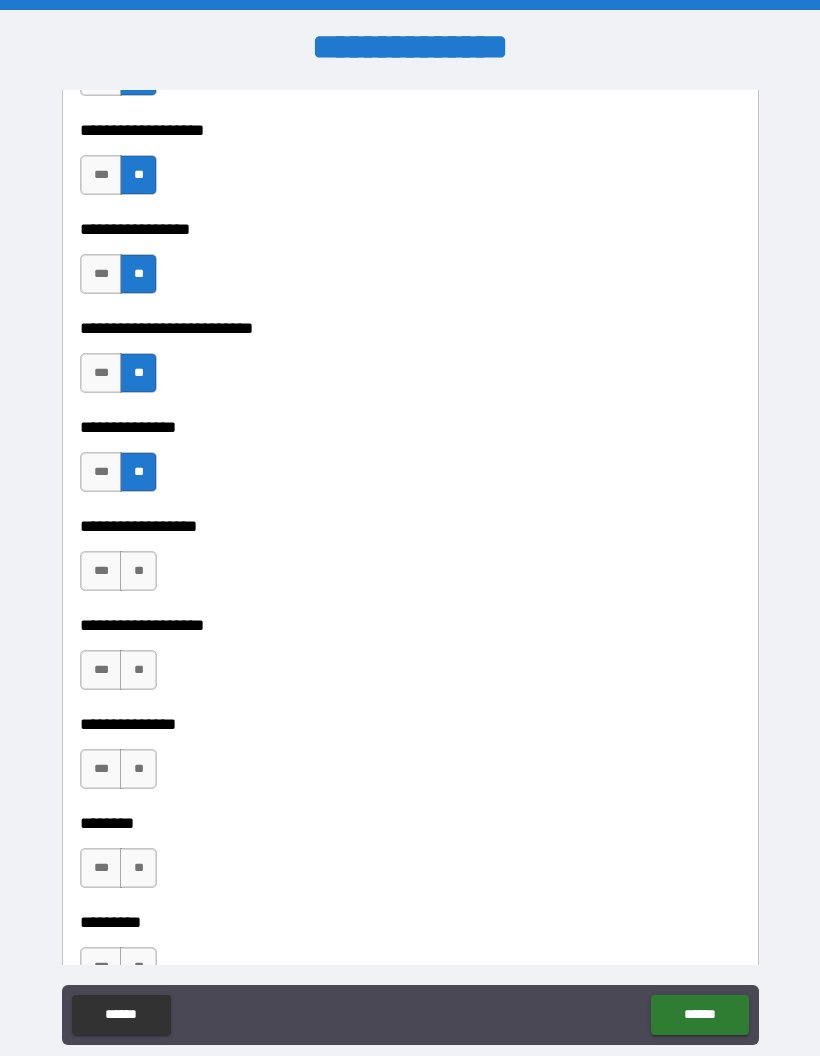 click on "**" at bounding box center (138, 571) 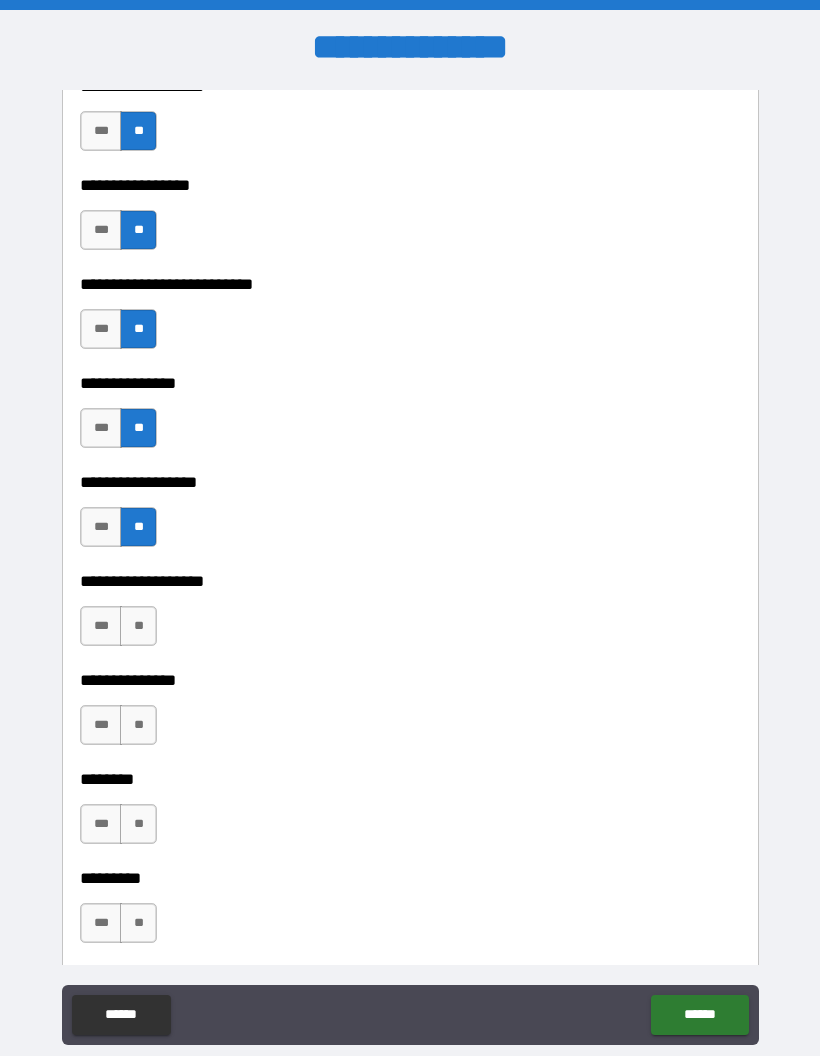 scroll, scrollTop: 5164, scrollLeft: 0, axis: vertical 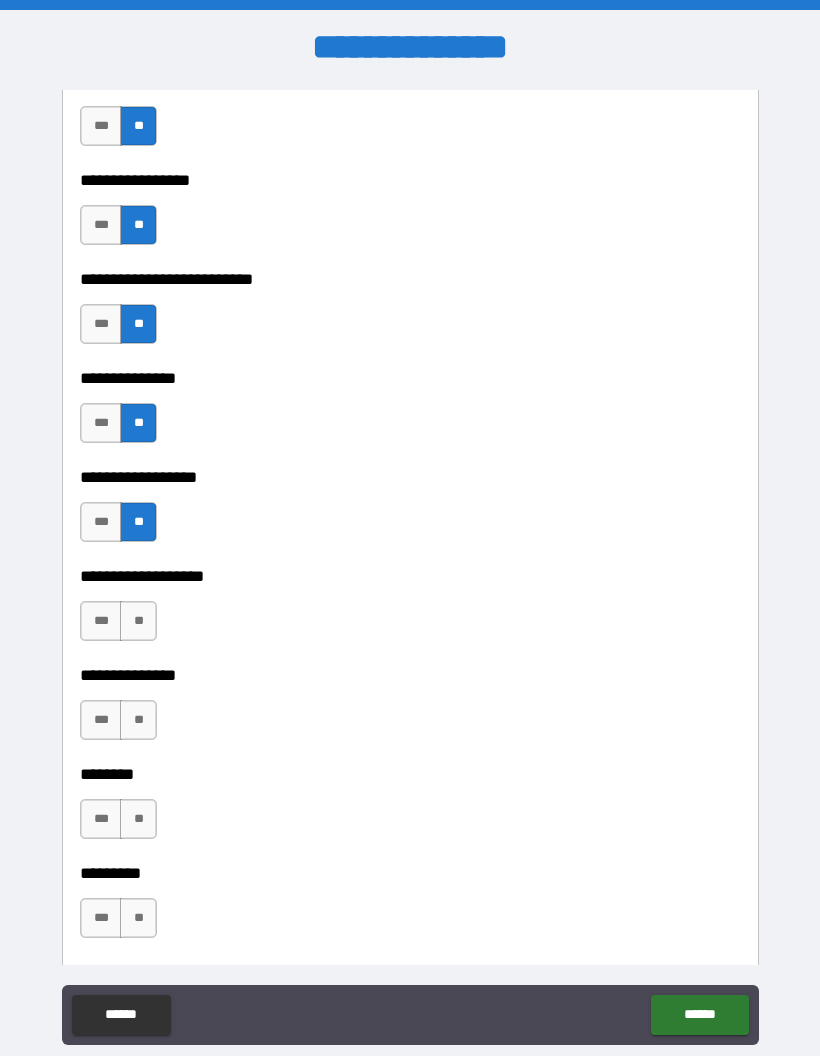click on "**" at bounding box center (138, 621) 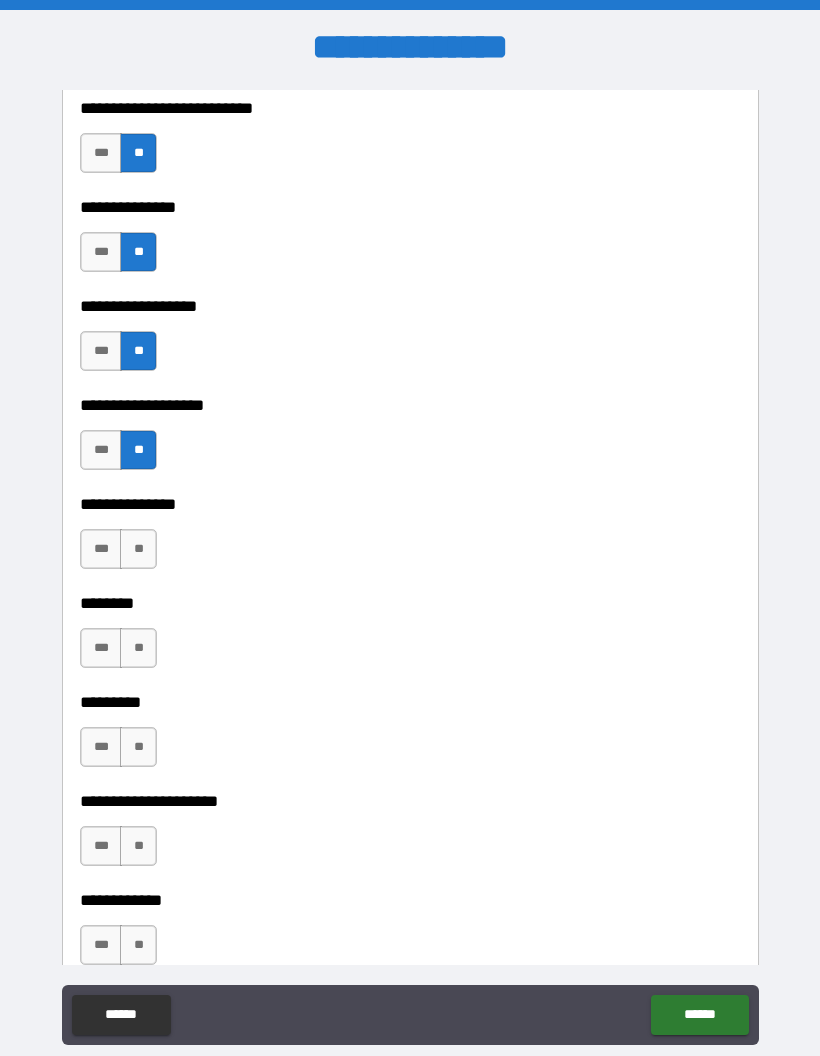 scroll, scrollTop: 5337, scrollLeft: 0, axis: vertical 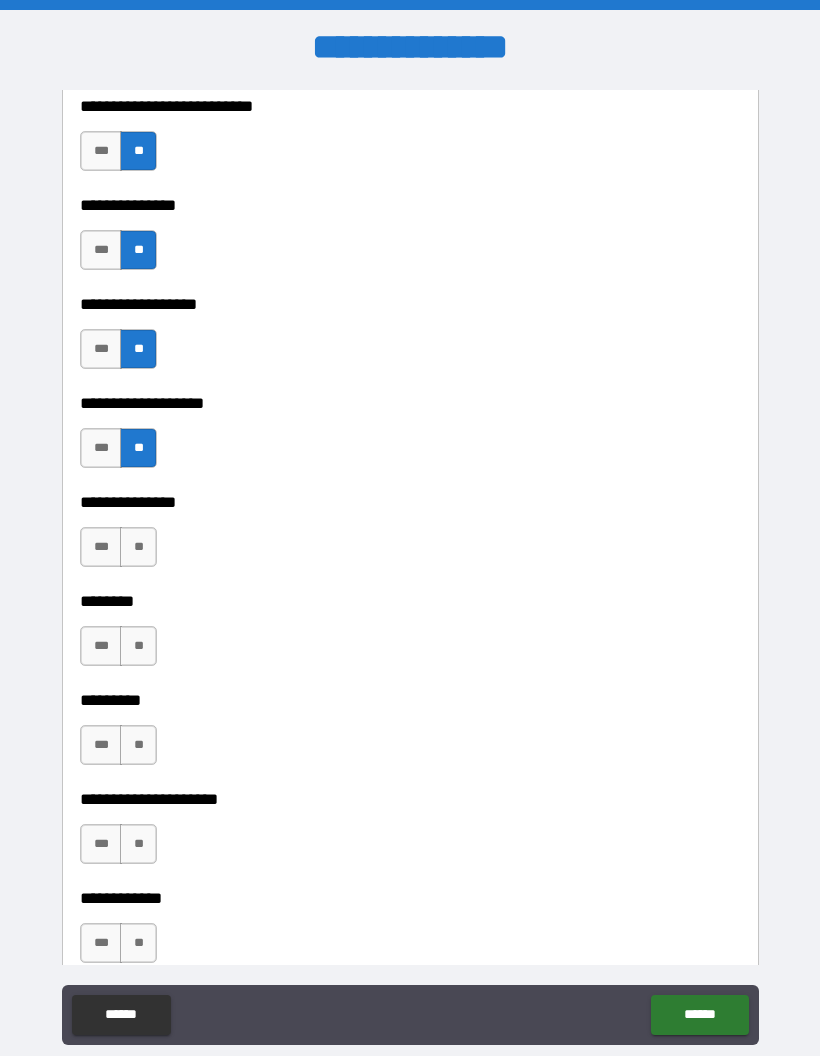 click on "**" at bounding box center (138, 547) 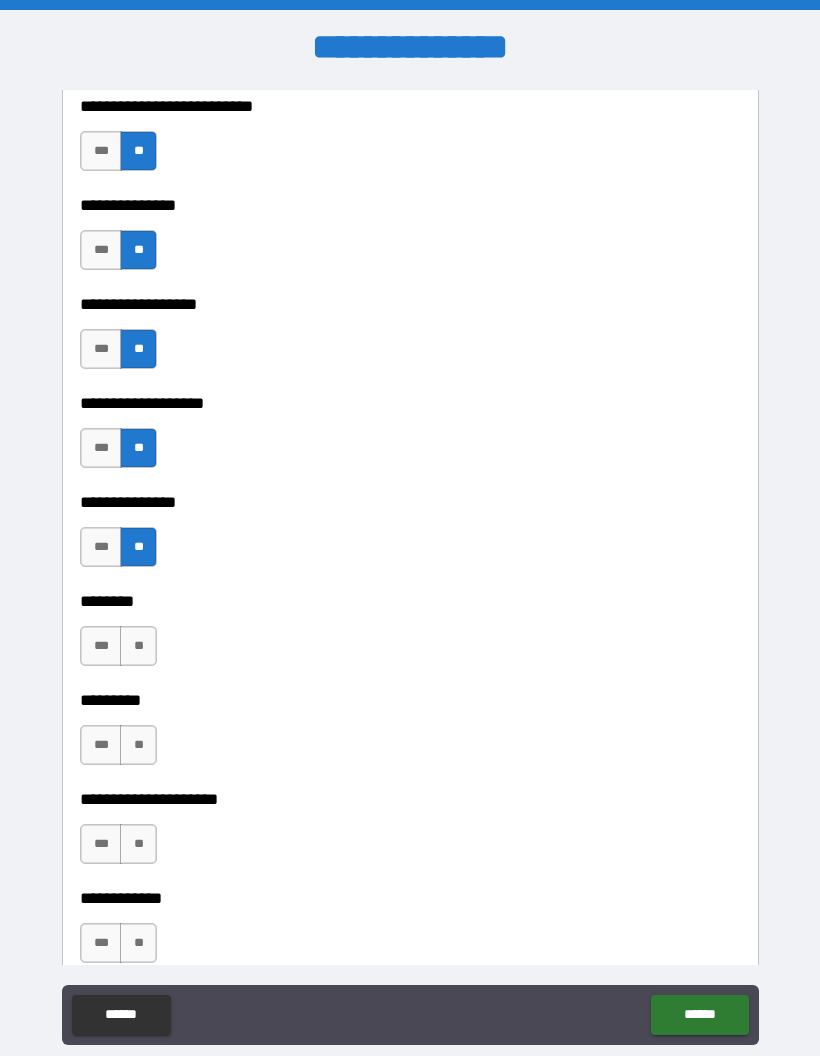 click on "**" at bounding box center (138, 646) 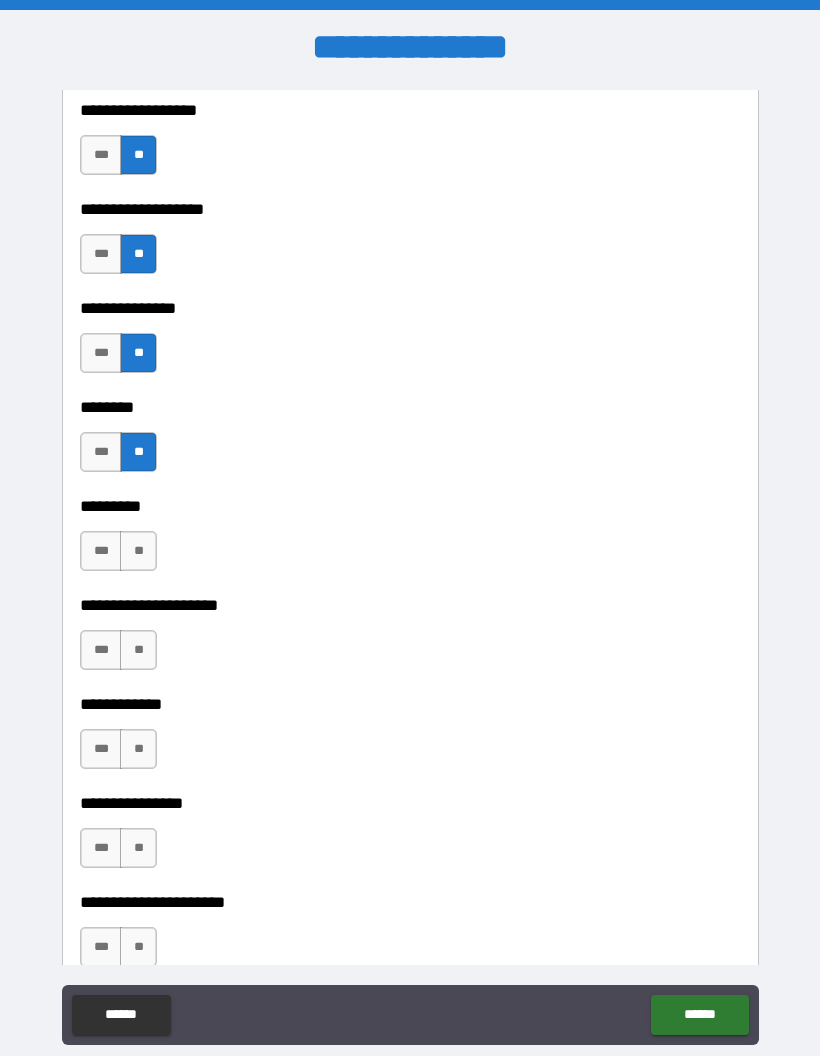 scroll, scrollTop: 5533, scrollLeft: 0, axis: vertical 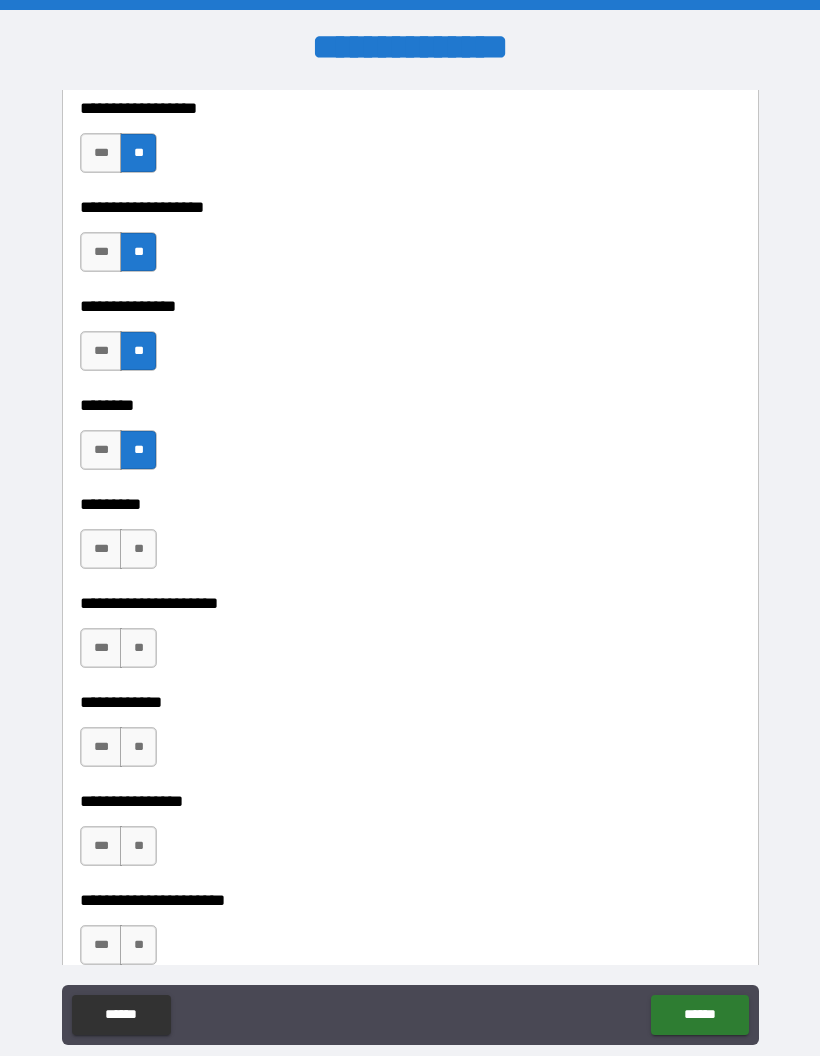 click on "***" at bounding box center (101, 549) 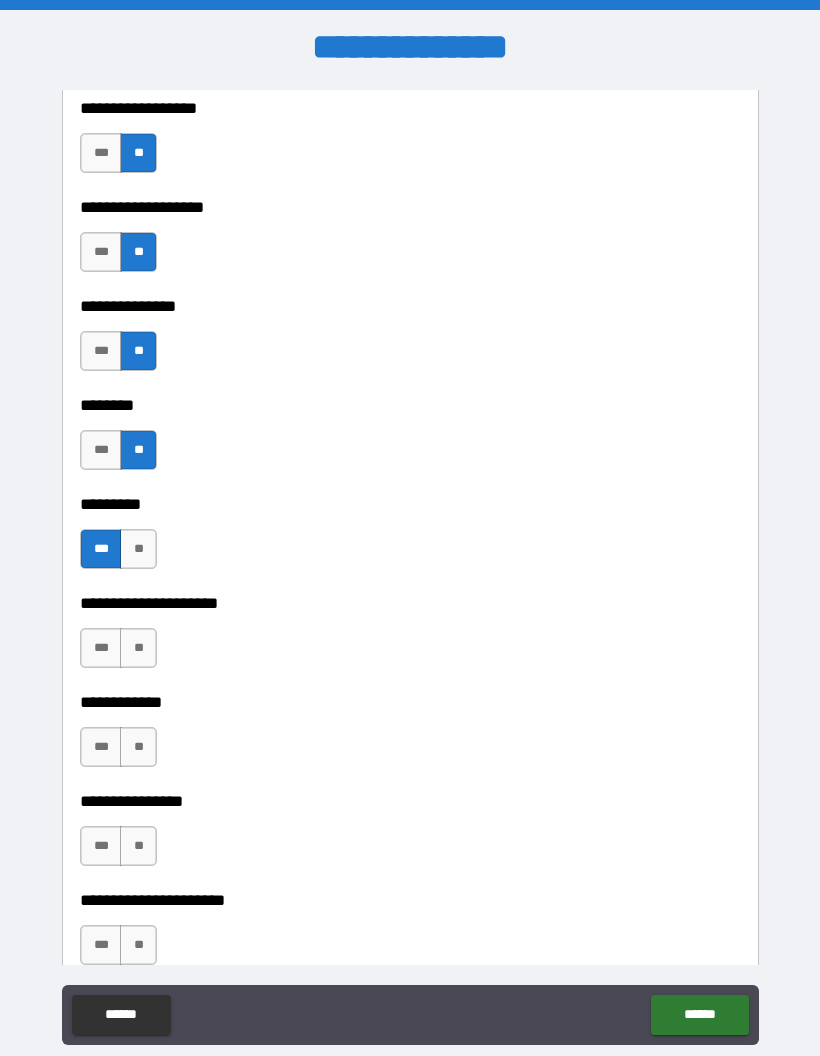 click on "**" at bounding box center [138, 648] 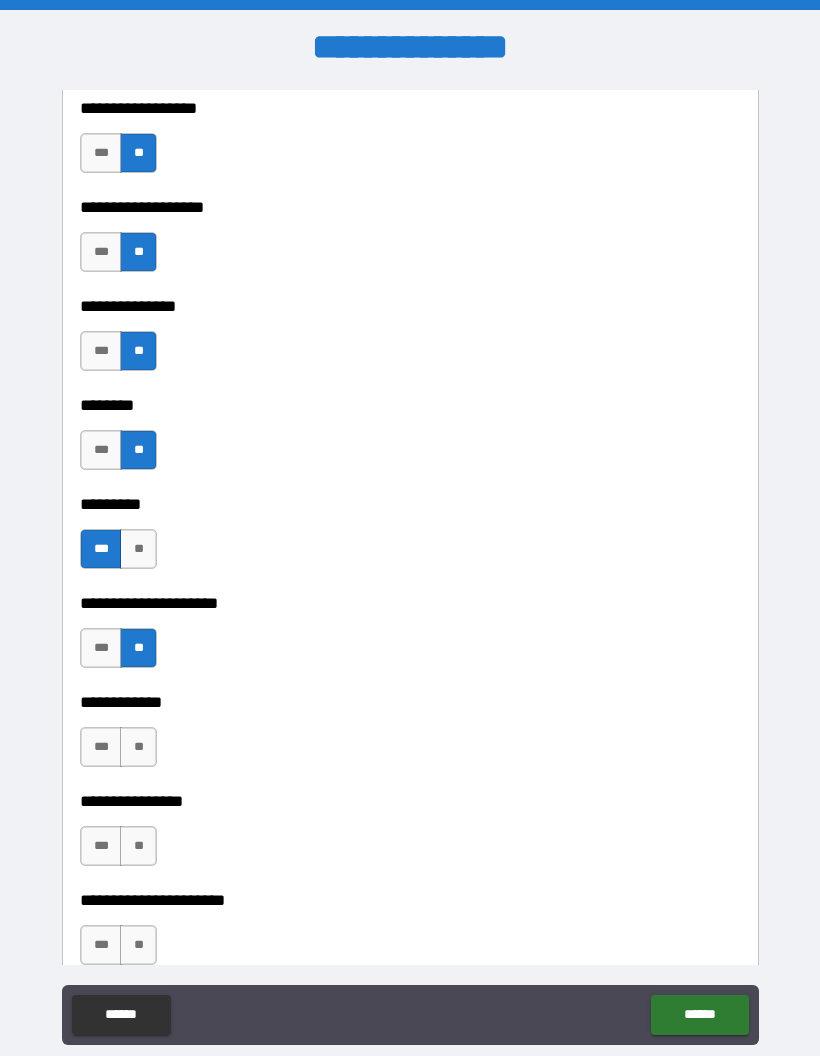 click on "**" at bounding box center [138, 747] 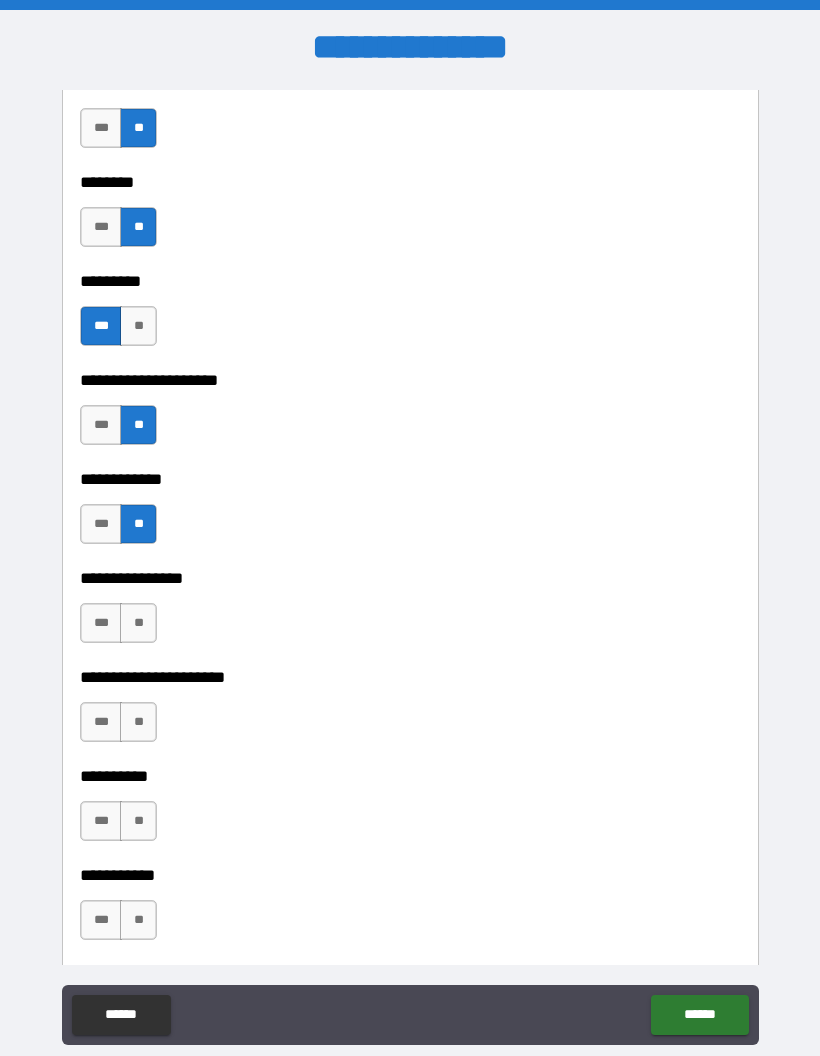 scroll, scrollTop: 5757, scrollLeft: 0, axis: vertical 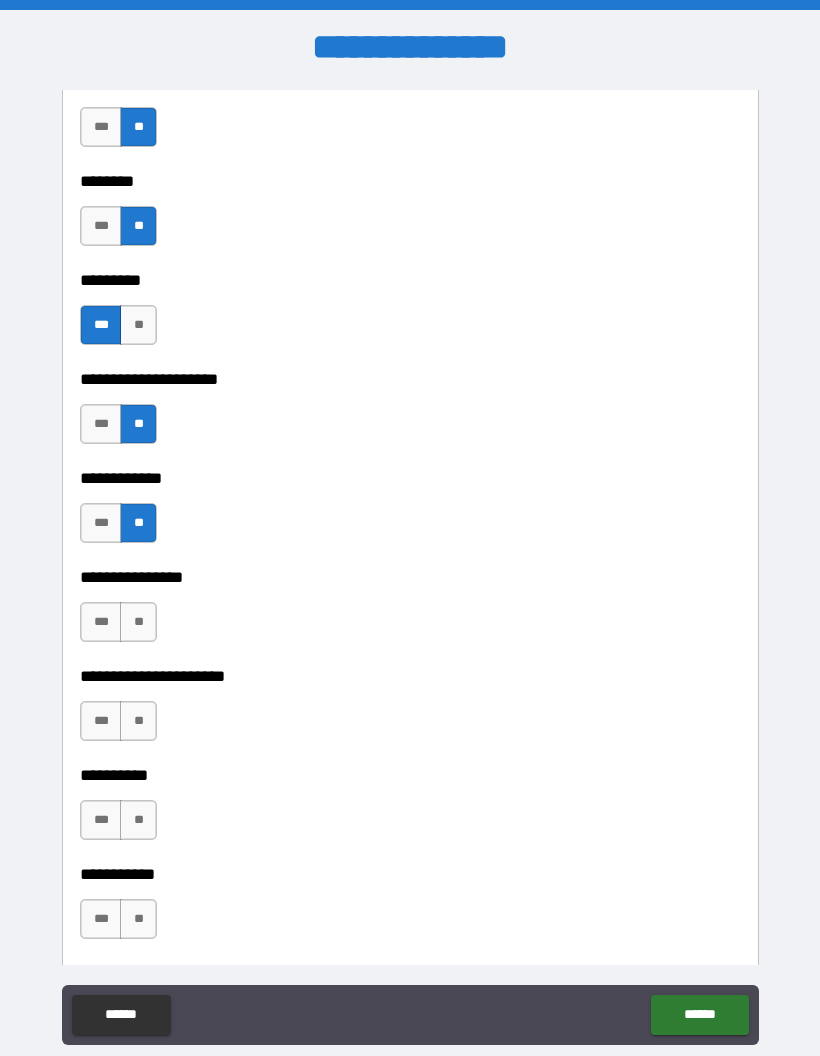 click on "**" at bounding box center [138, 622] 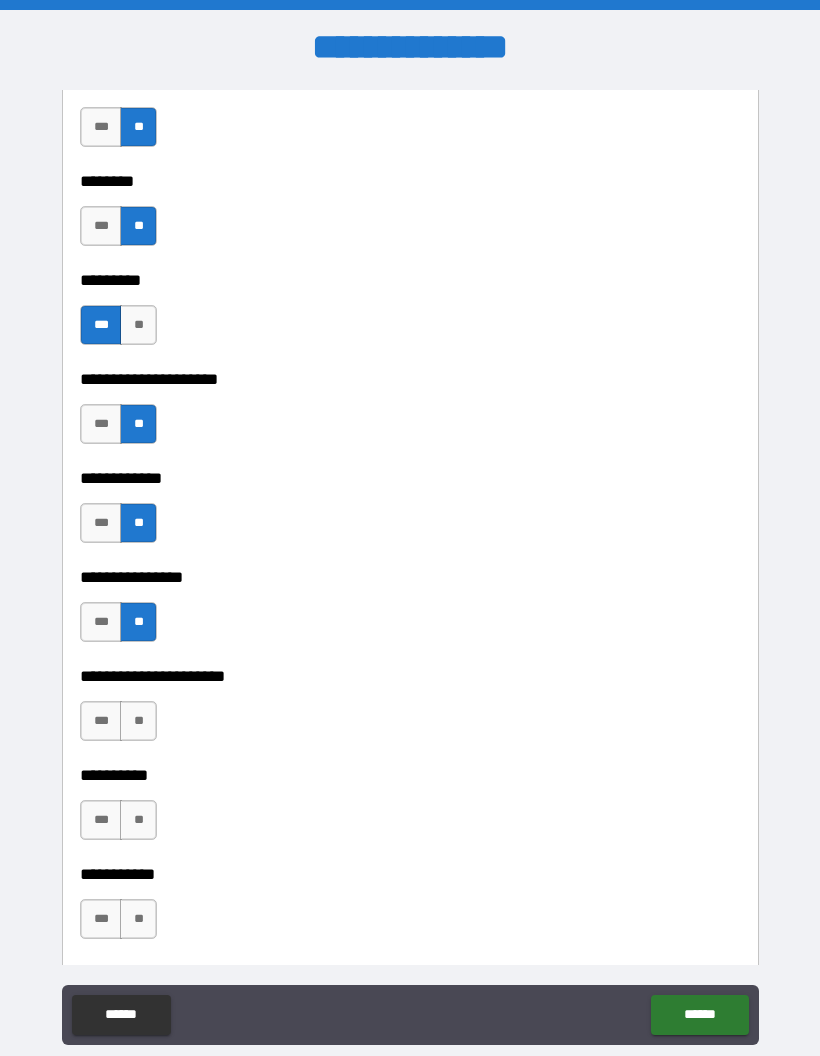 click on "**" at bounding box center (138, 721) 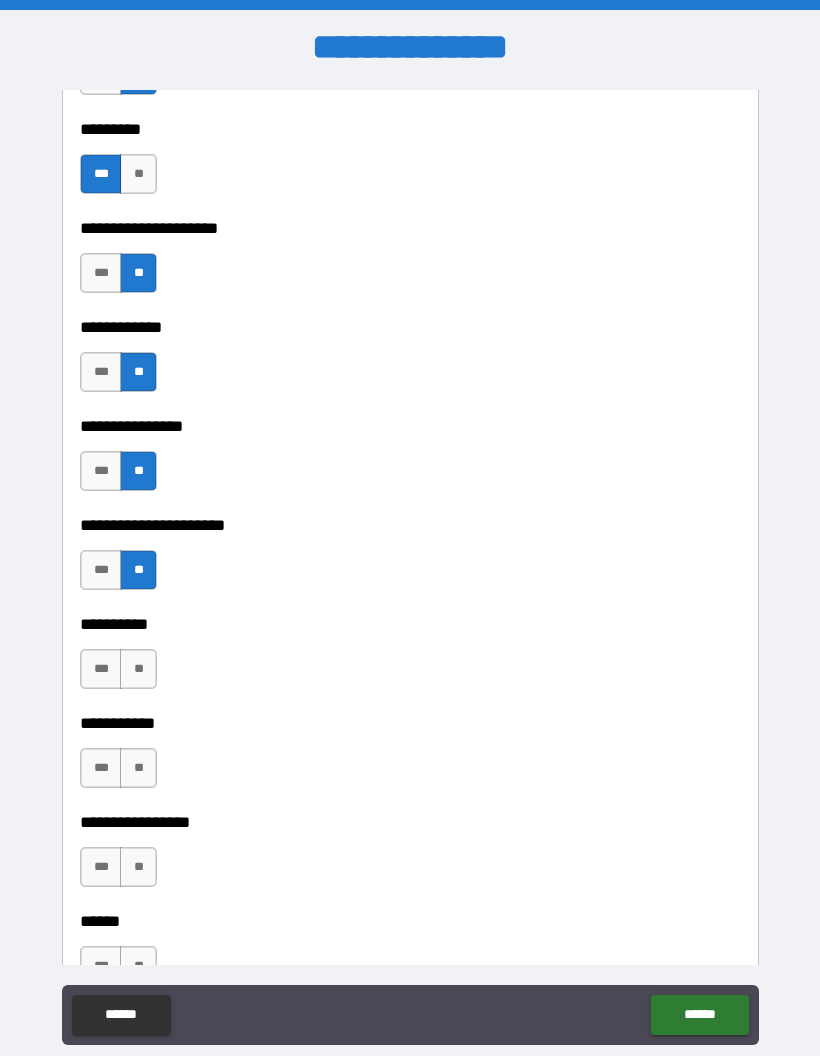 scroll, scrollTop: 5914, scrollLeft: 0, axis: vertical 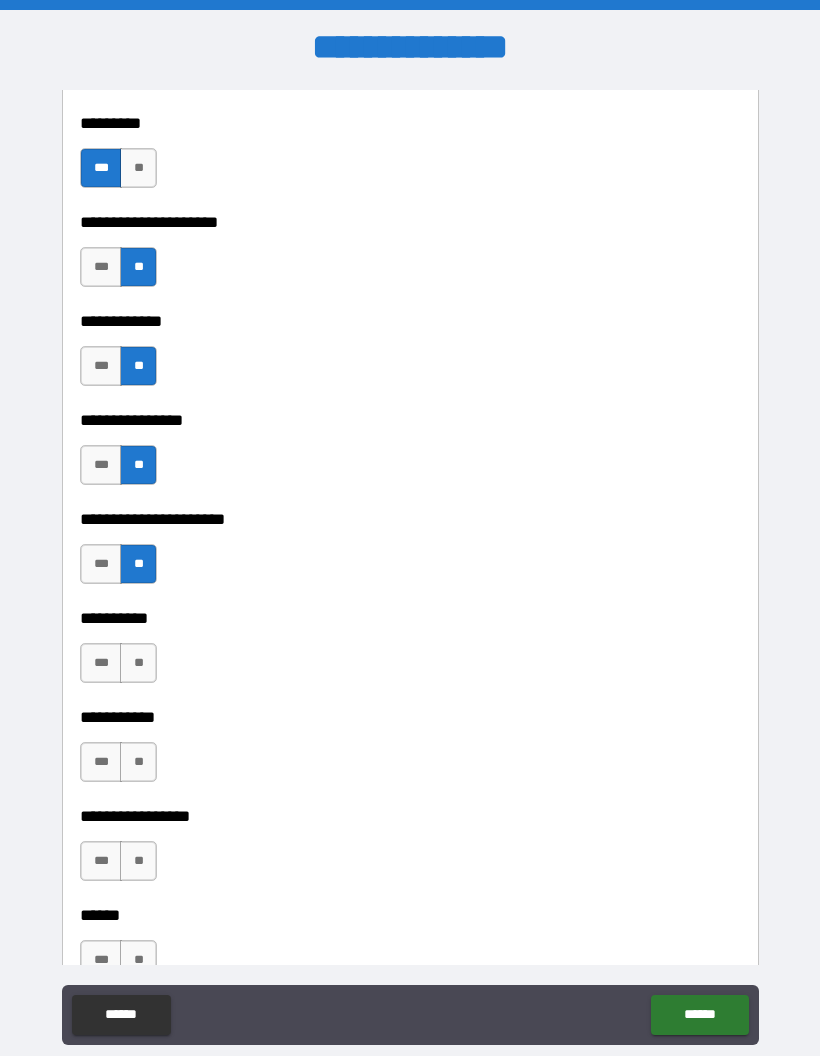 click on "**" at bounding box center (138, 663) 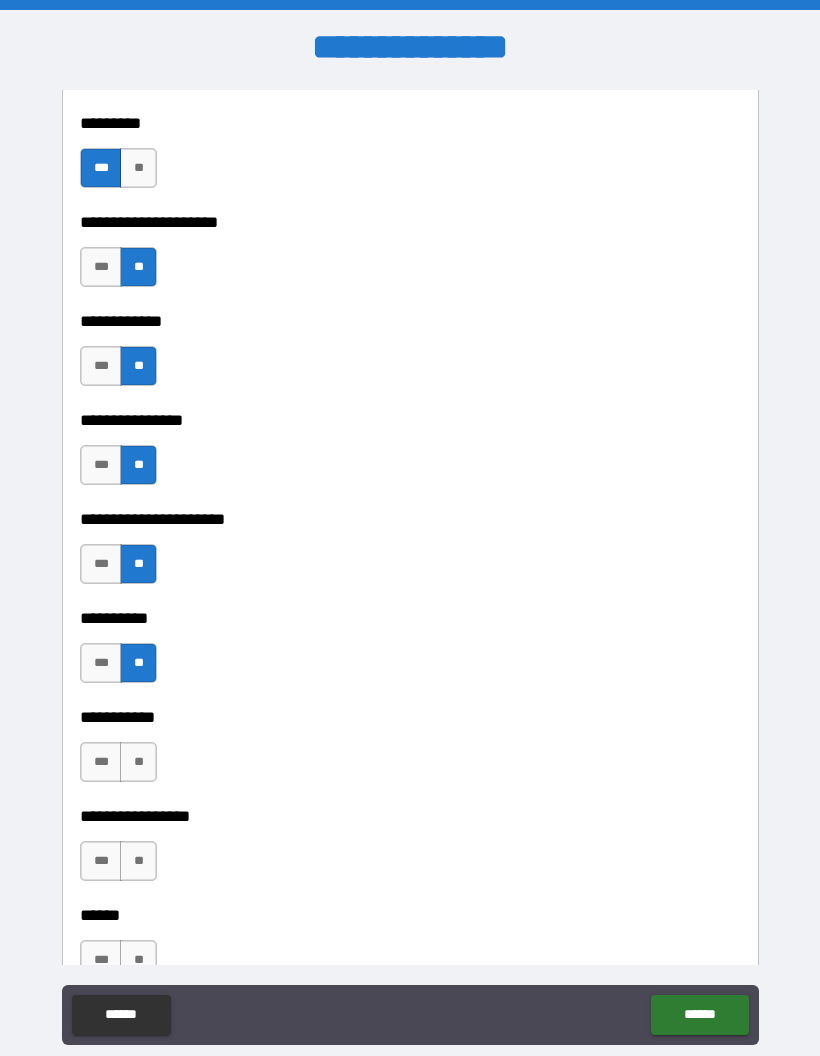 click on "**" at bounding box center [138, 762] 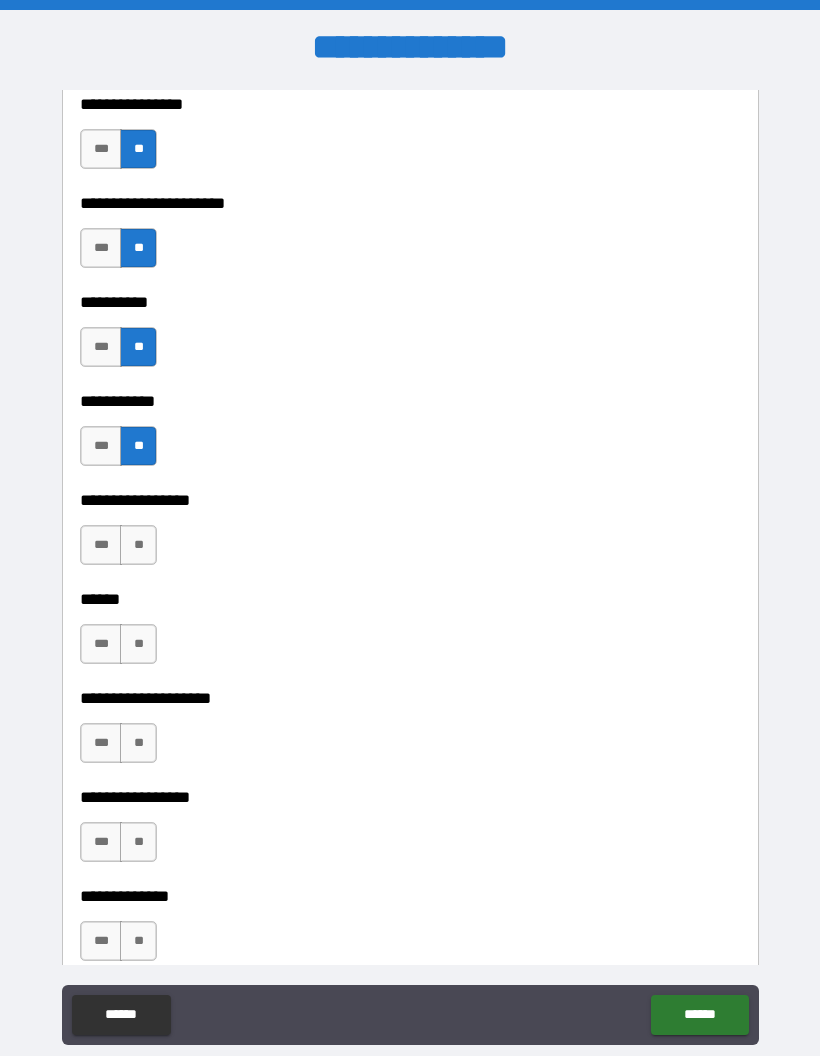 scroll, scrollTop: 6231, scrollLeft: 0, axis: vertical 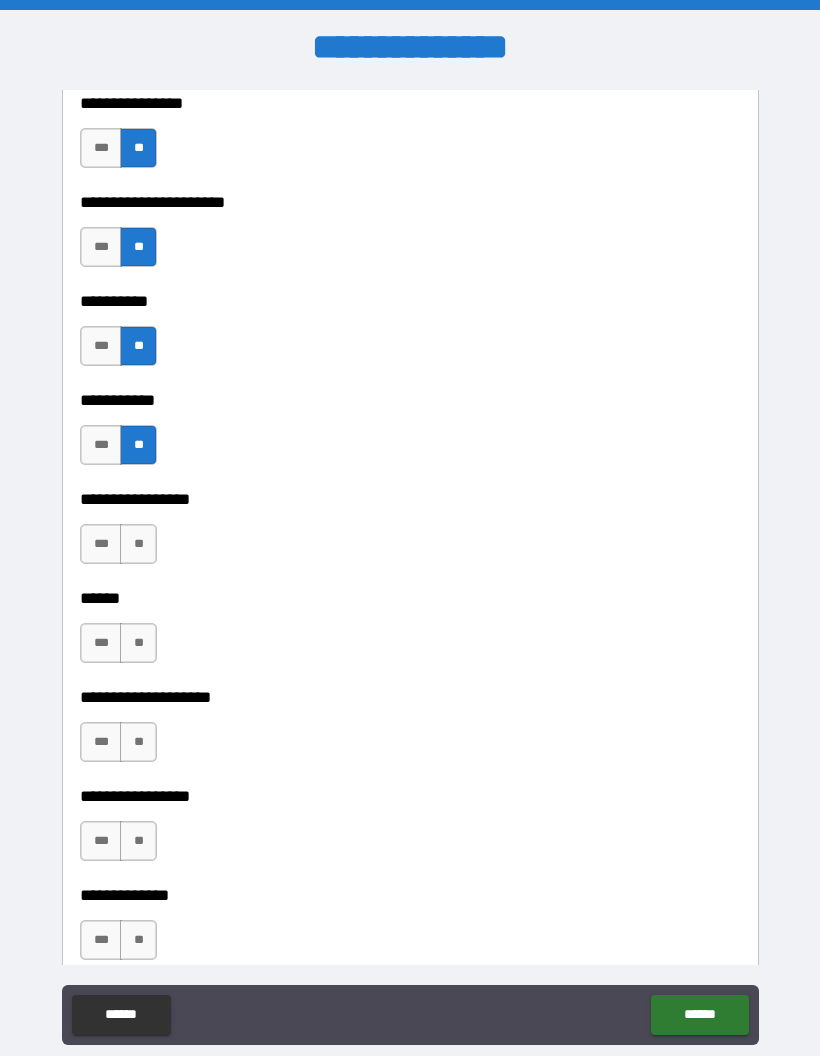 click on "**" at bounding box center [138, 544] 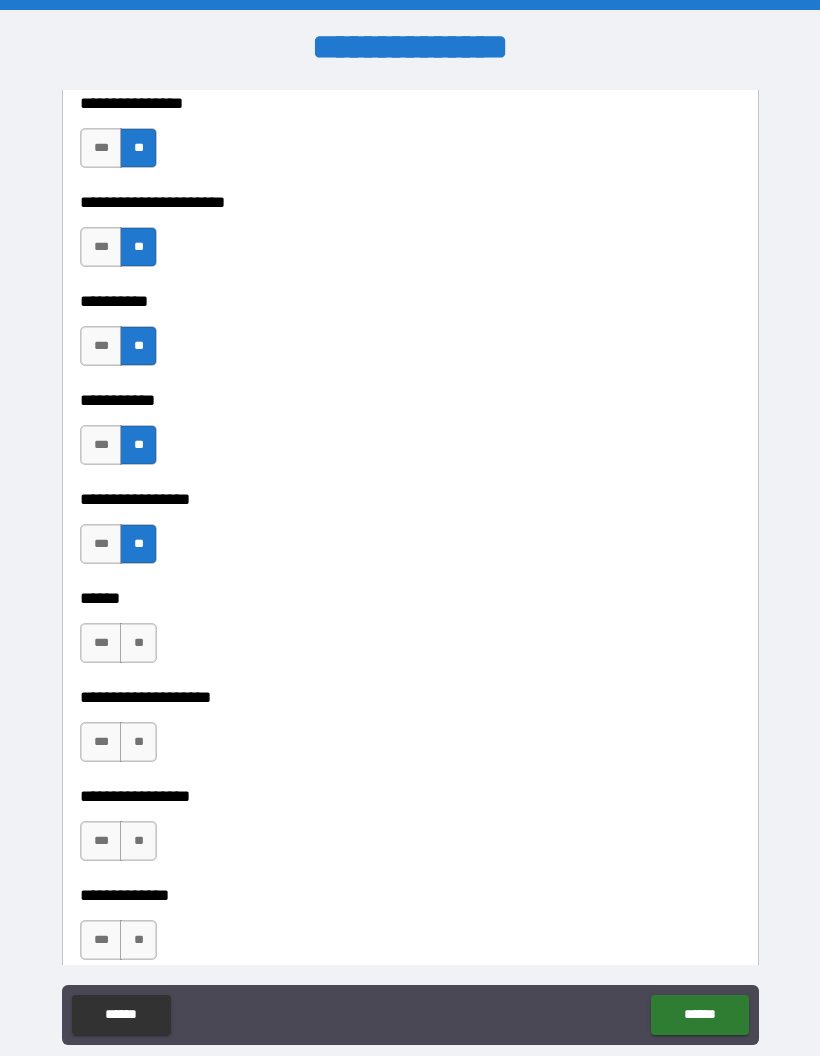 click on "**" at bounding box center (138, 643) 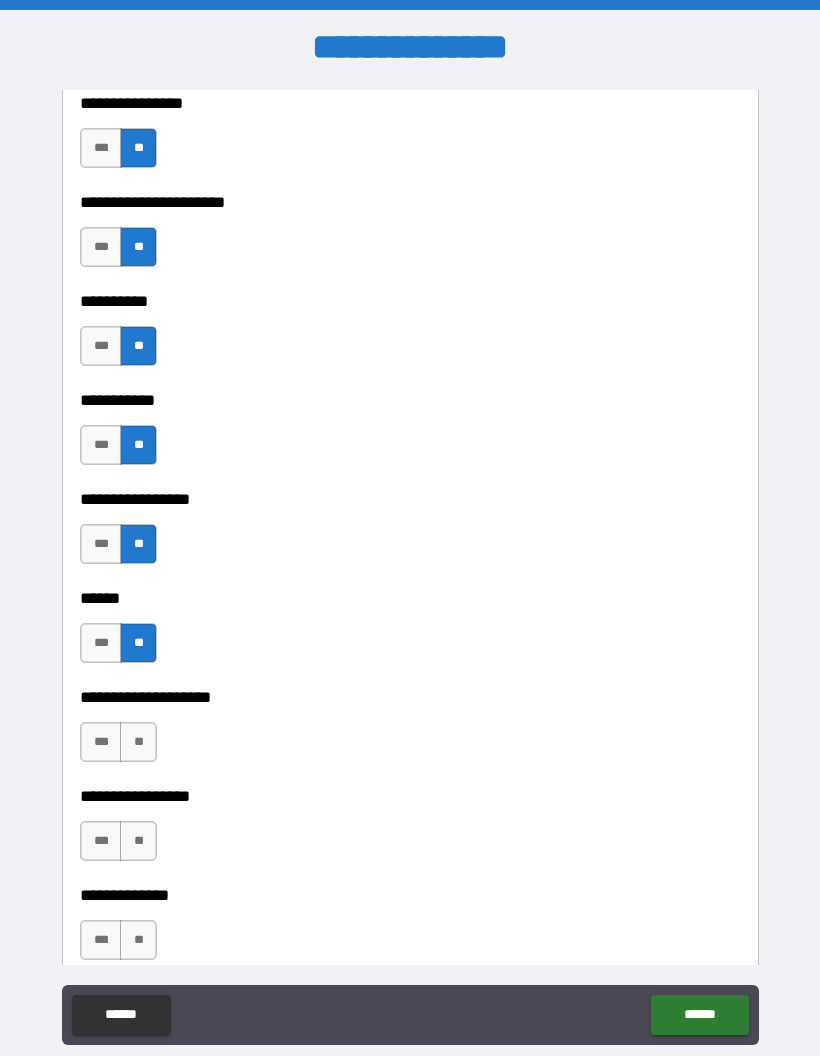 click on "**" at bounding box center (138, 742) 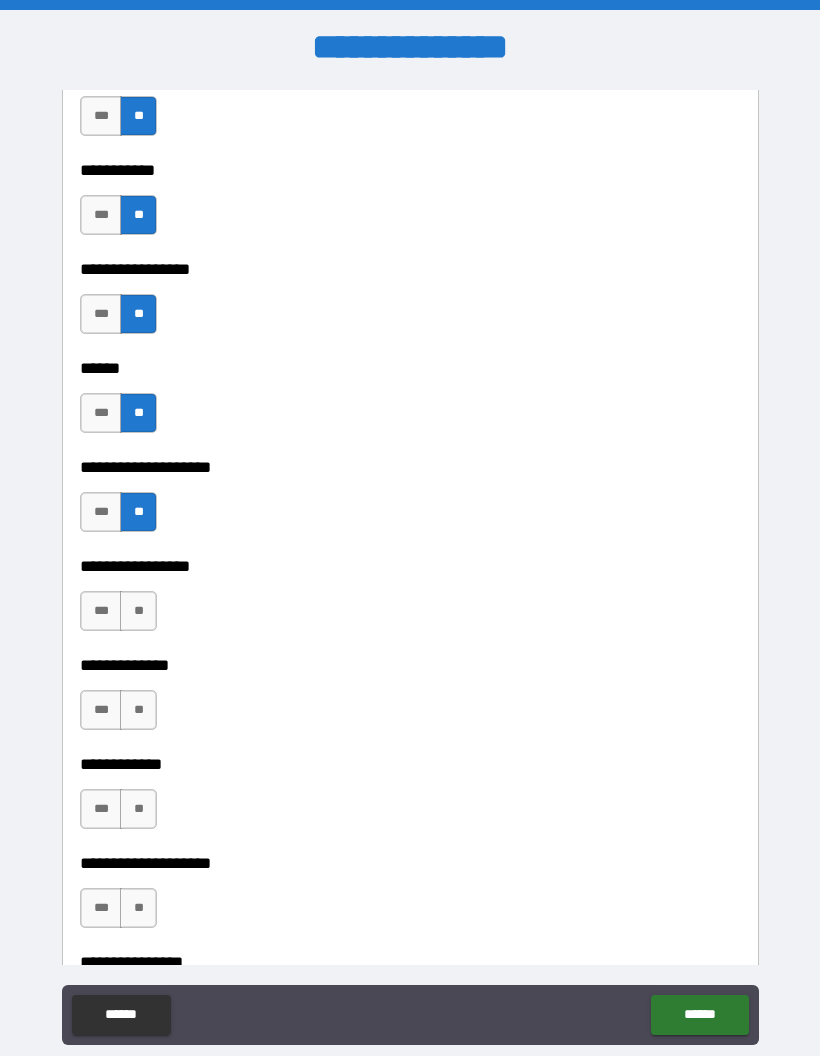 scroll, scrollTop: 6463, scrollLeft: 0, axis: vertical 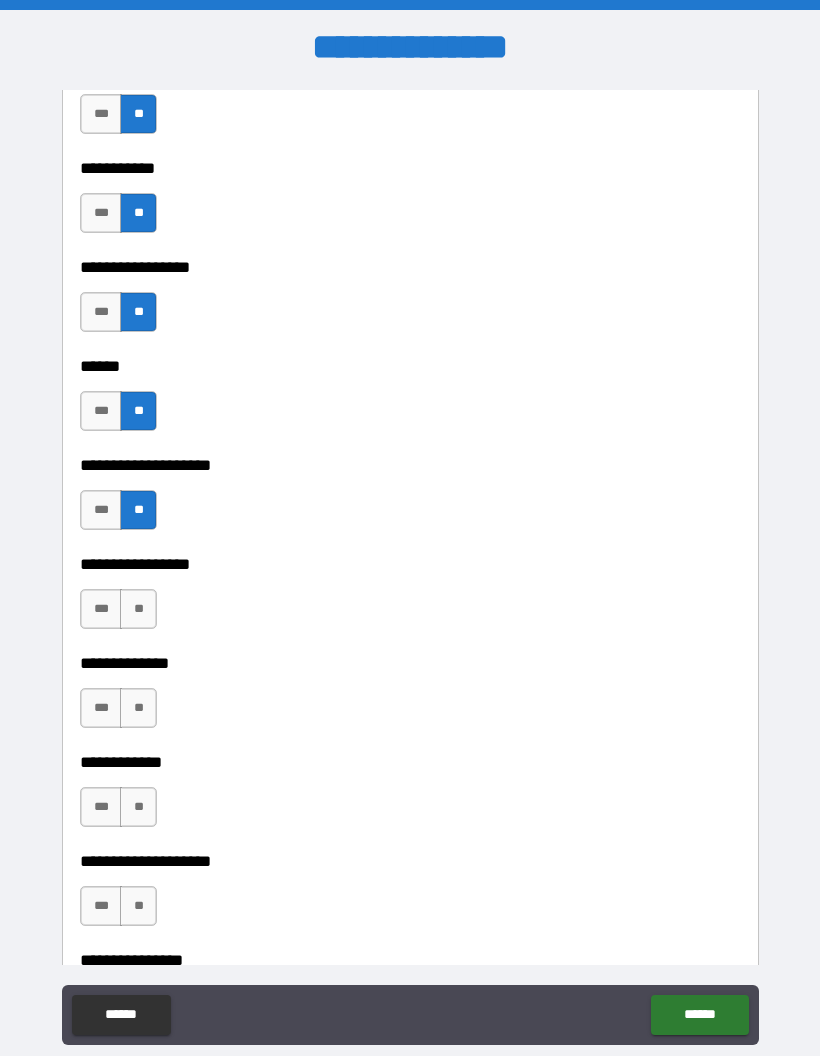 click on "**" at bounding box center (138, 609) 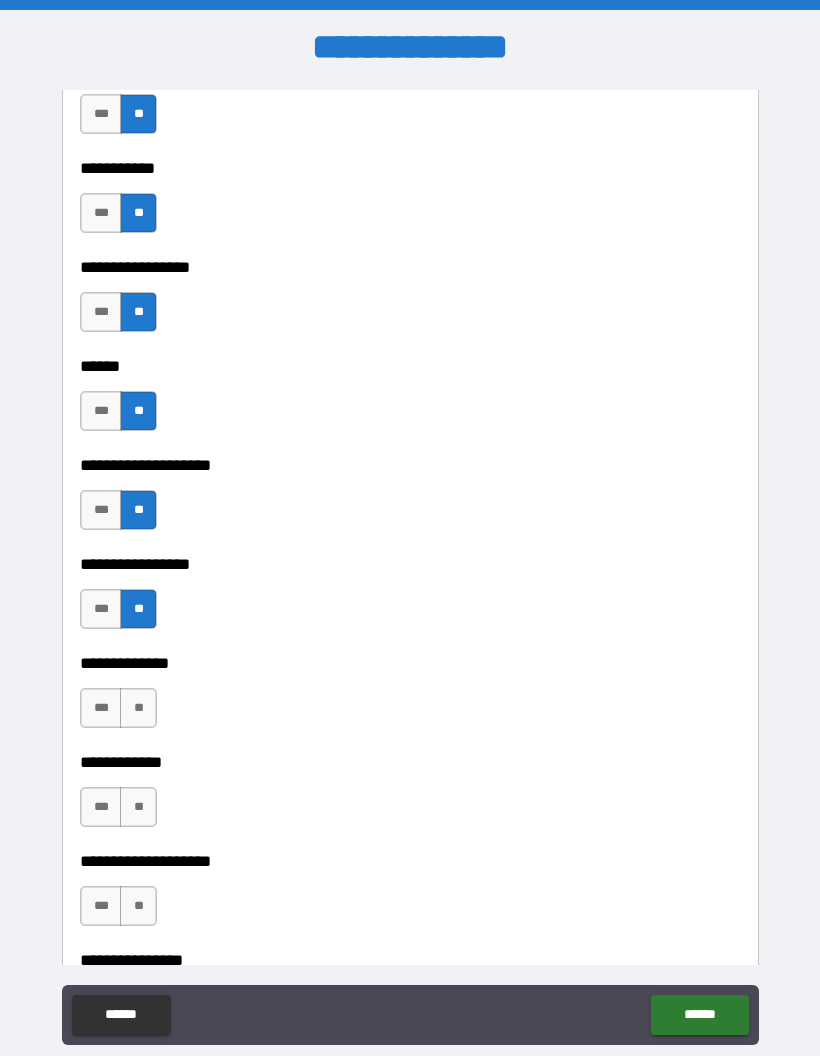 click on "**" at bounding box center (138, 708) 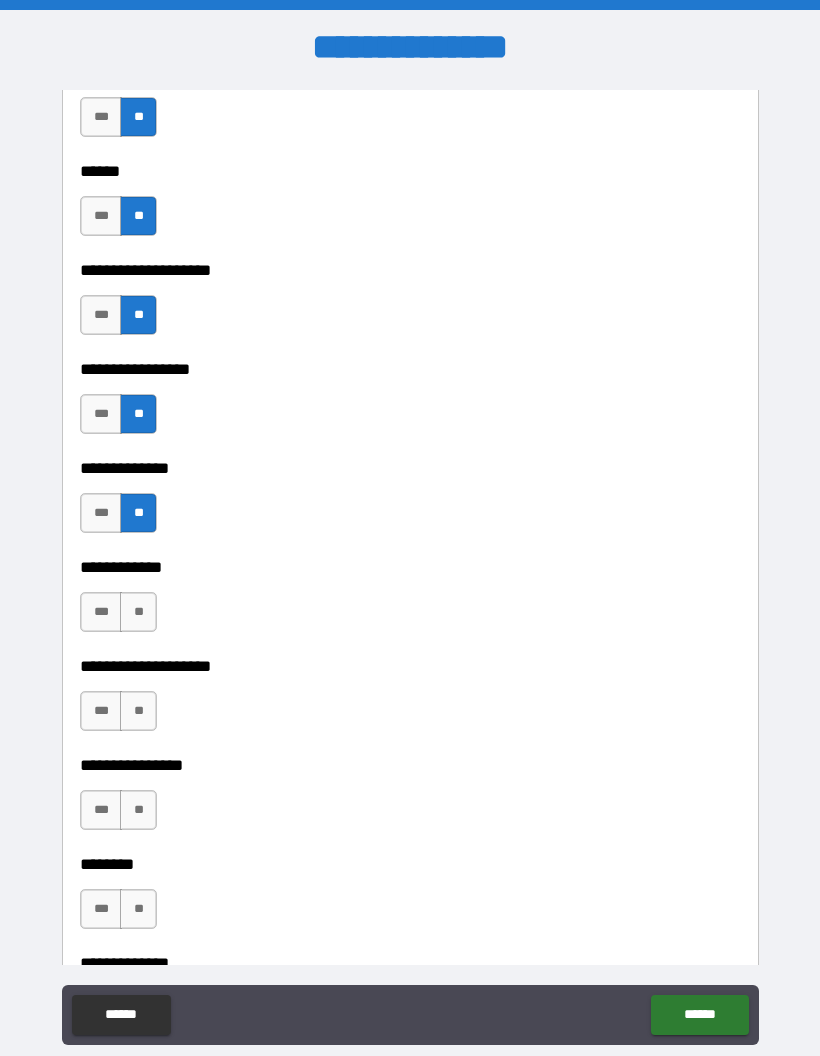 scroll, scrollTop: 6660, scrollLeft: 0, axis: vertical 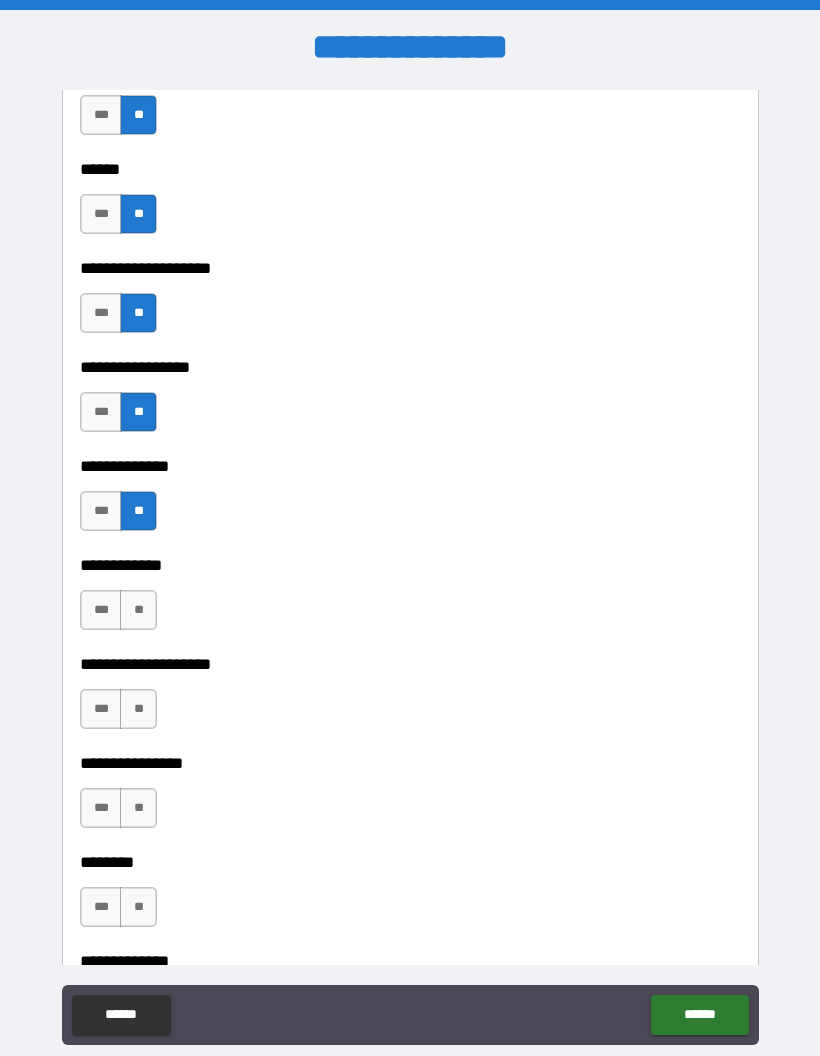 click on "**" at bounding box center (138, 610) 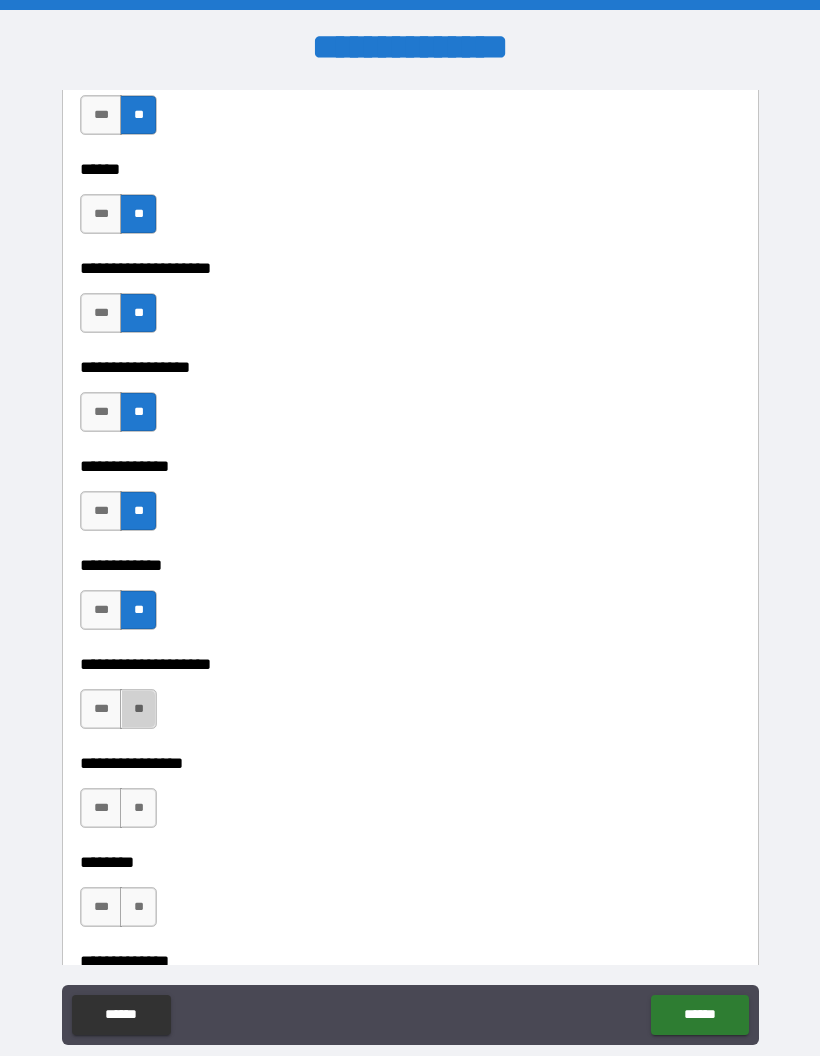 click on "**" at bounding box center (138, 709) 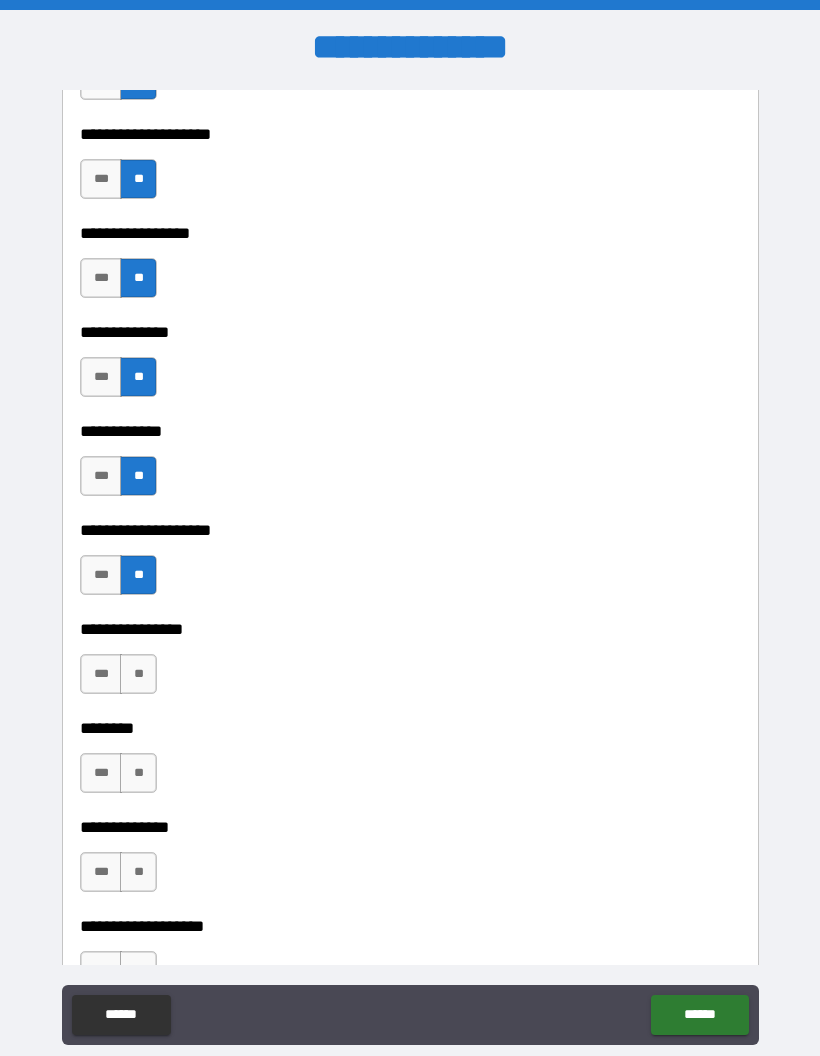 scroll, scrollTop: 6795, scrollLeft: 0, axis: vertical 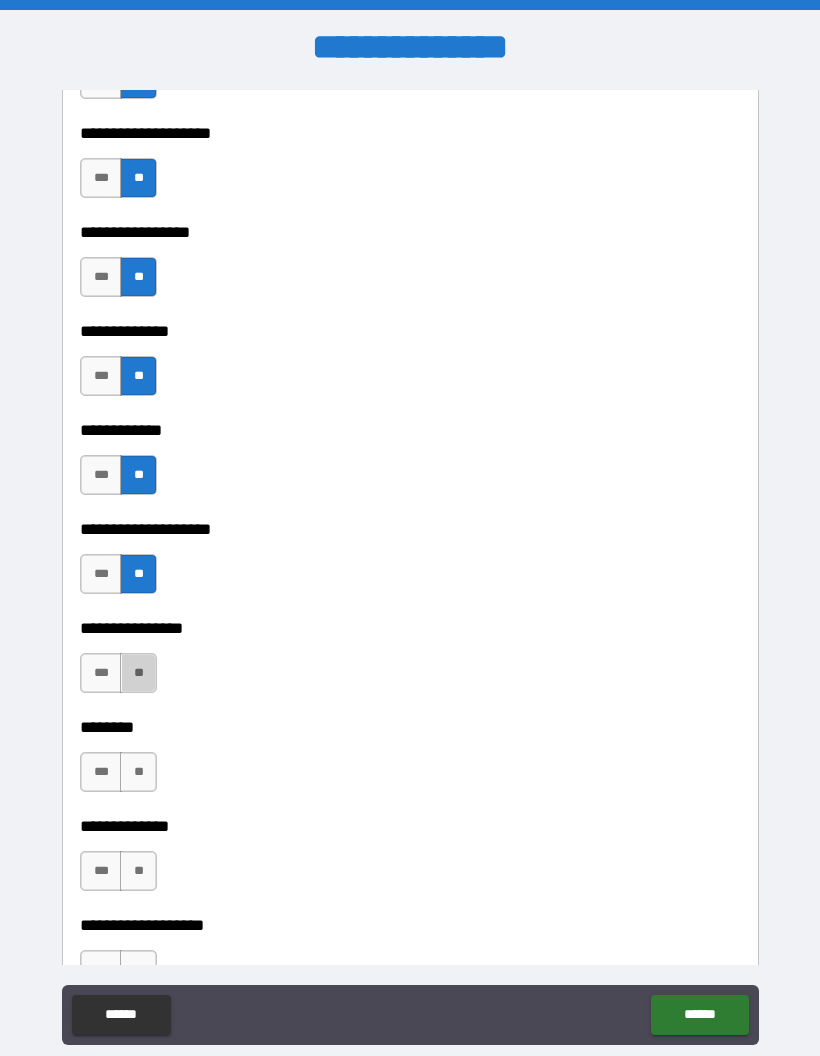 click on "**" at bounding box center (138, 673) 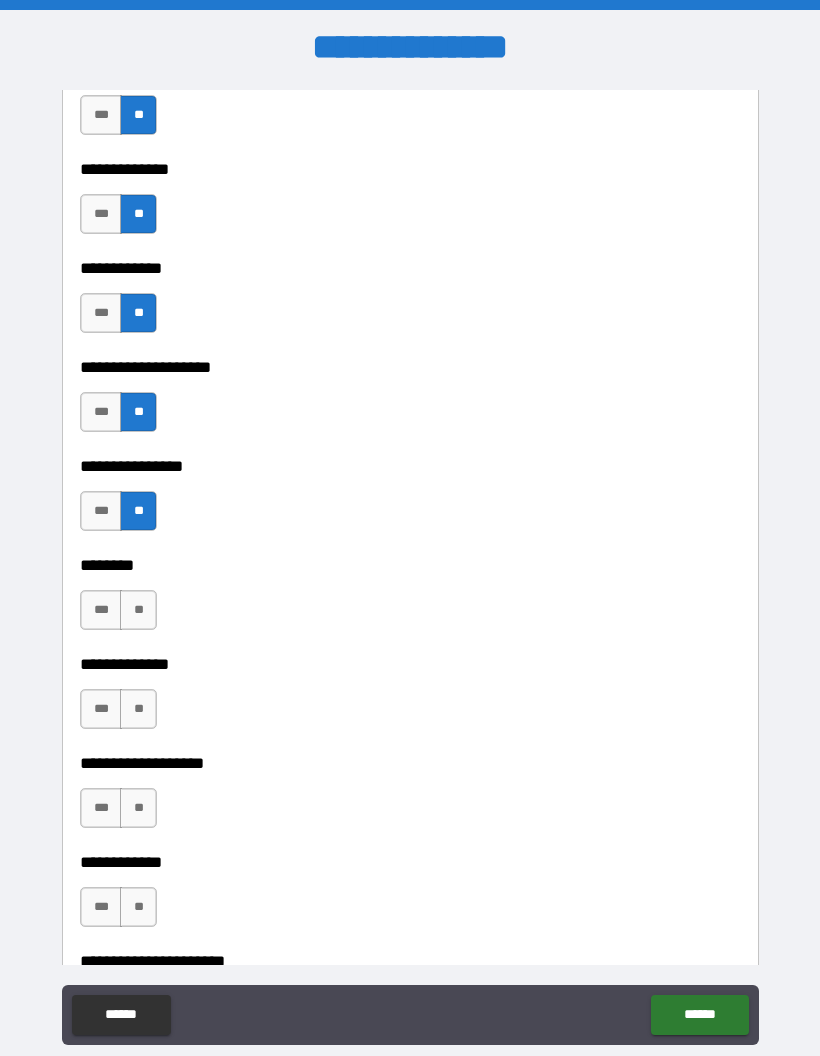 scroll, scrollTop: 6958, scrollLeft: 0, axis: vertical 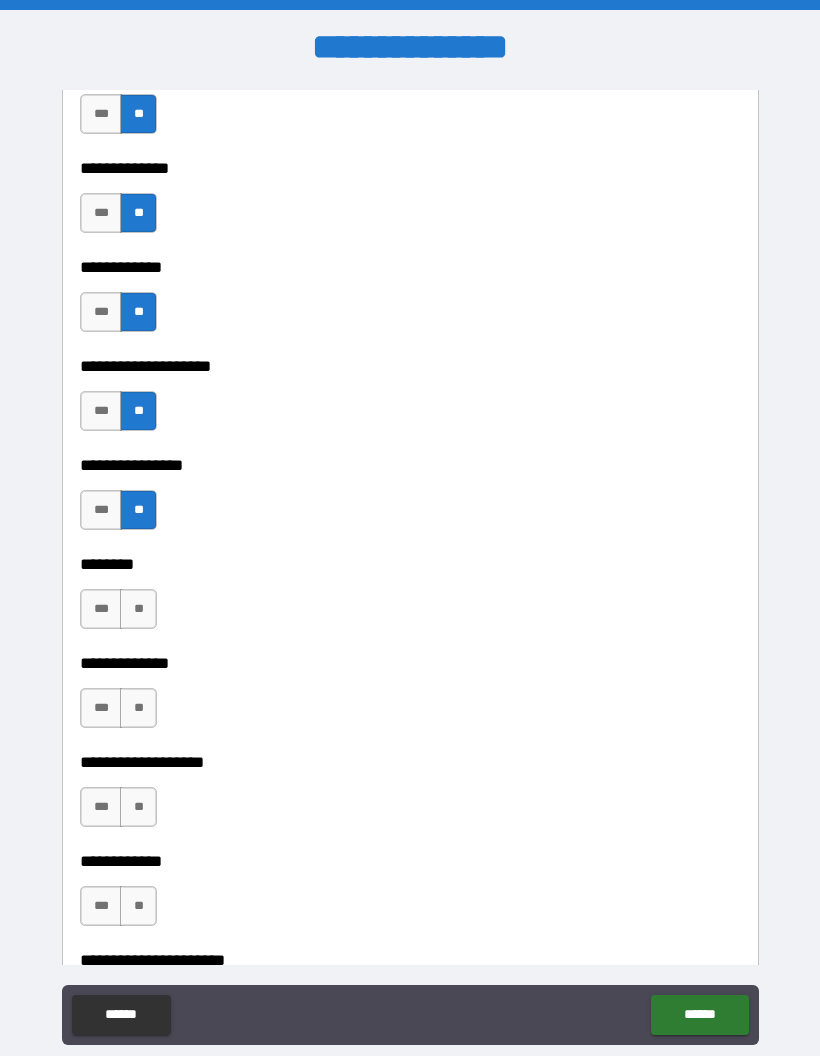 click on "**" at bounding box center [138, 609] 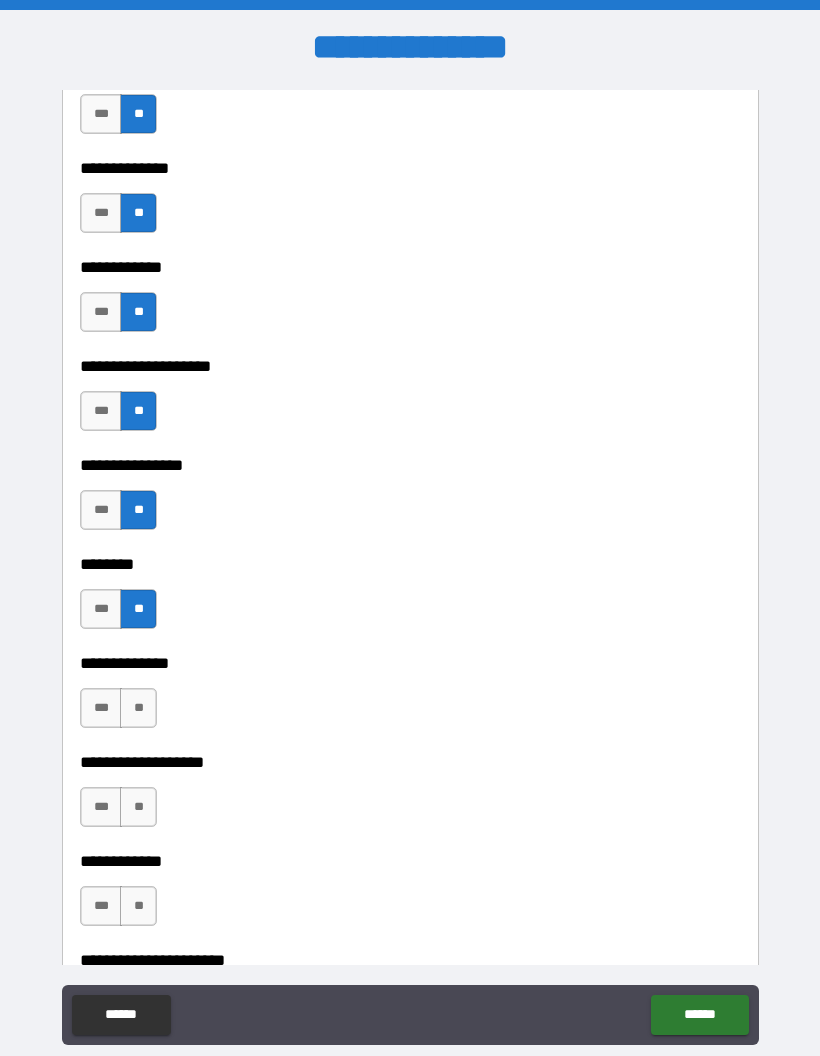 click on "**" at bounding box center (138, 708) 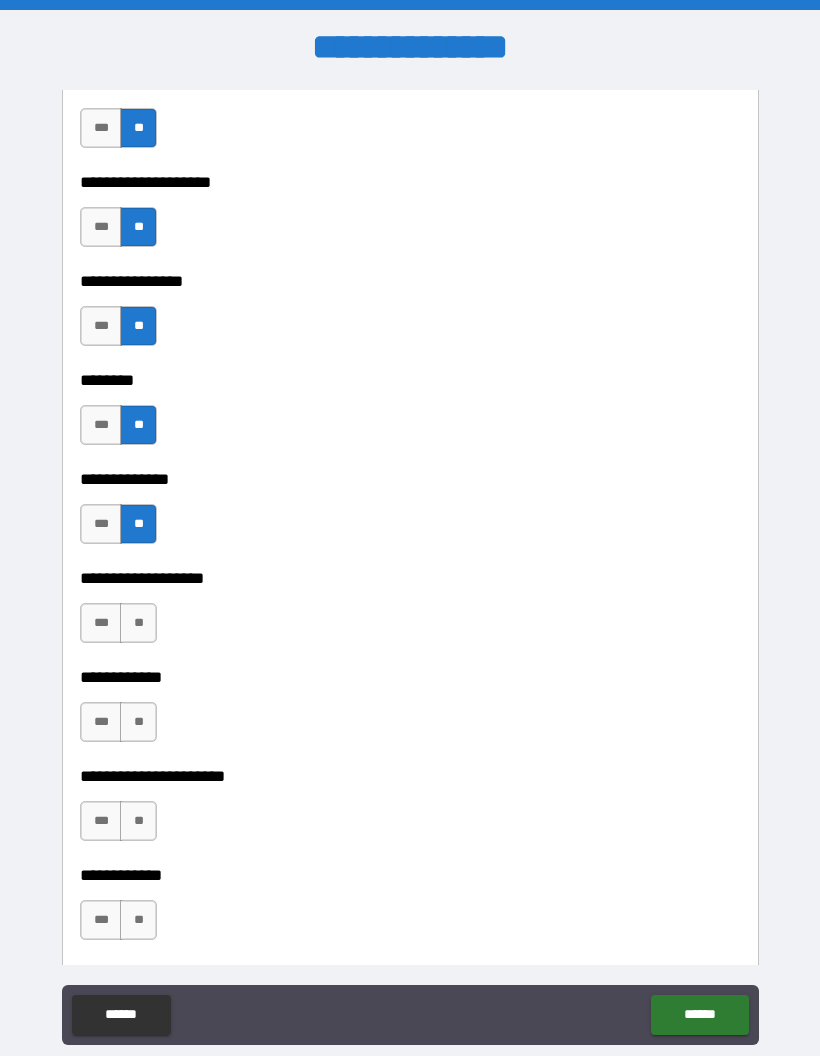 scroll, scrollTop: 7143, scrollLeft: 0, axis: vertical 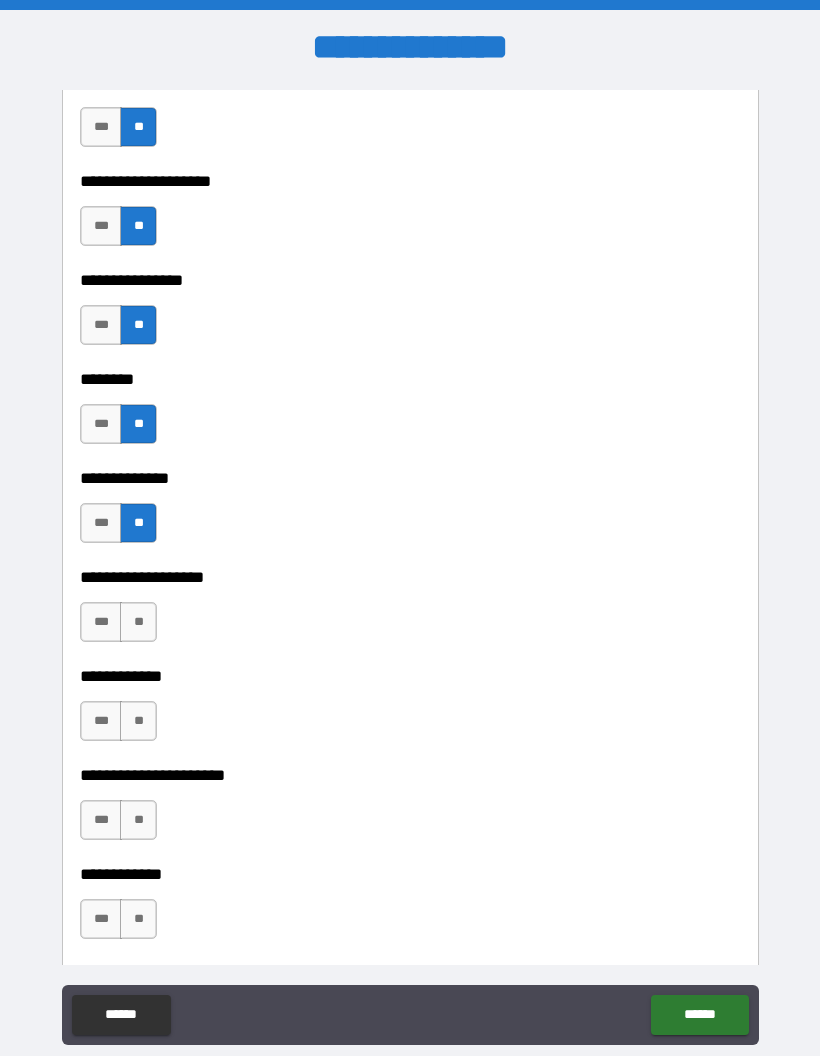click on "**" at bounding box center [138, 622] 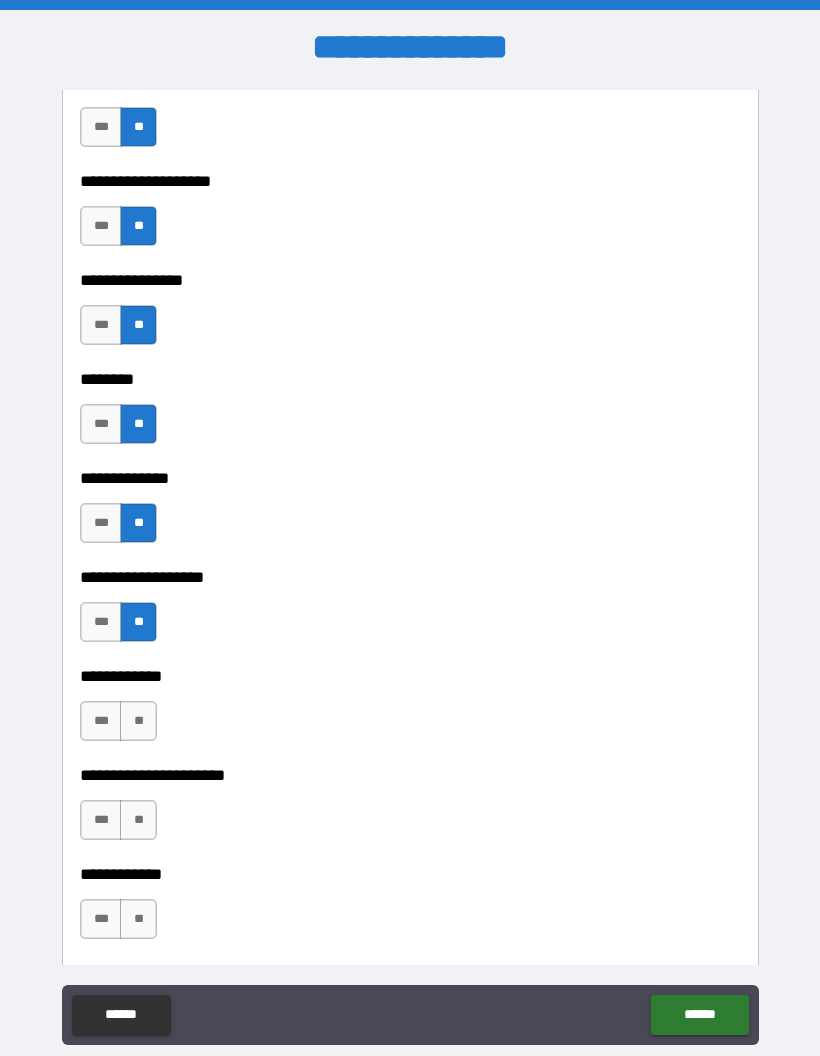 click on "**" at bounding box center [138, 721] 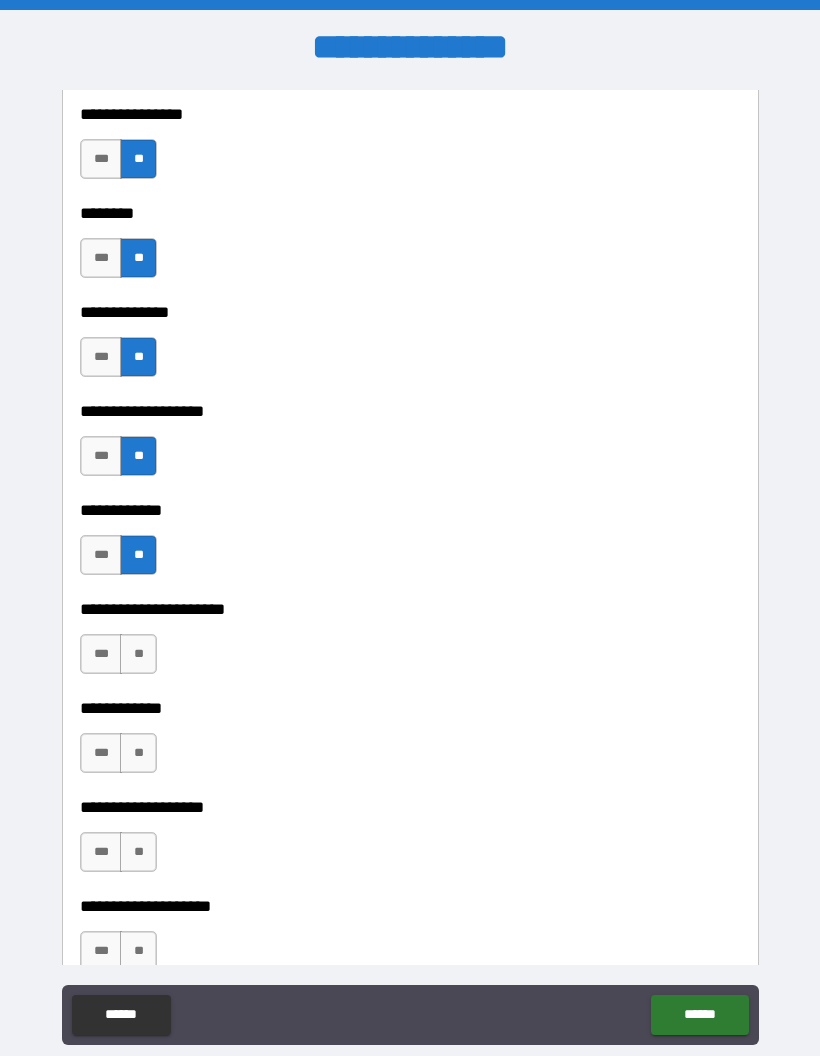 scroll, scrollTop: 7310, scrollLeft: 0, axis: vertical 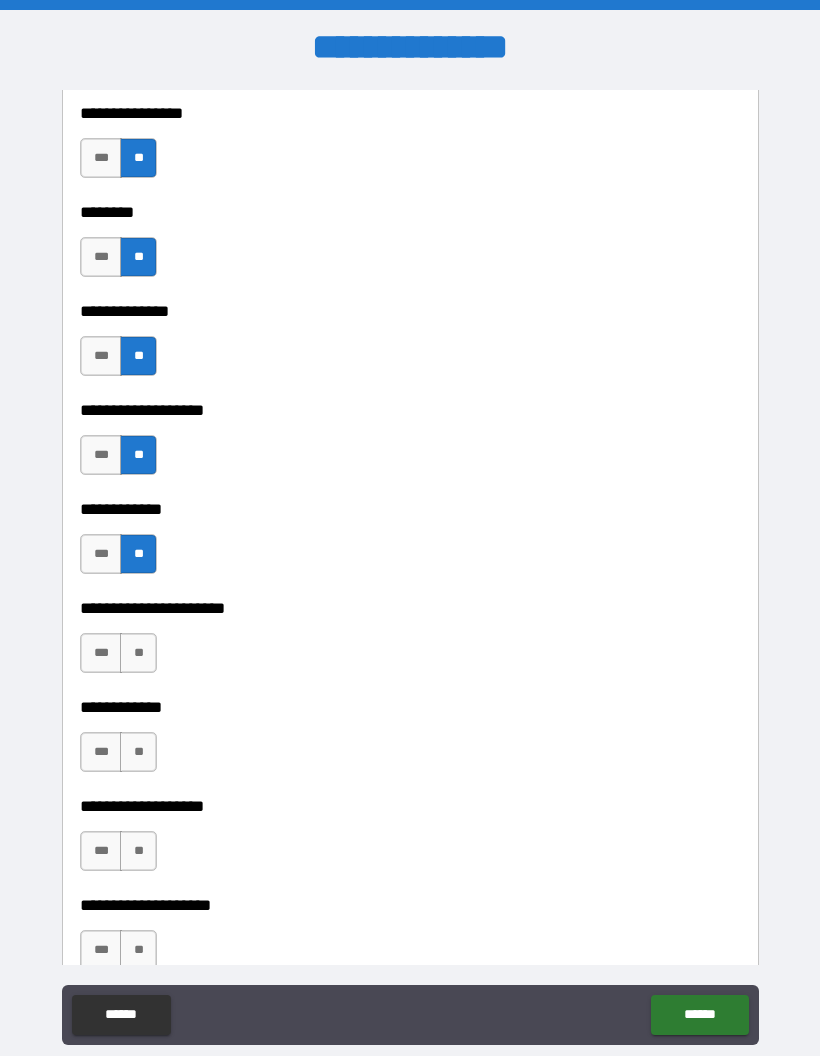 click on "**" at bounding box center [138, 653] 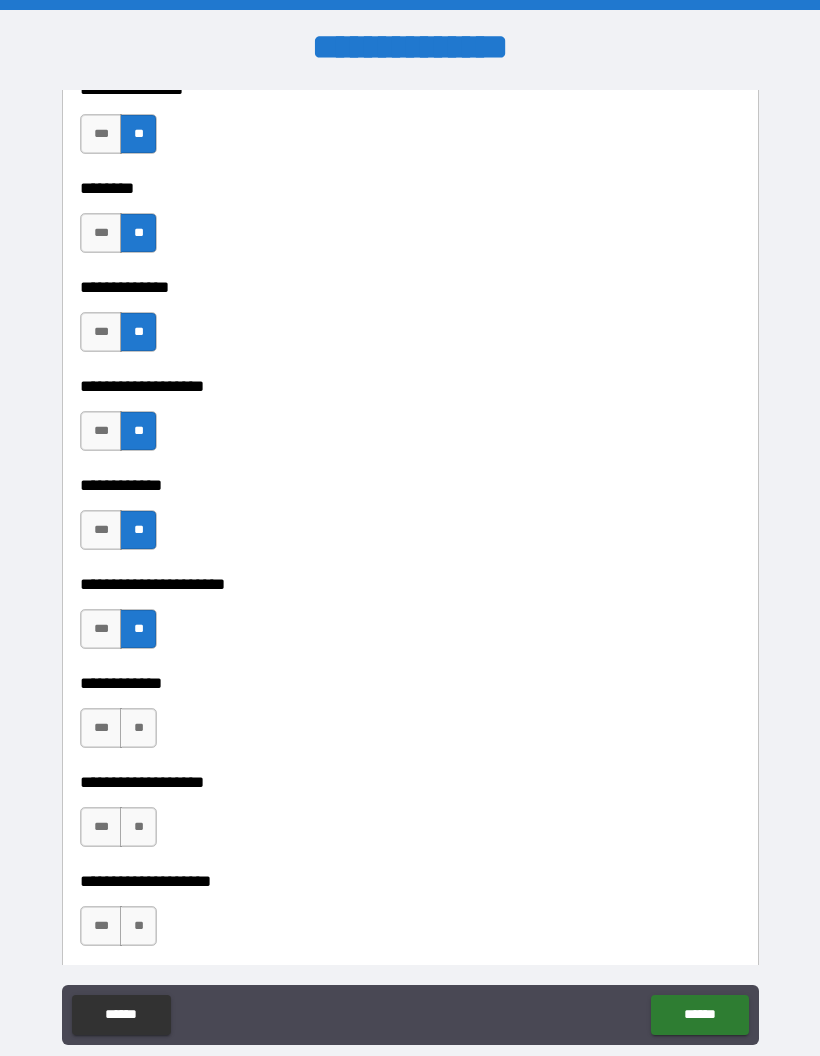 scroll, scrollTop: 7346, scrollLeft: 0, axis: vertical 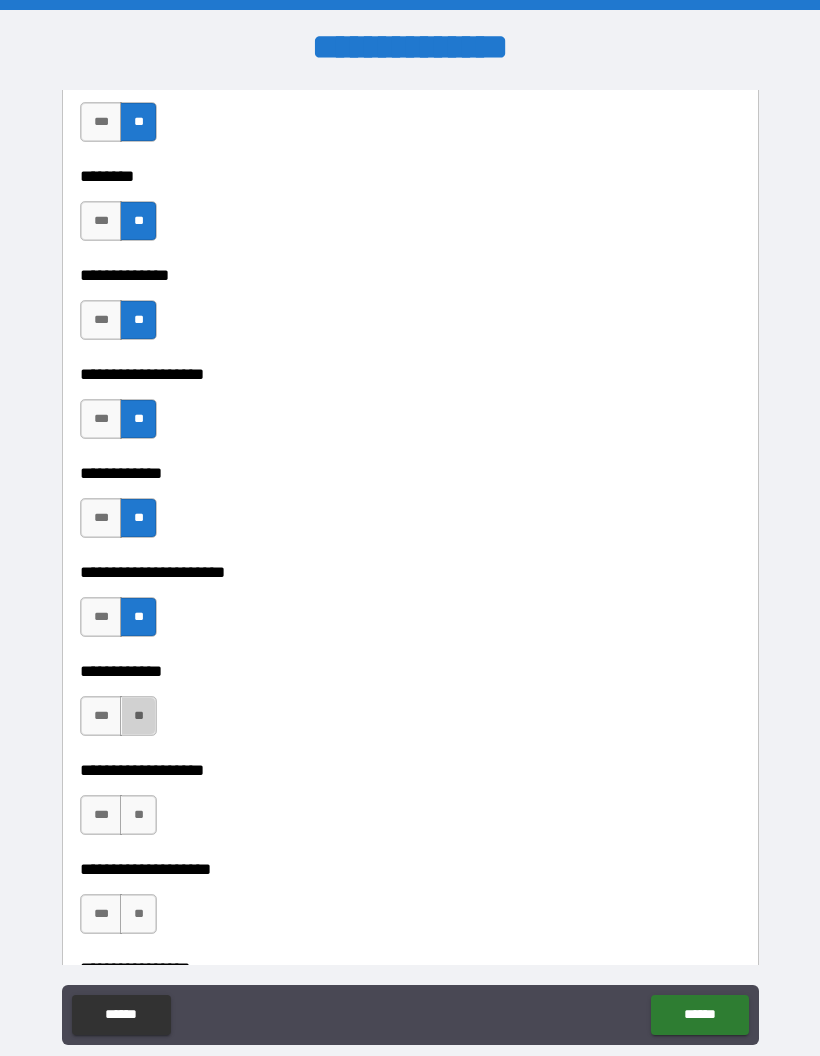 click on "**" at bounding box center [138, 716] 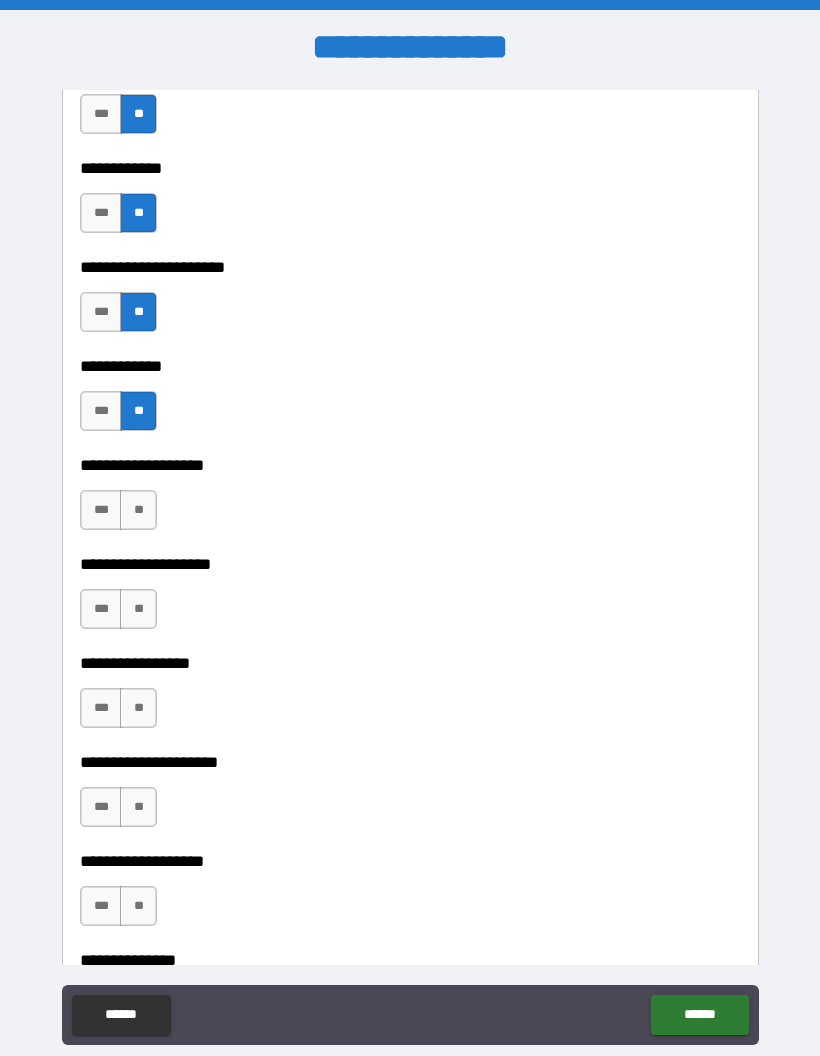 scroll, scrollTop: 7654, scrollLeft: 0, axis: vertical 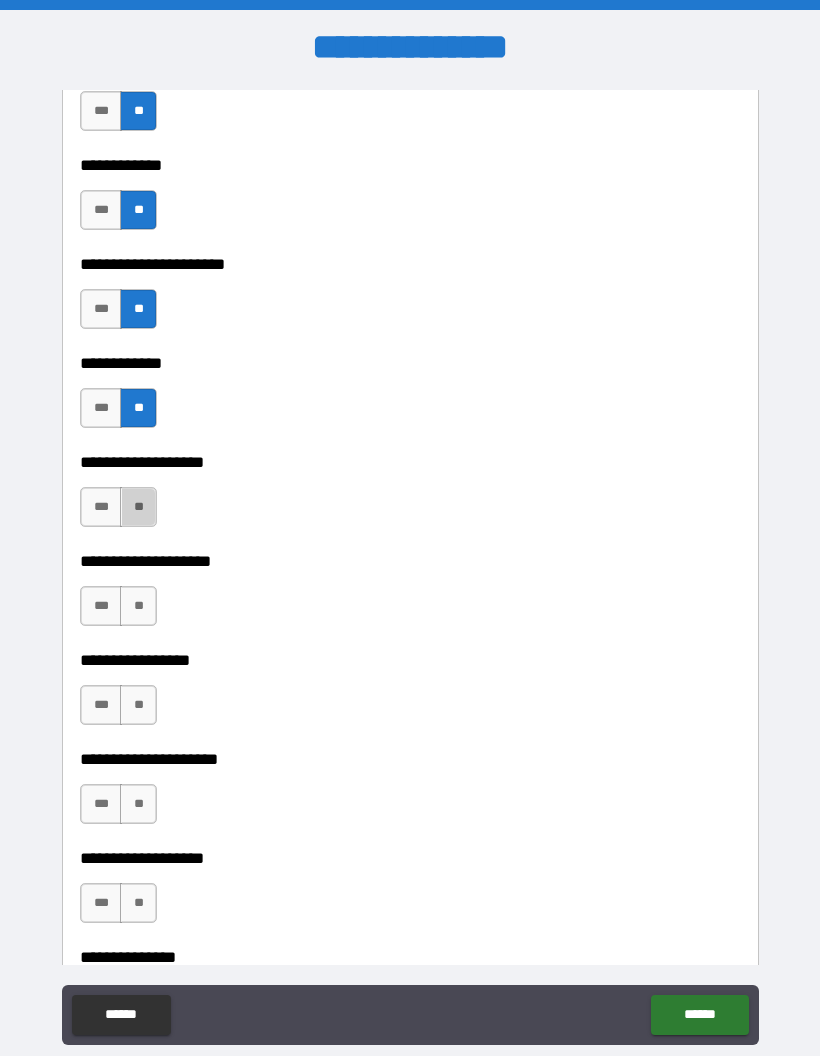 click on "**" at bounding box center (138, 507) 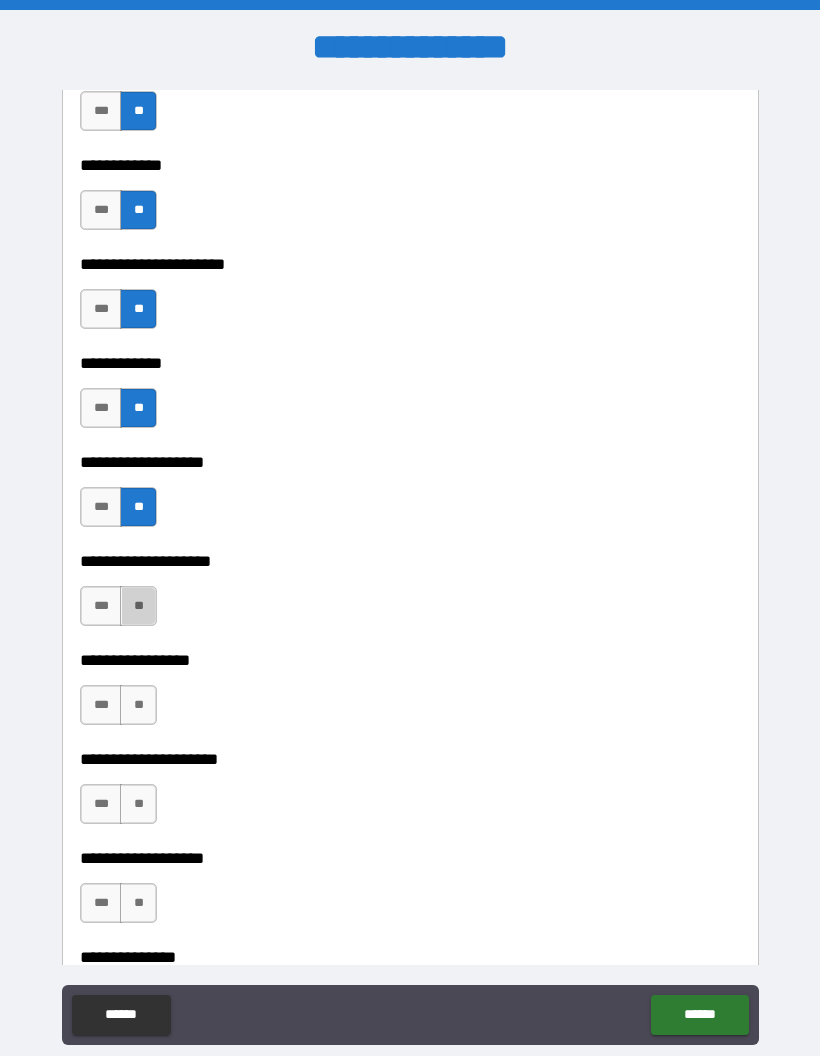 click on "**" at bounding box center [138, 606] 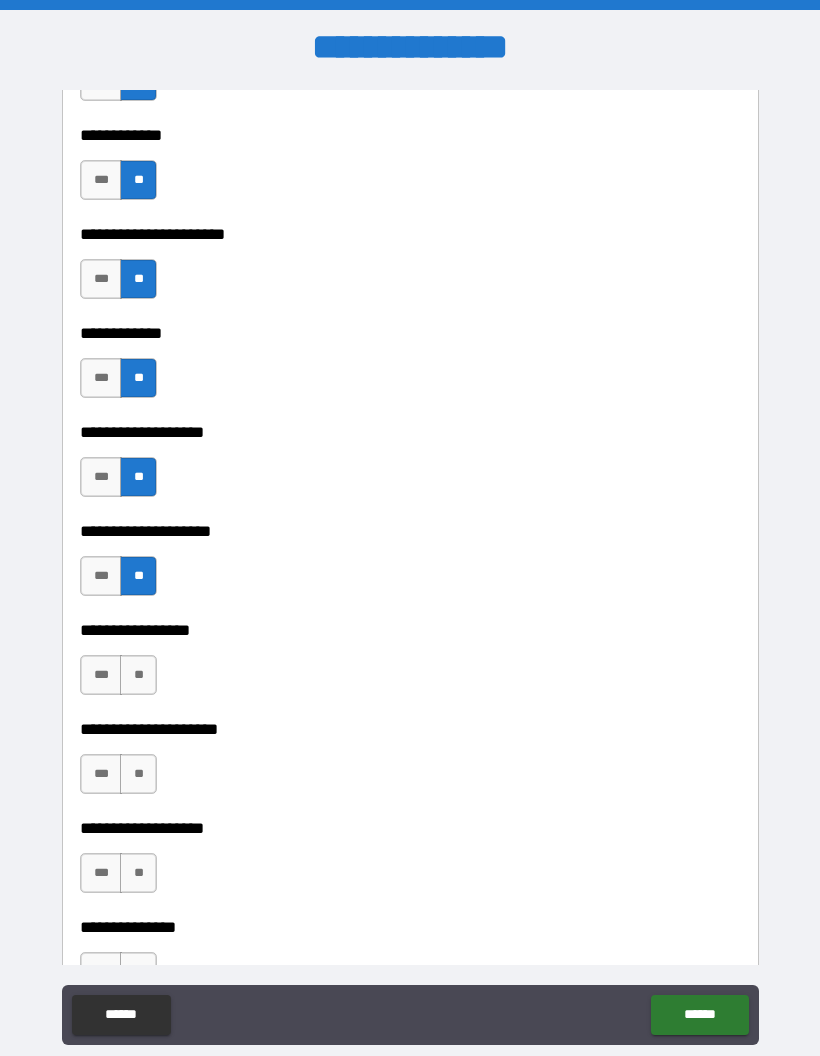 scroll, scrollTop: 7693, scrollLeft: 0, axis: vertical 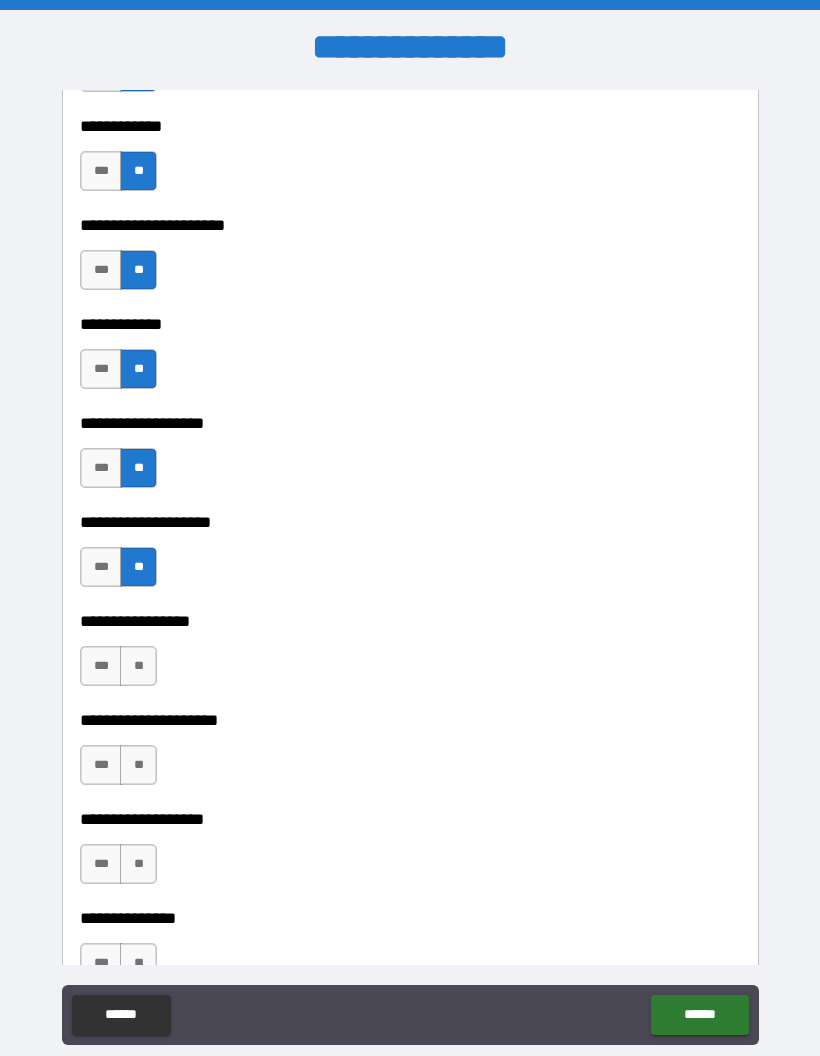 click on "**" at bounding box center [138, 666] 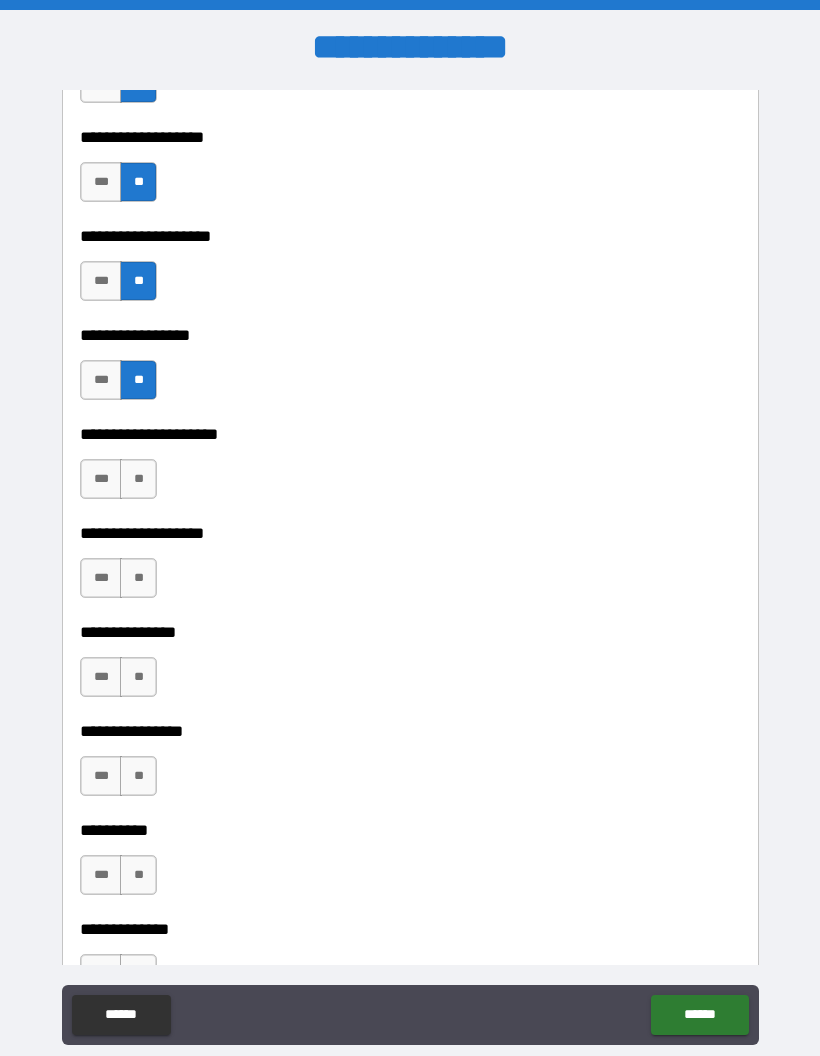 scroll, scrollTop: 7980, scrollLeft: 0, axis: vertical 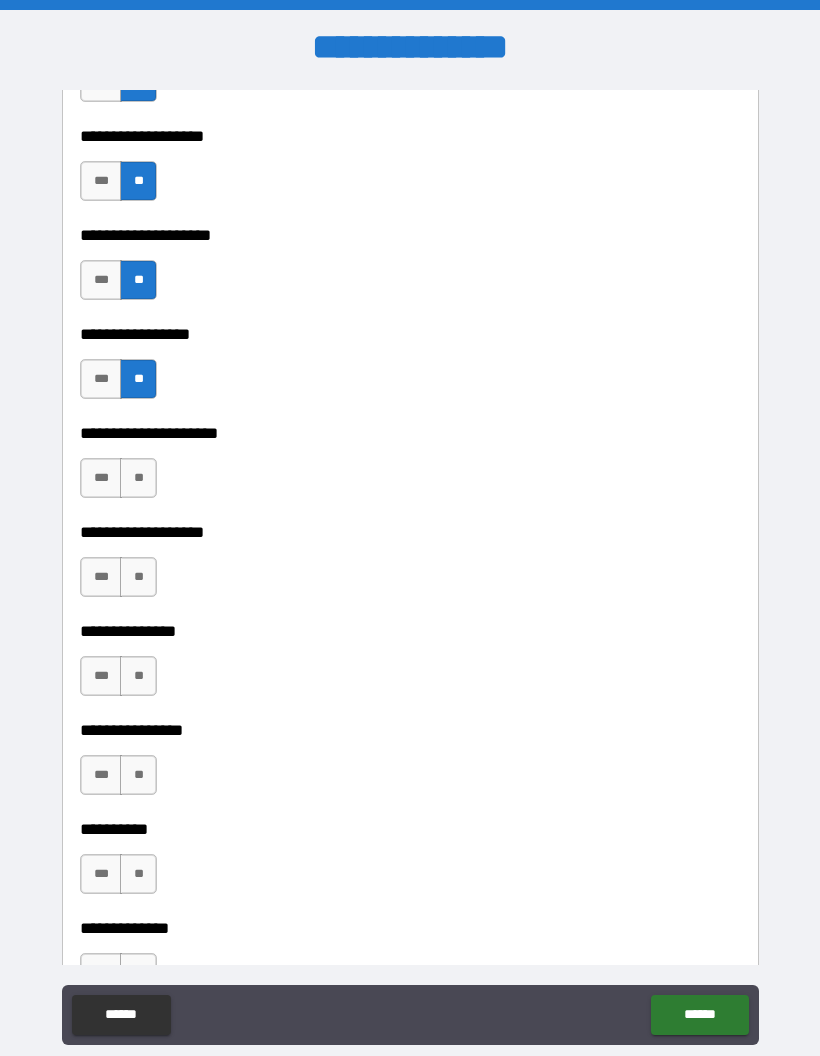 click on "**" at bounding box center [138, 478] 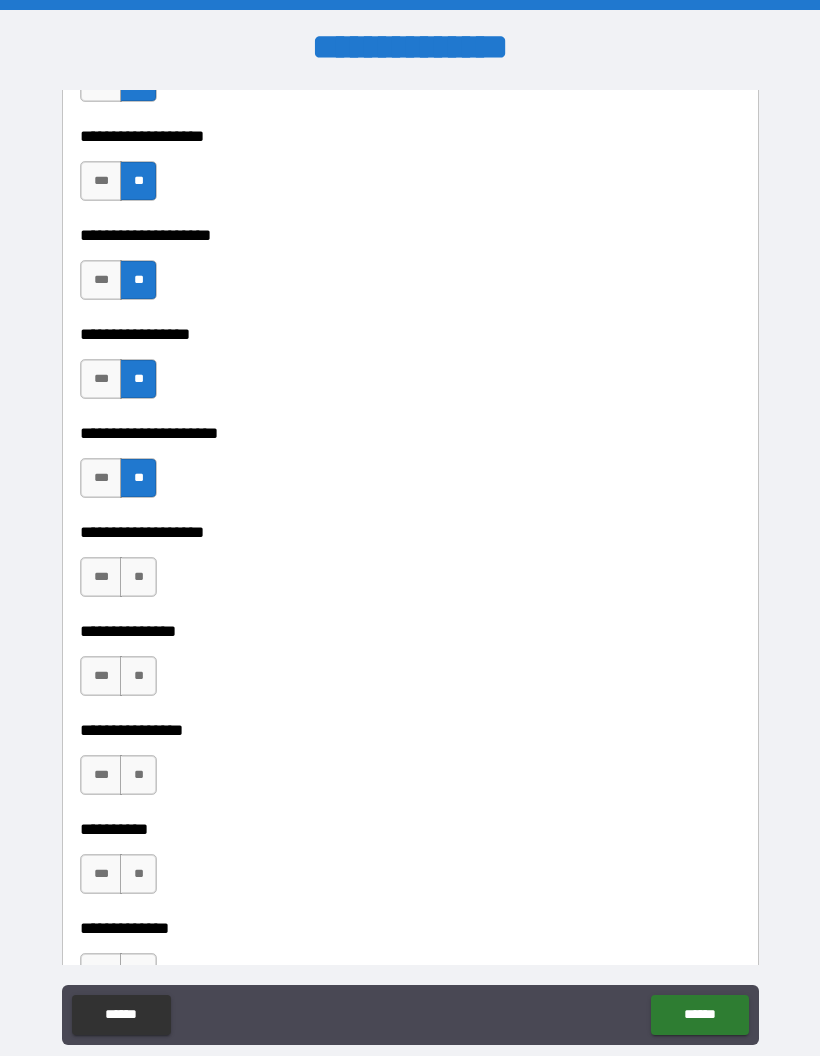 click on "**" at bounding box center (138, 577) 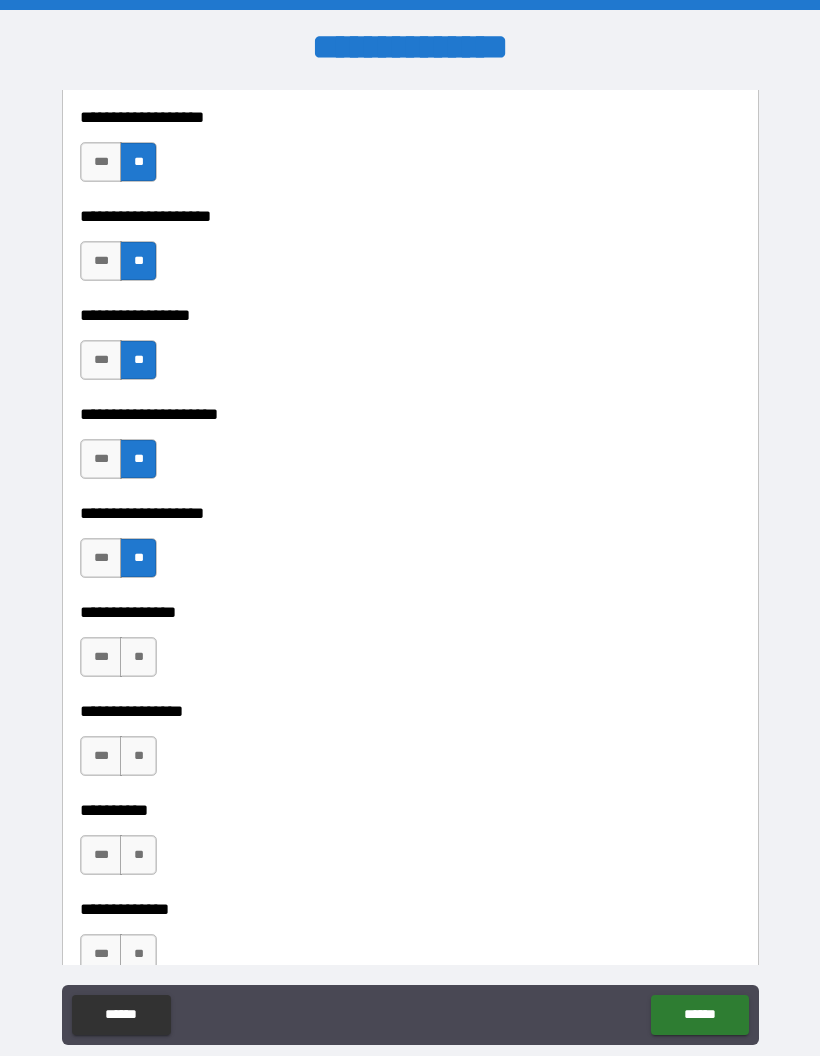 scroll, scrollTop: 8006, scrollLeft: 0, axis: vertical 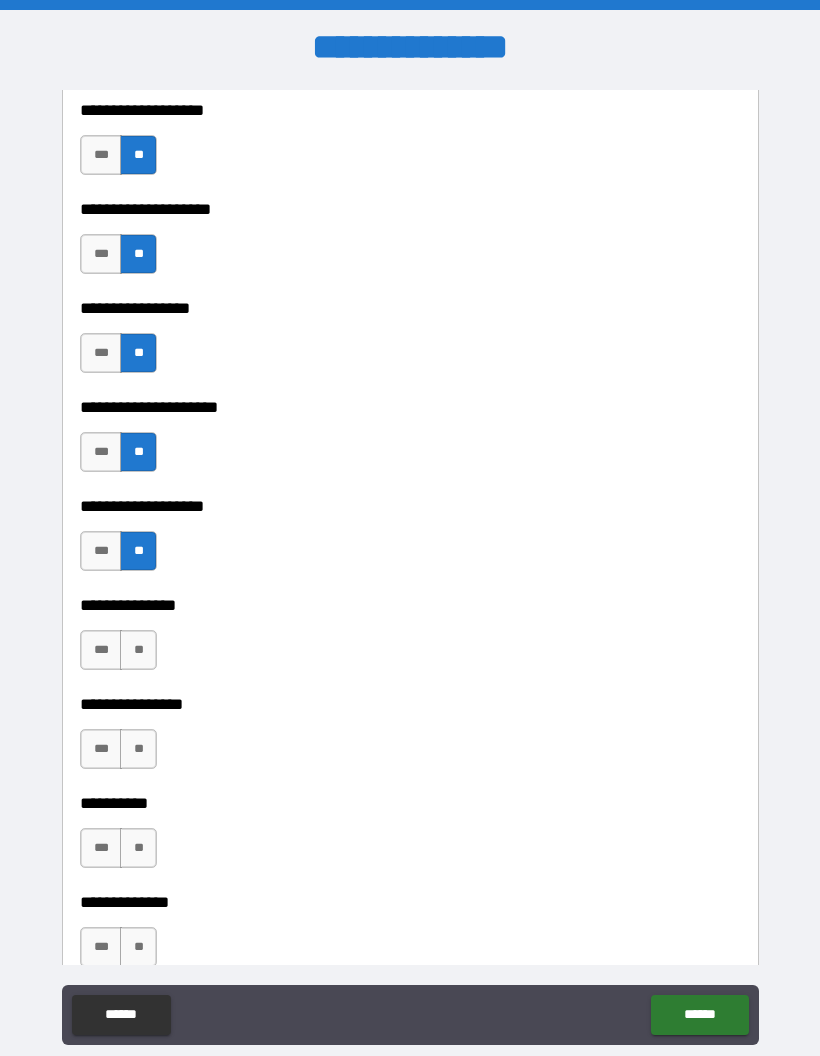 click on "**" at bounding box center (138, 650) 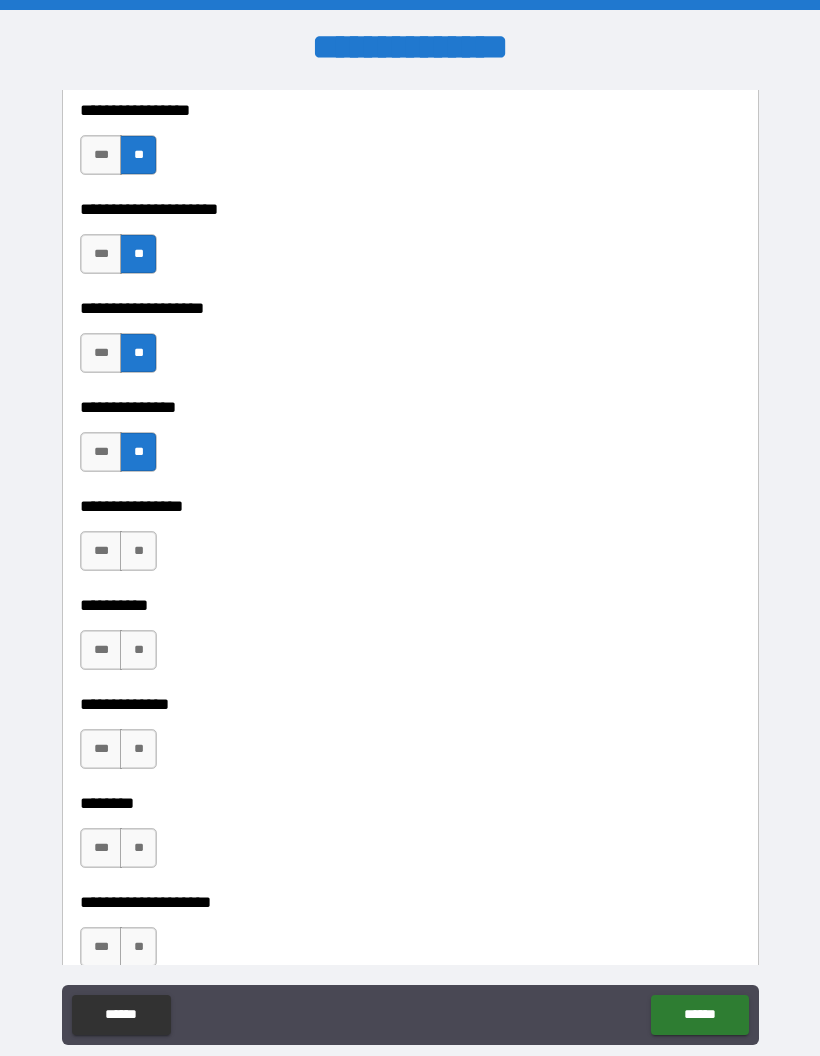 scroll, scrollTop: 8205, scrollLeft: 0, axis: vertical 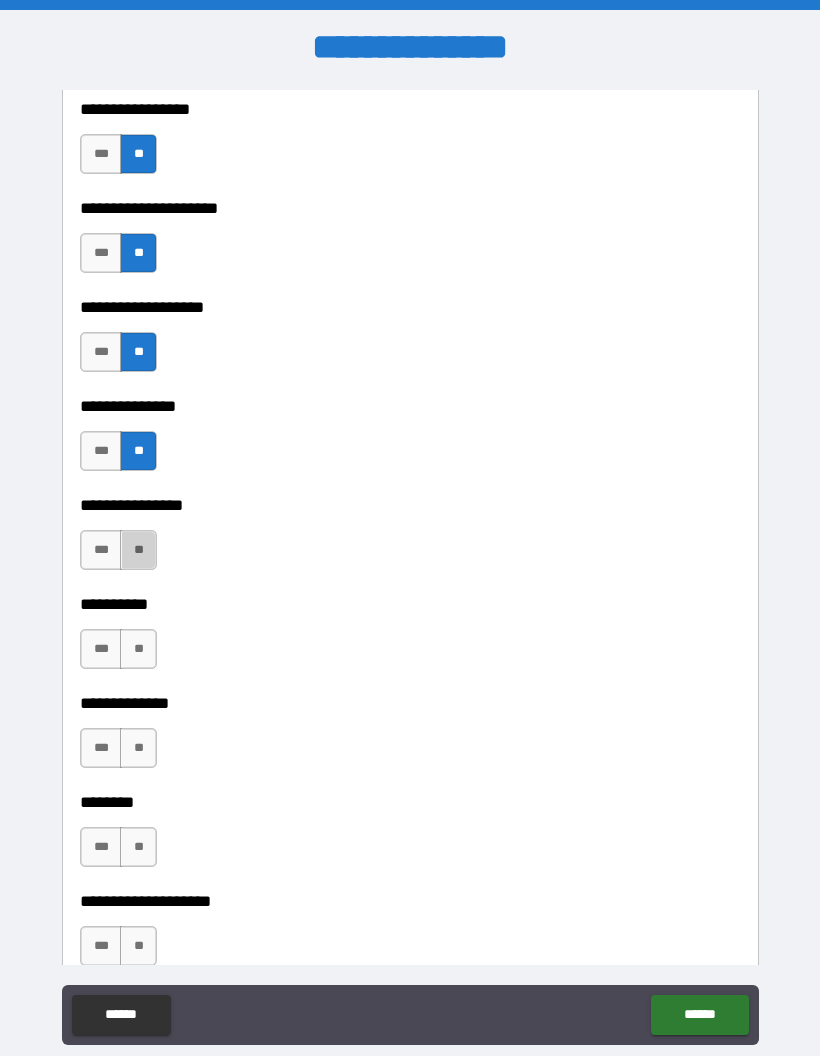 click on "**" at bounding box center (138, 550) 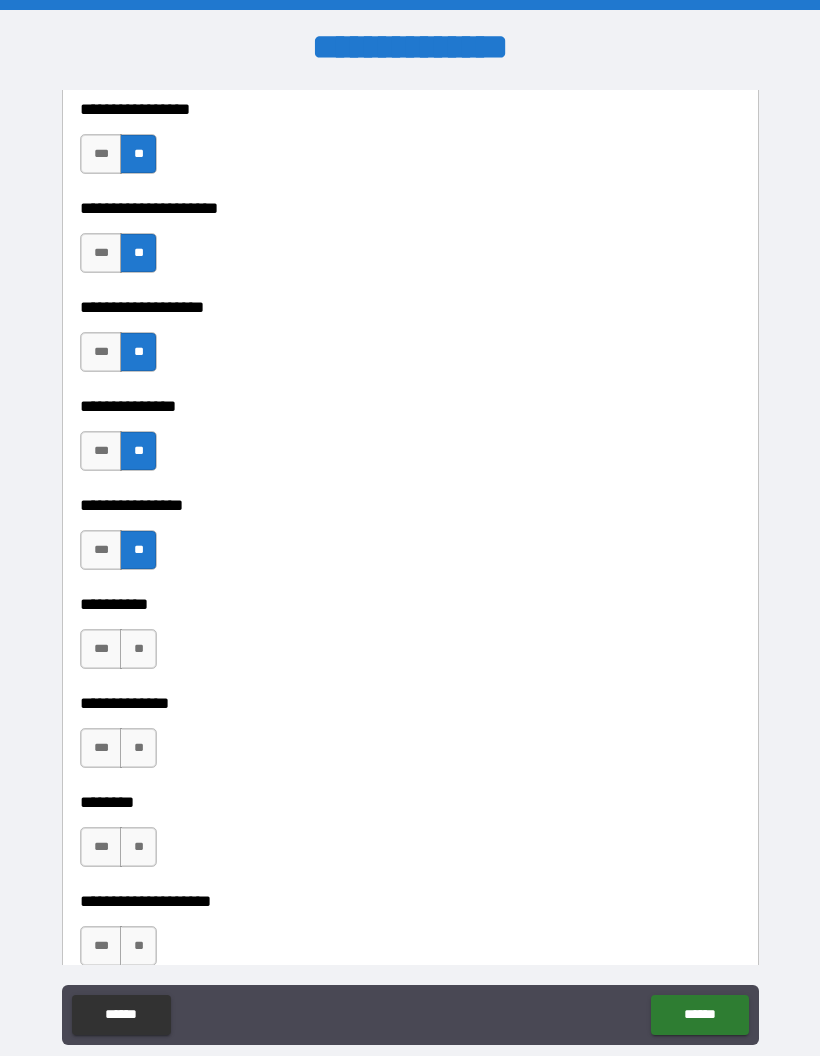 click on "**" at bounding box center (138, 649) 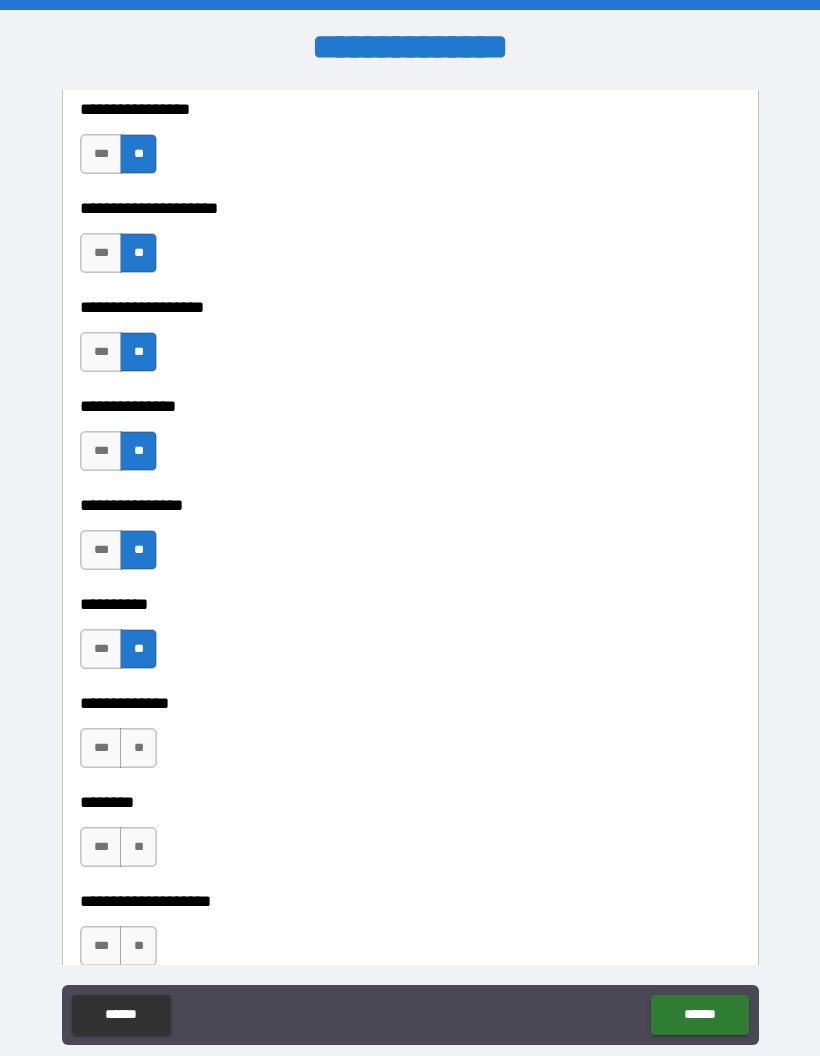 click on "**" at bounding box center [138, 748] 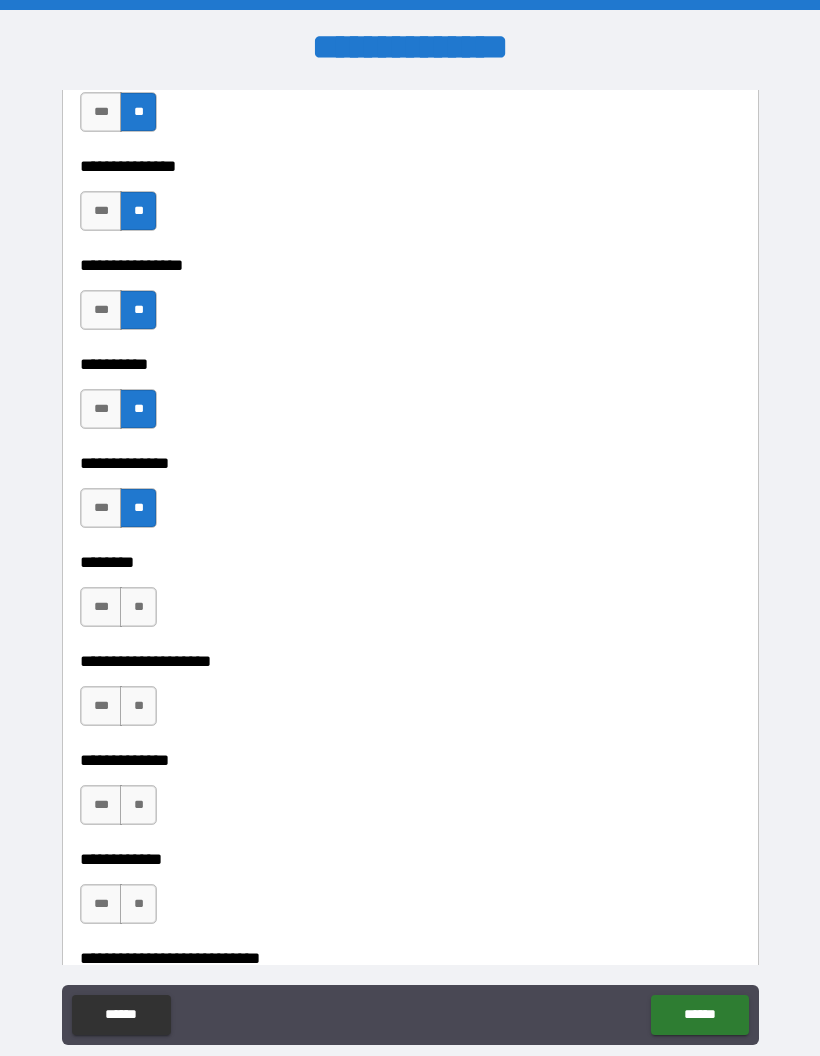 scroll, scrollTop: 8447, scrollLeft: 0, axis: vertical 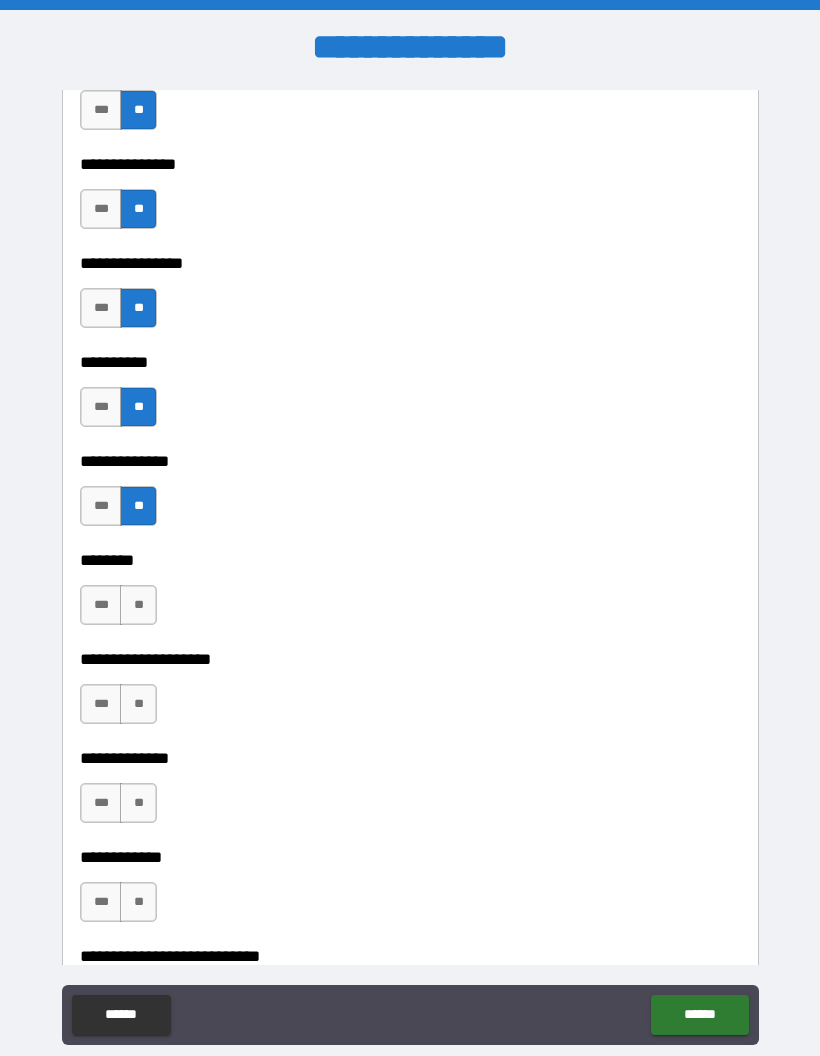 click on "**" at bounding box center [138, 605] 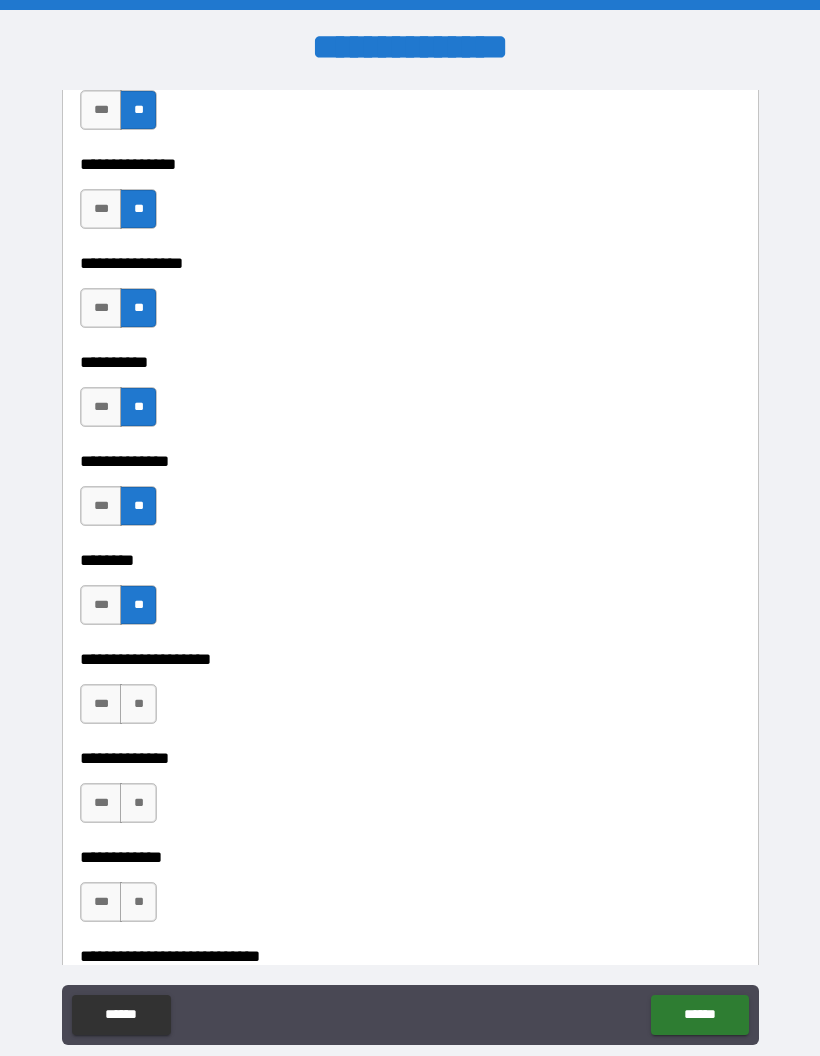 click on "**" at bounding box center [138, 704] 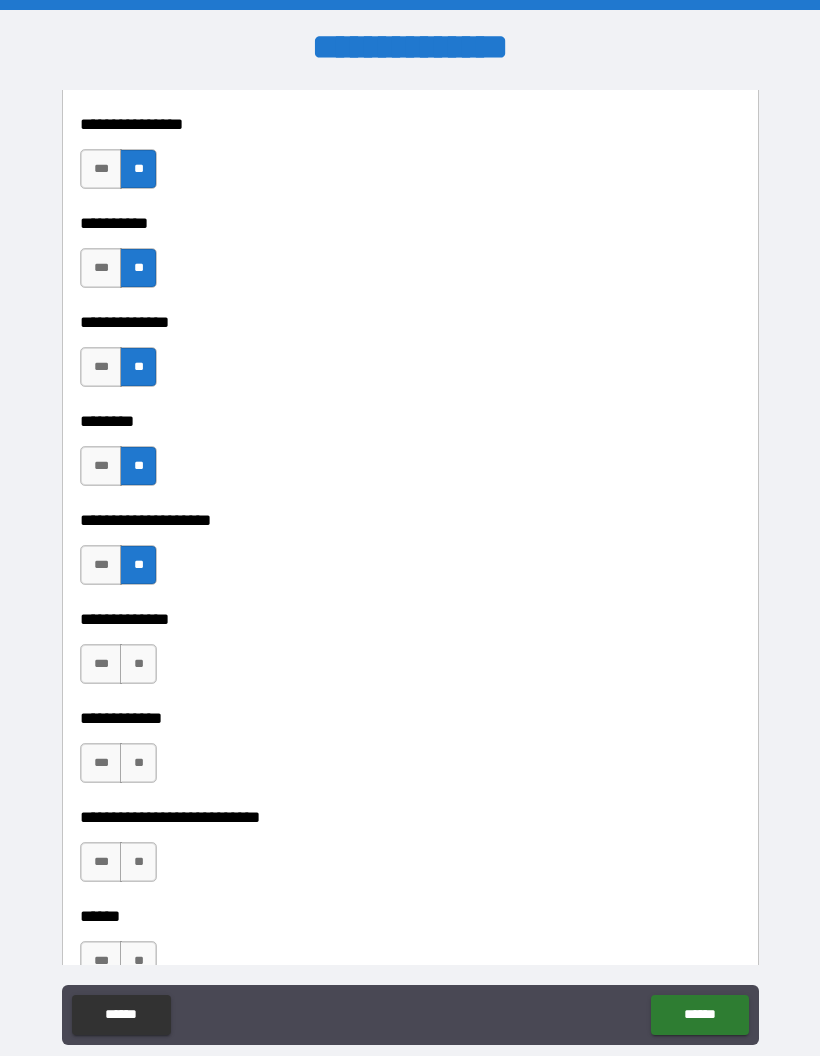 scroll, scrollTop: 8589, scrollLeft: 0, axis: vertical 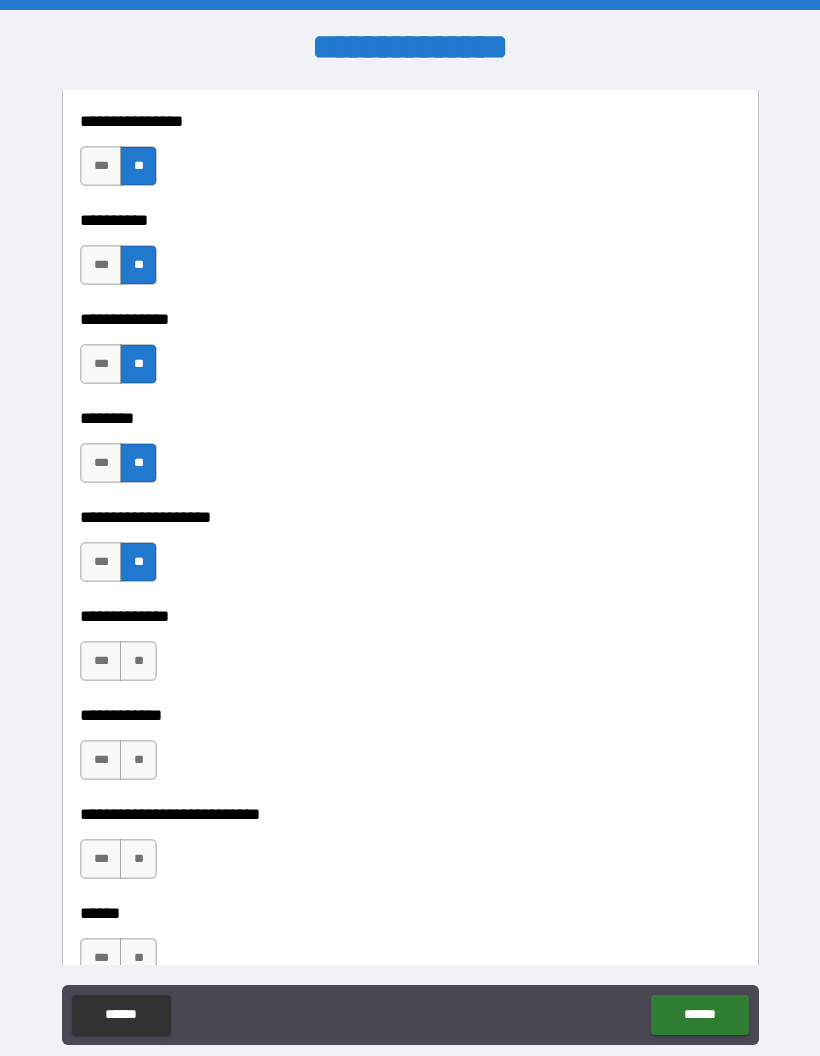 click on "**" at bounding box center (138, 661) 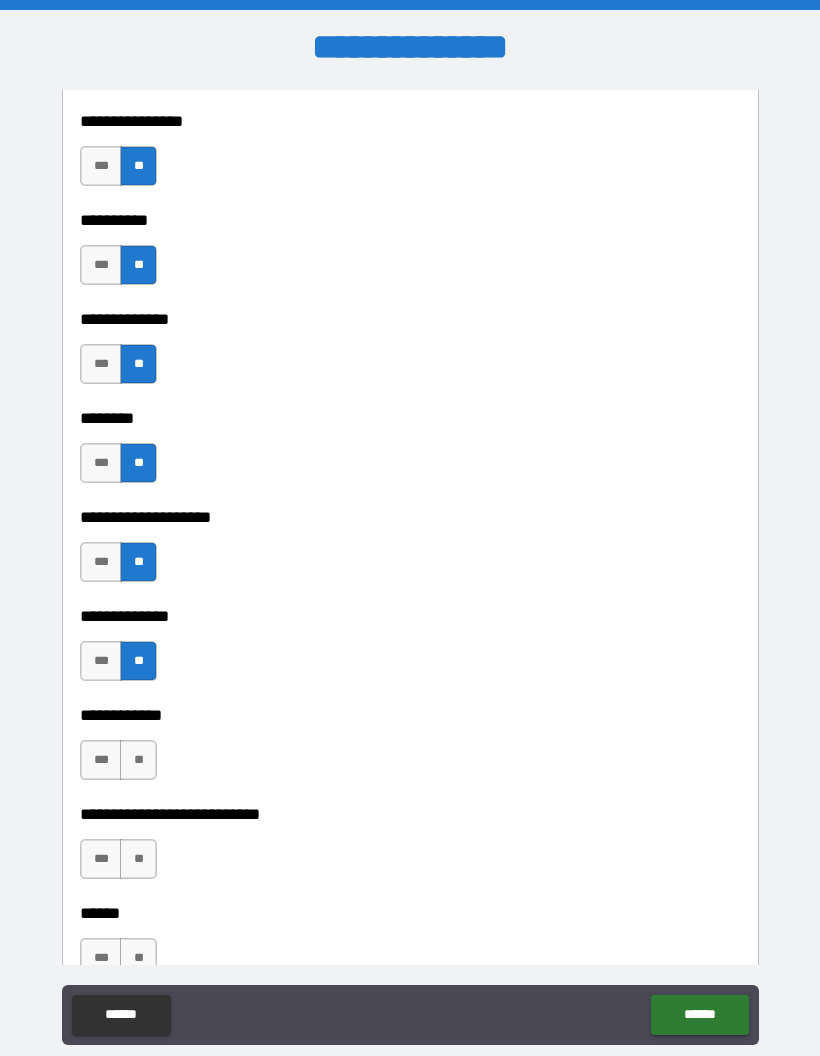 click on "**" at bounding box center (138, 760) 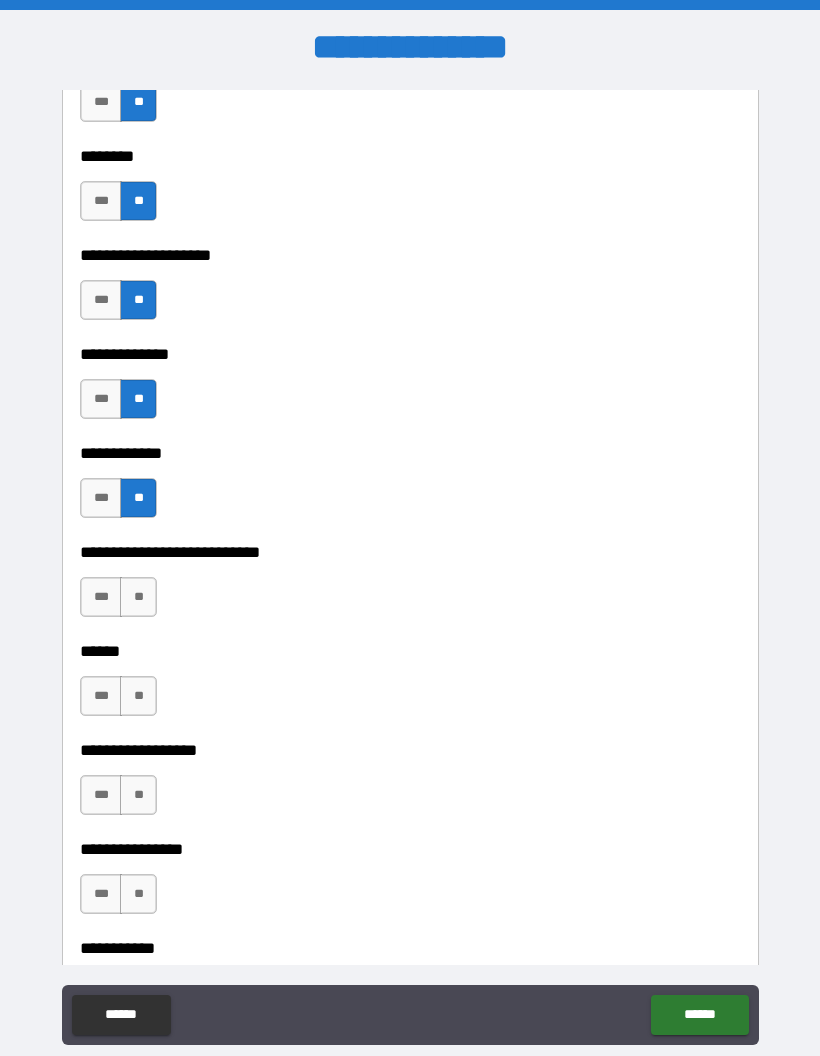 scroll, scrollTop: 8847, scrollLeft: 0, axis: vertical 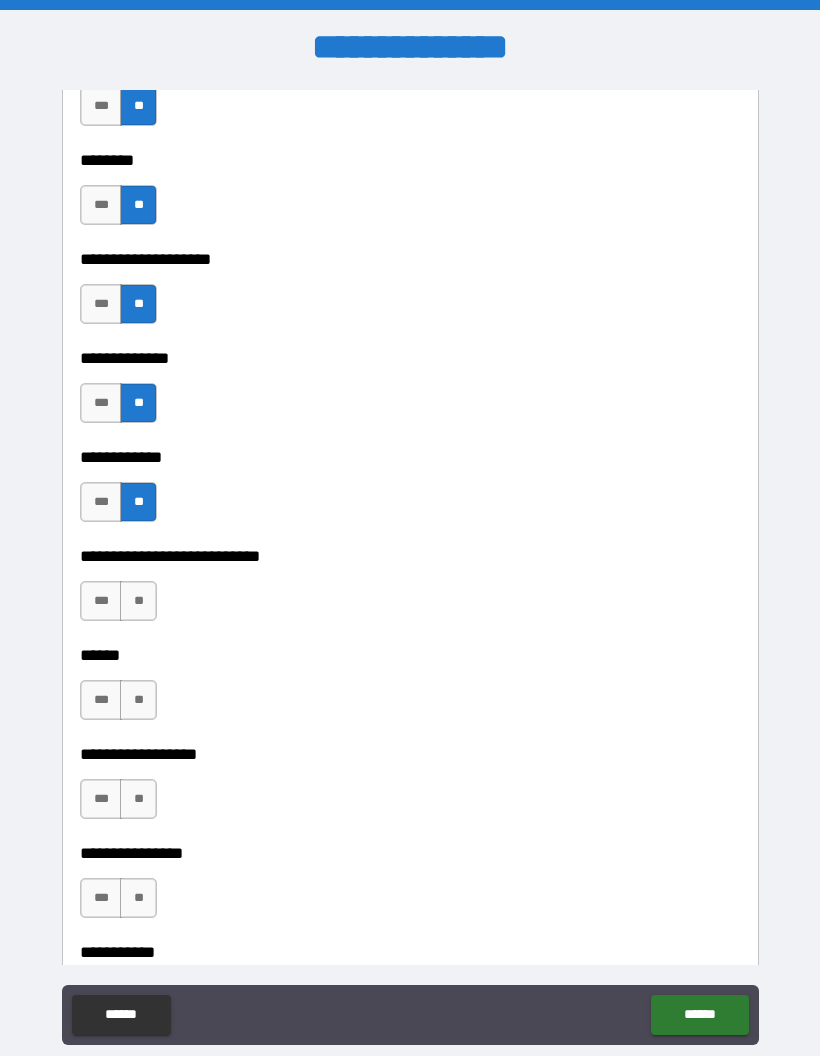click on "**" at bounding box center (138, 601) 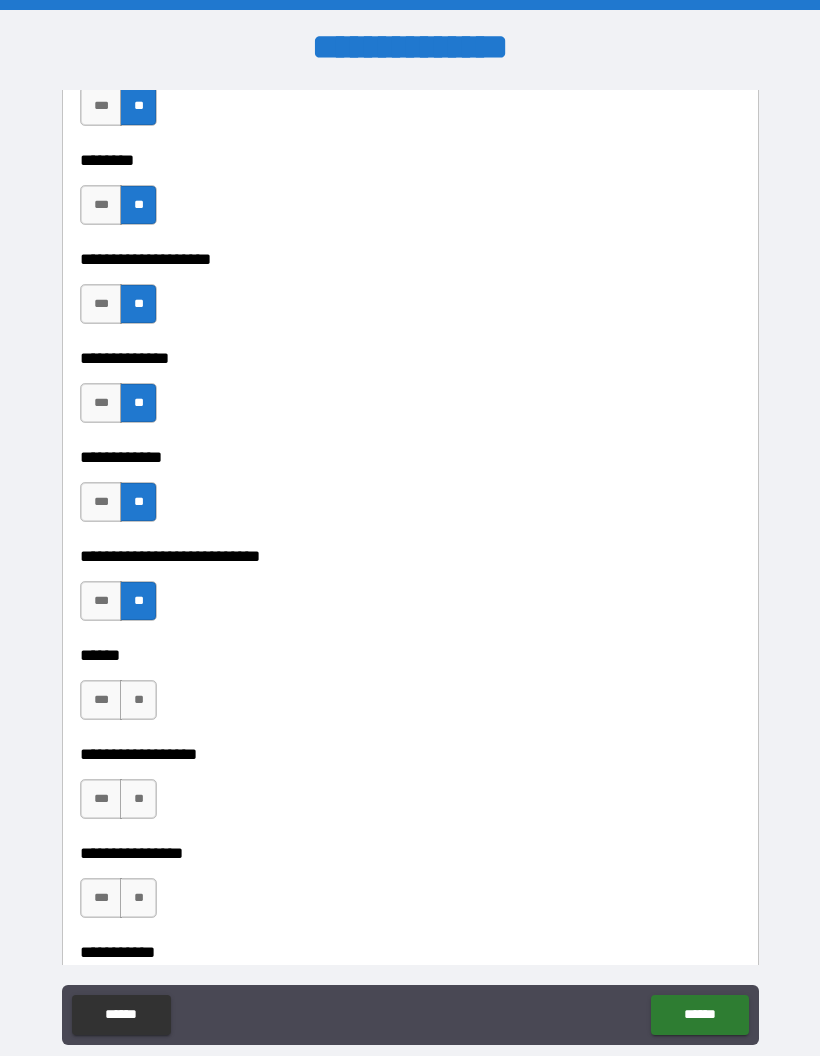 click on "**" at bounding box center (138, 700) 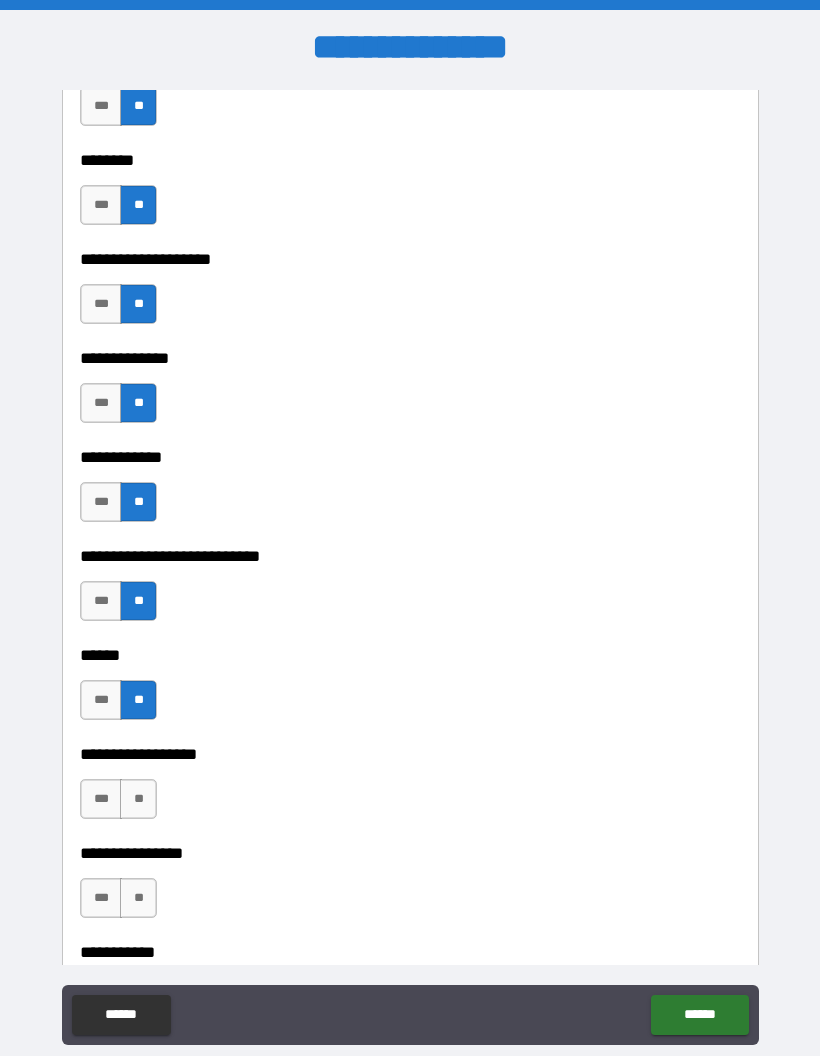 click on "**" at bounding box center (138, 799) 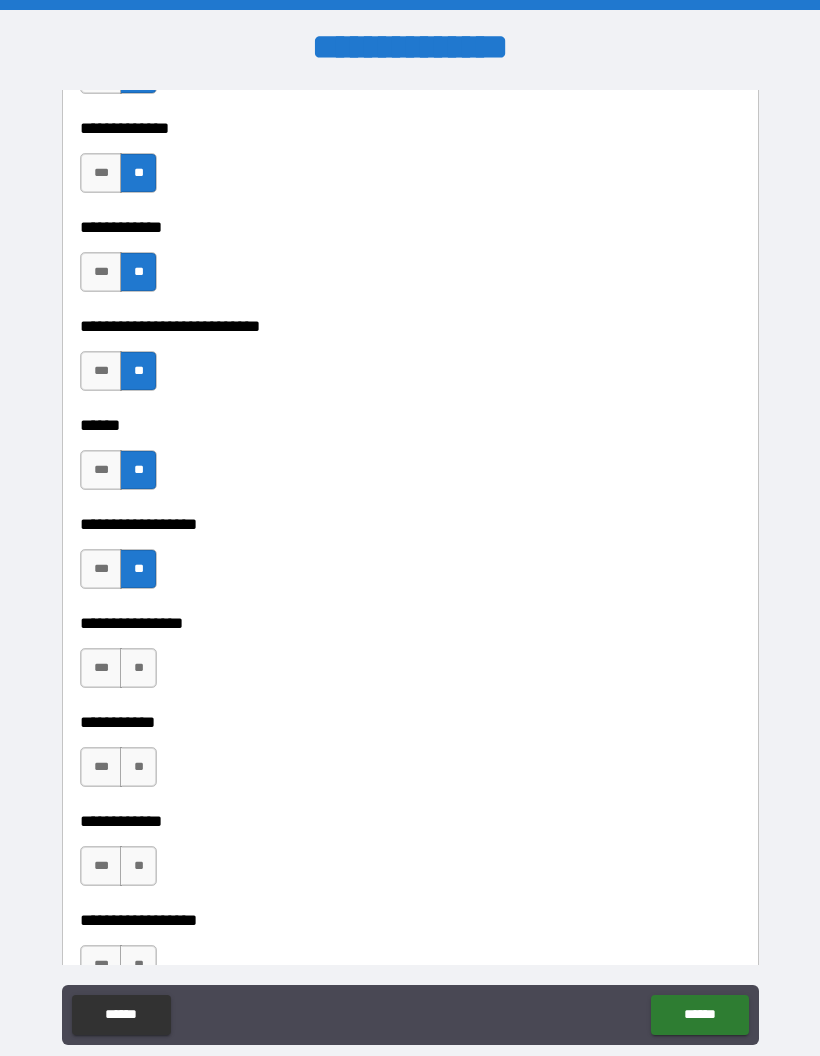 scroll, scrollTop: 9082, scrollLeft: 0, axis: vertical 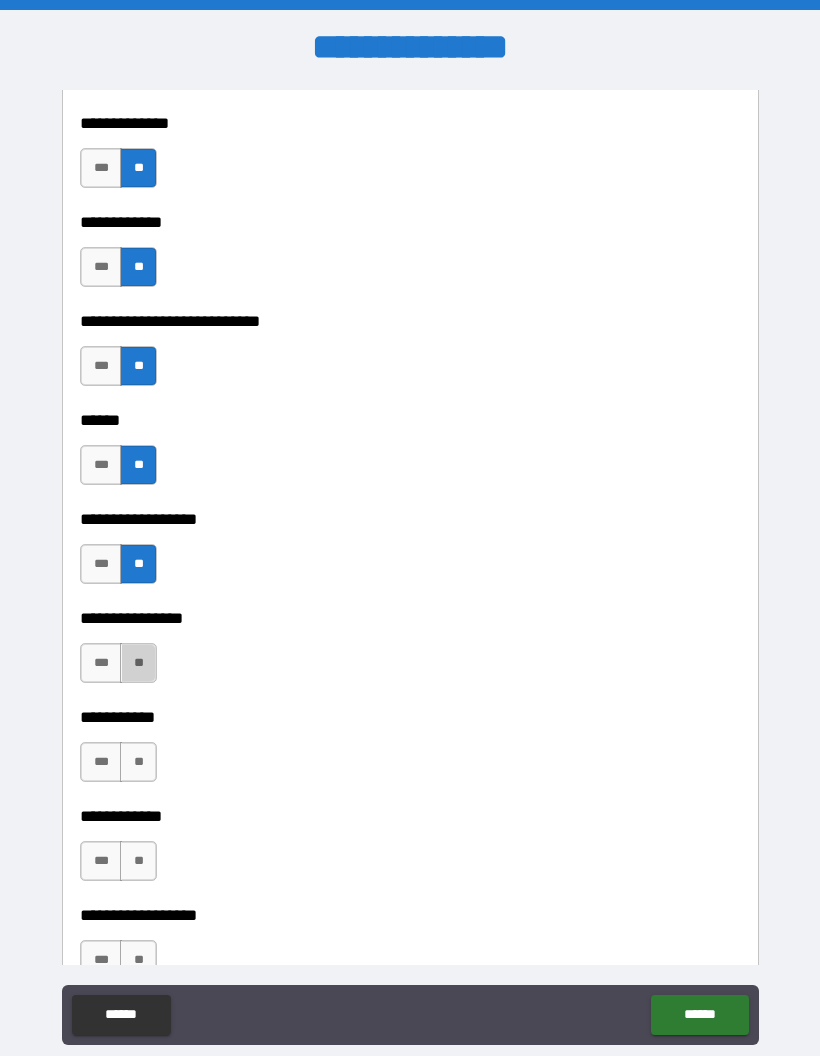 click on "**" at bounding box center (138, 663) 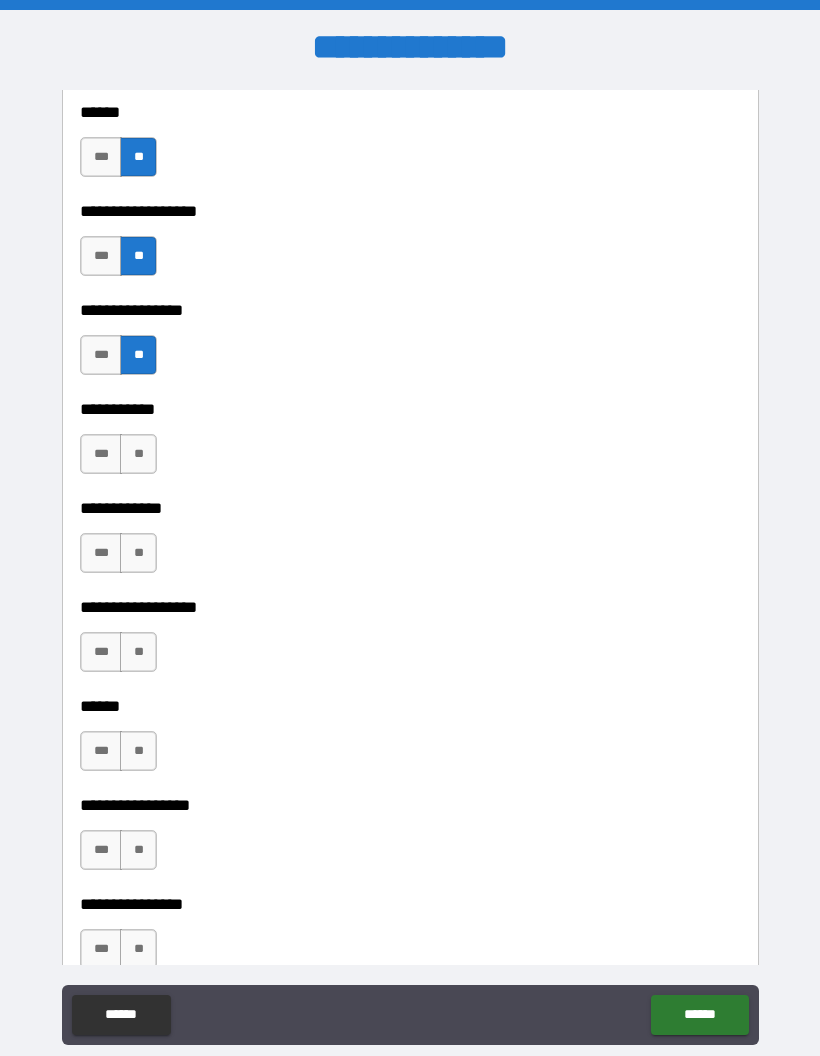 scroll, scrollTop: 9389, scrollLeft: 0, axis: vertical 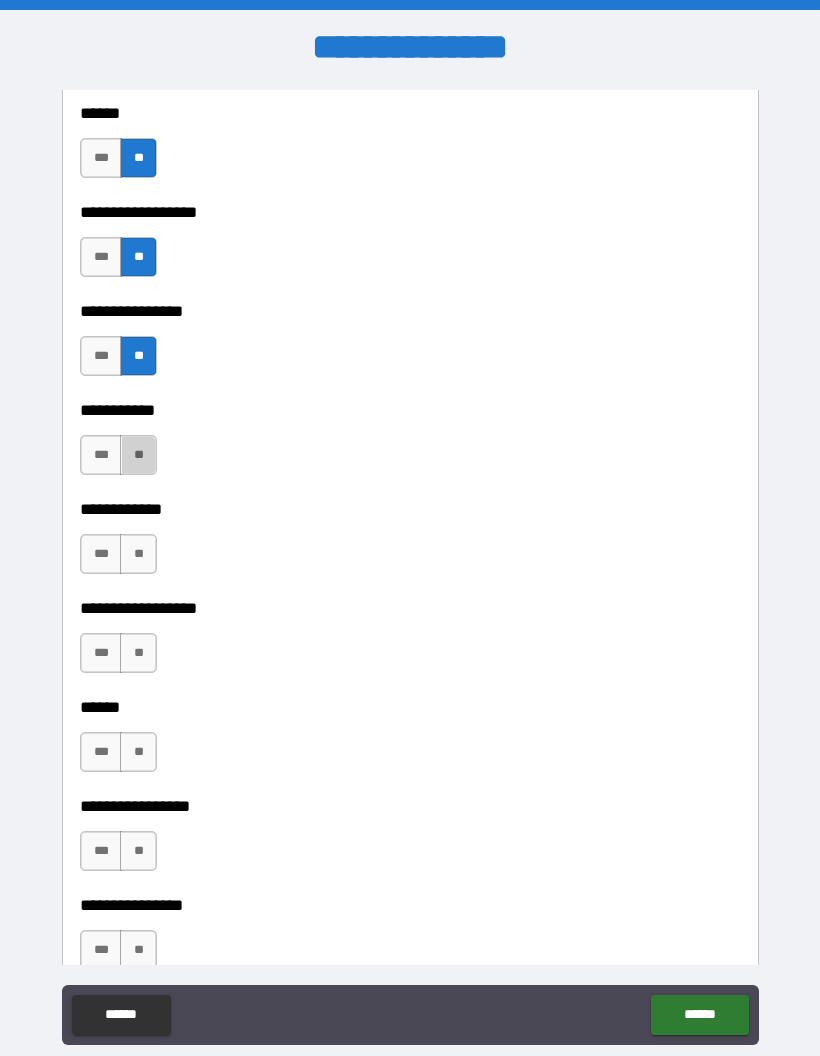 click on "**" at bounding box center [138, 455] 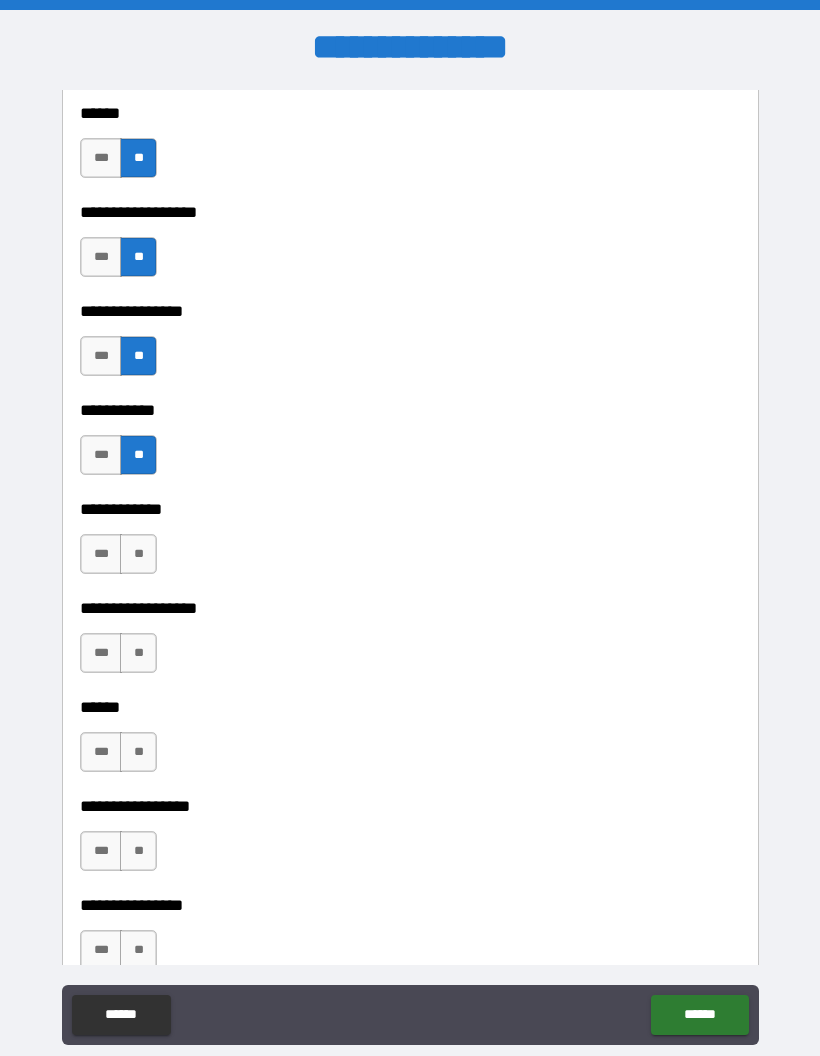 click on "**" at bounding box center [138, 554] 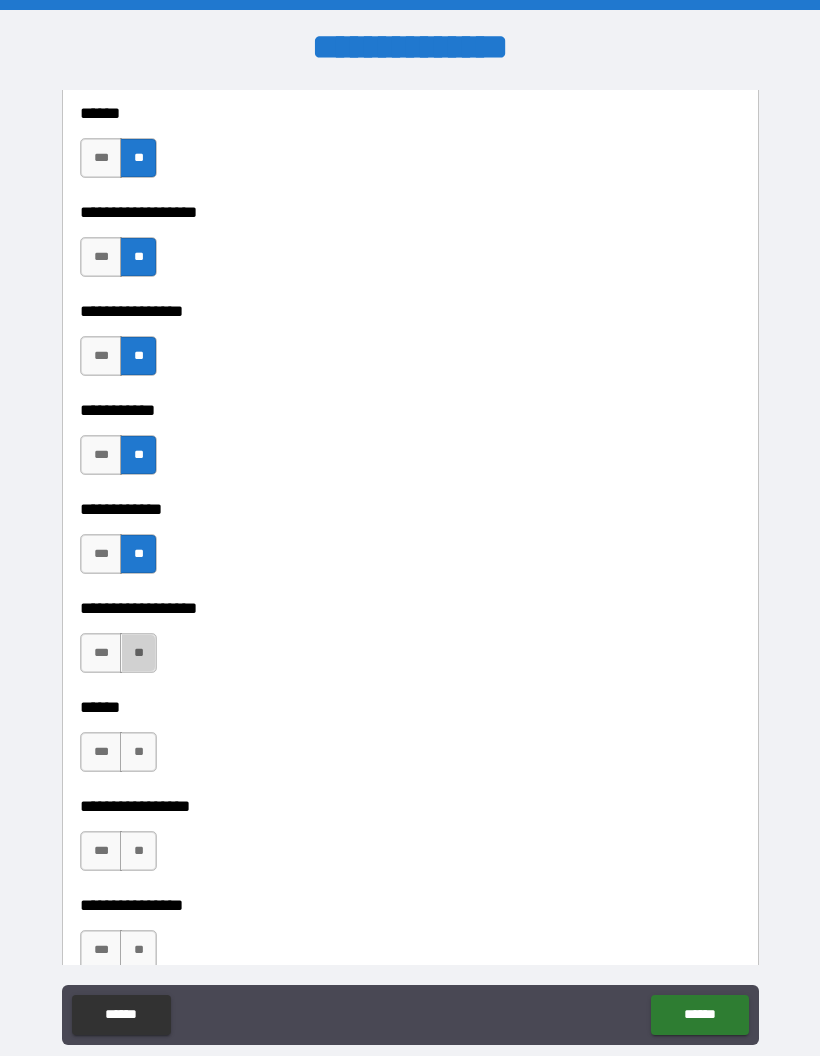 click on "**" at bounding box center [138, 653] 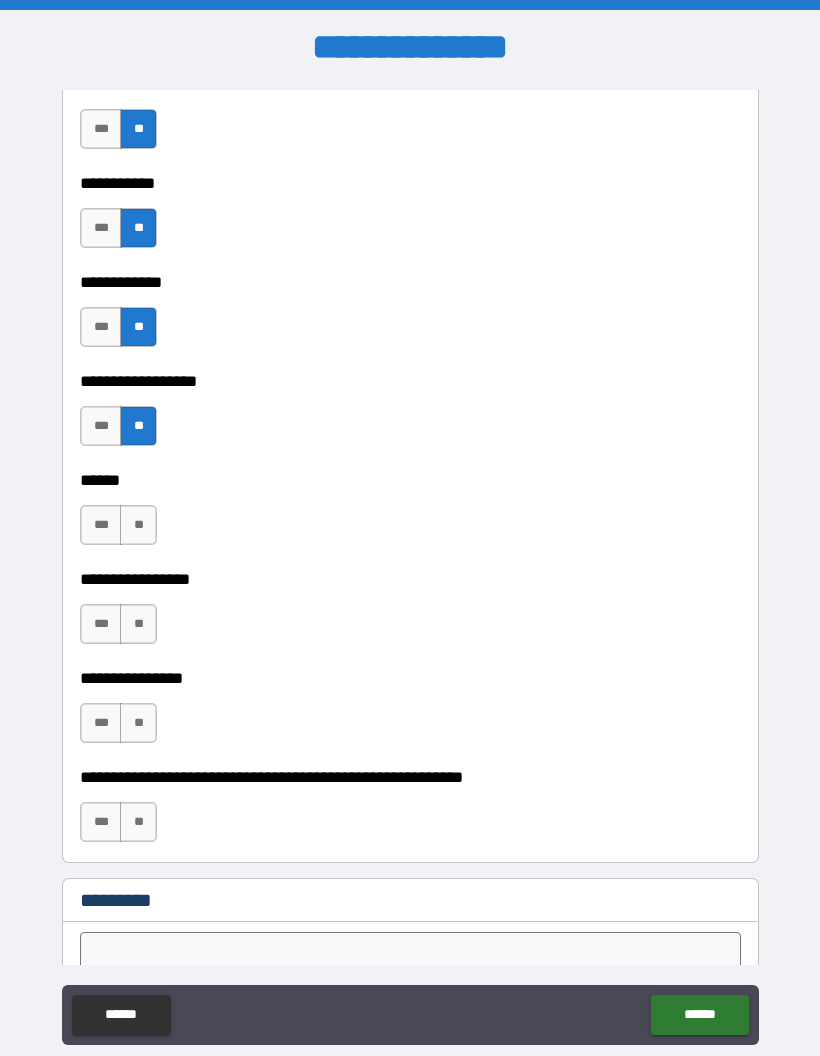 scroll, scrollTop: 9616, scrollLeft: 0, axis: vertical 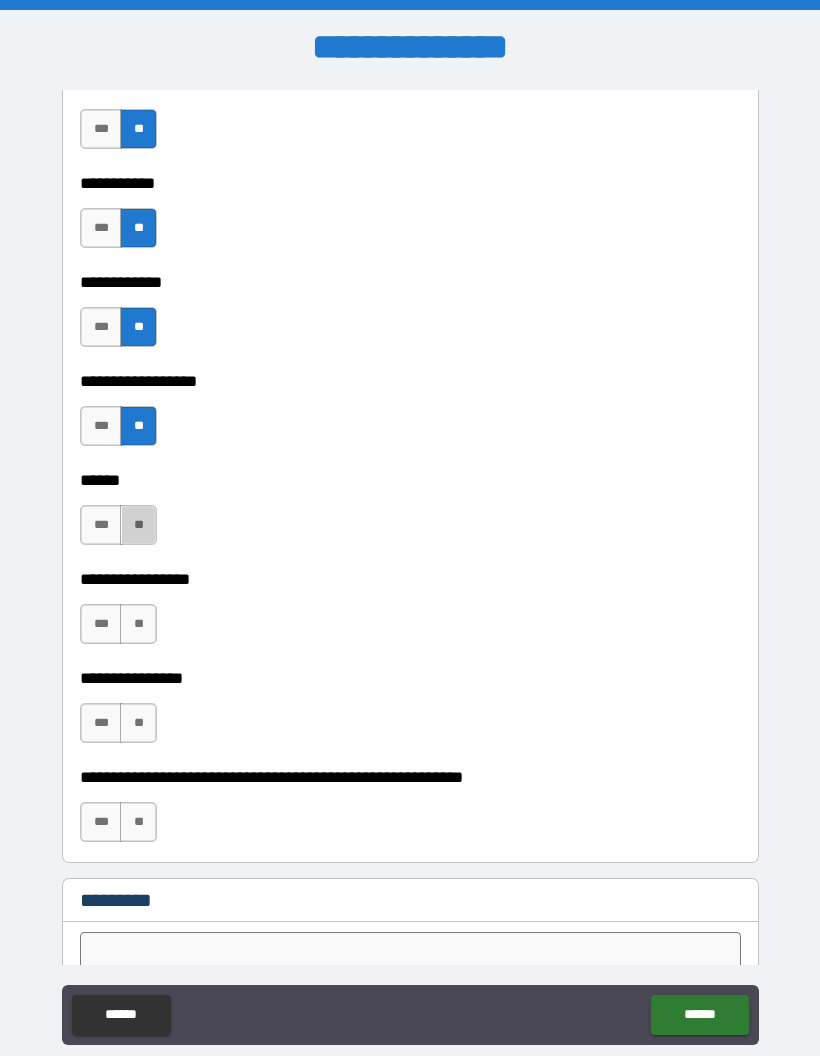click on "**" at bounding box center (138, 525) 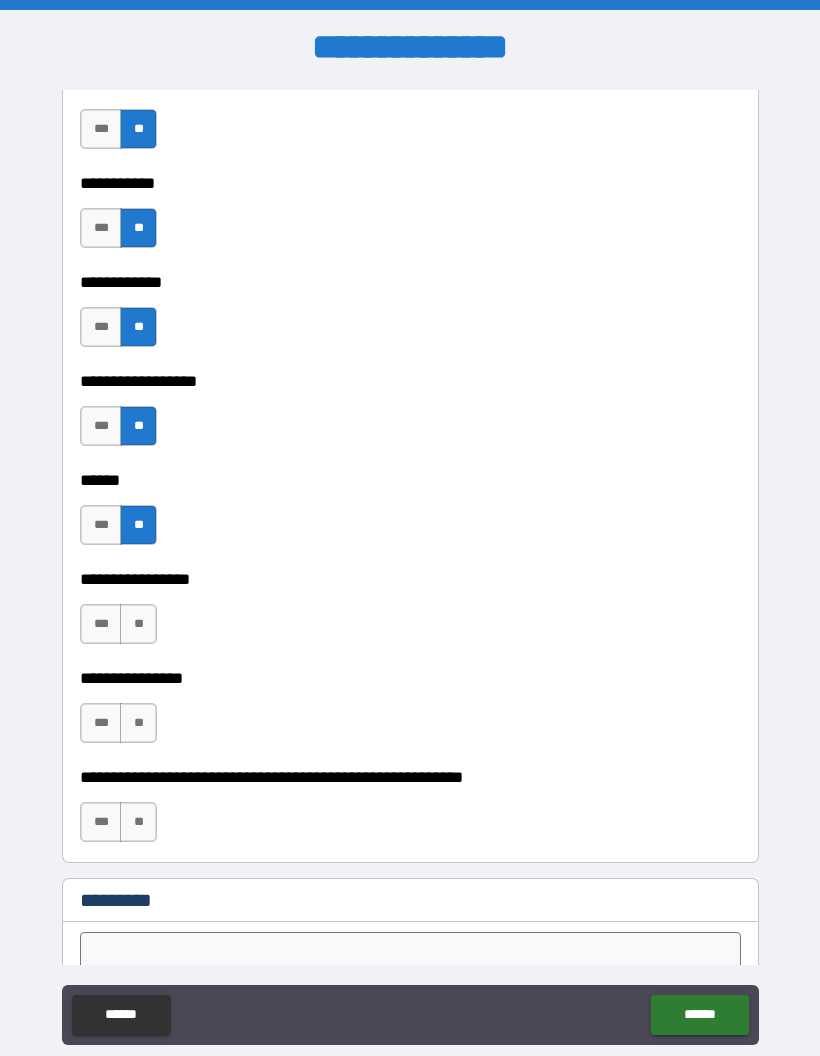 click on "**" at bounding box center [138, 624] 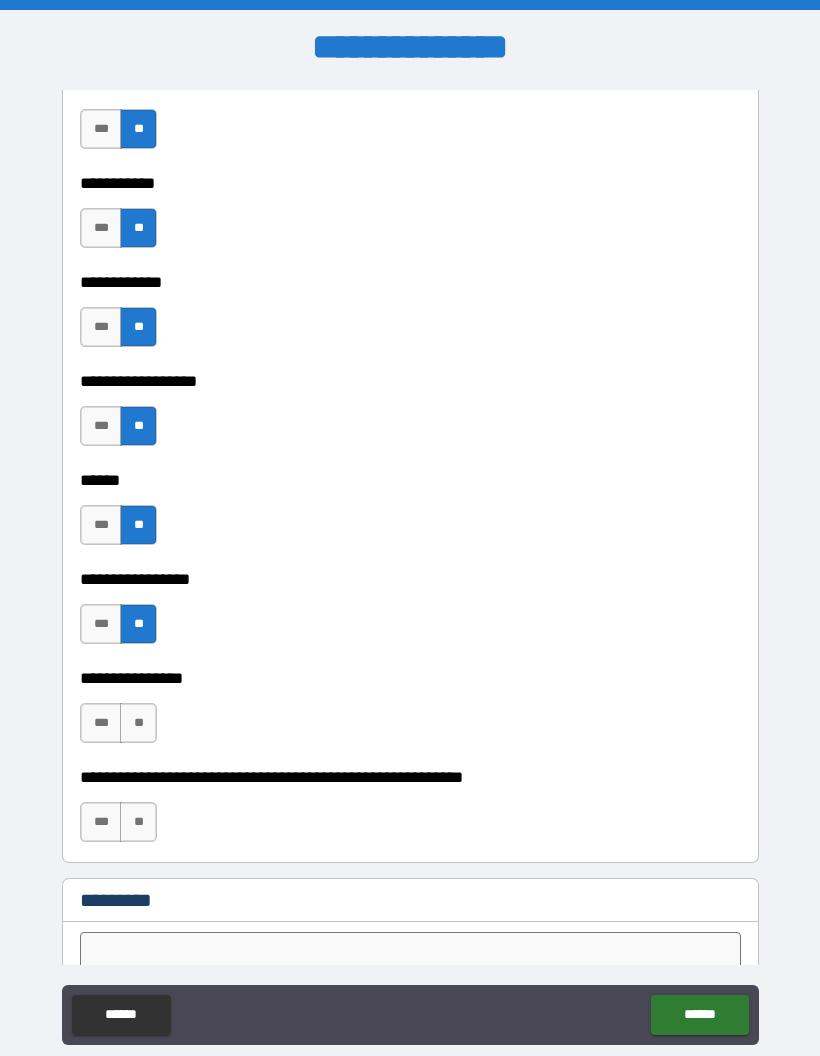 click on "**" at bounding box center [138, 723] 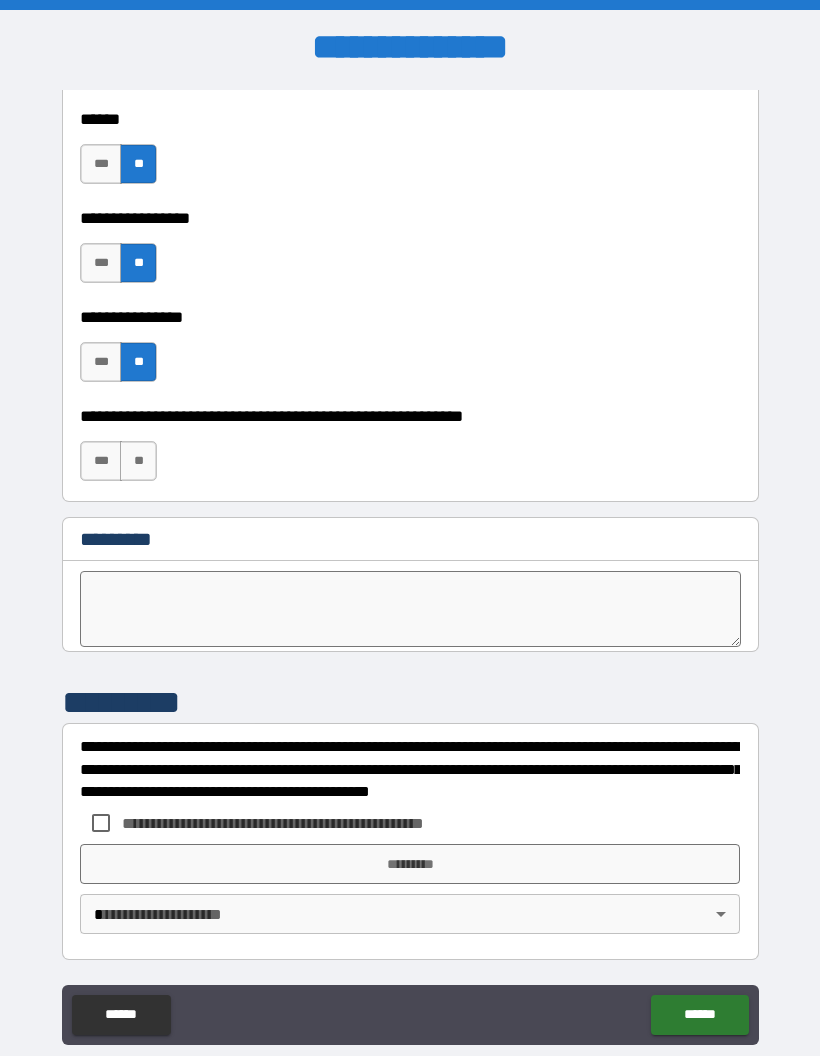 scroll, scrollTop: 9977, scrollLeft: 0, axis: vertical 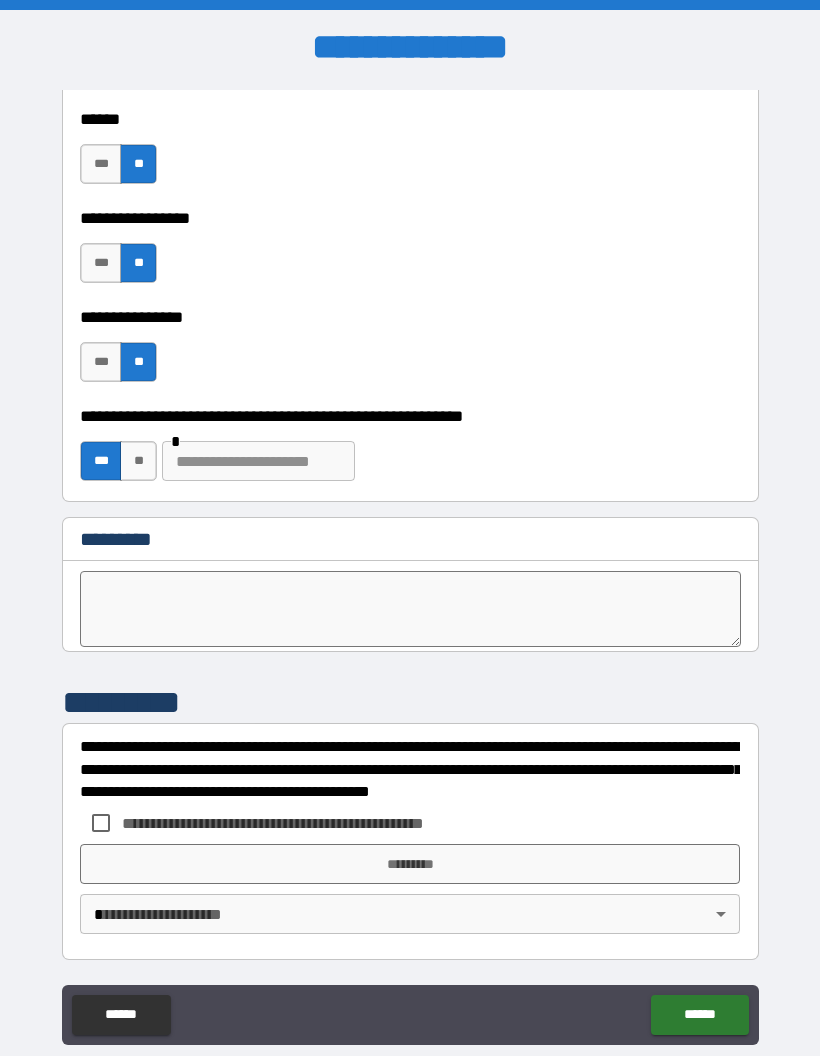 click at bounding box center (410, 609) 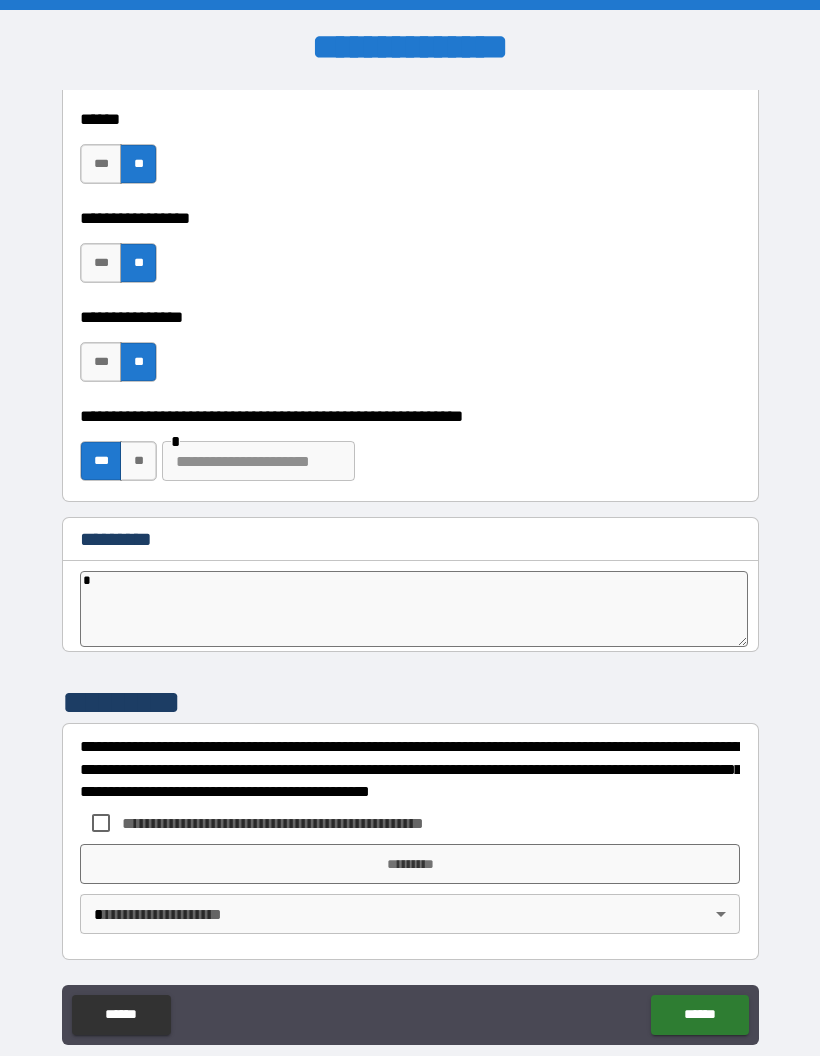 type on "*" 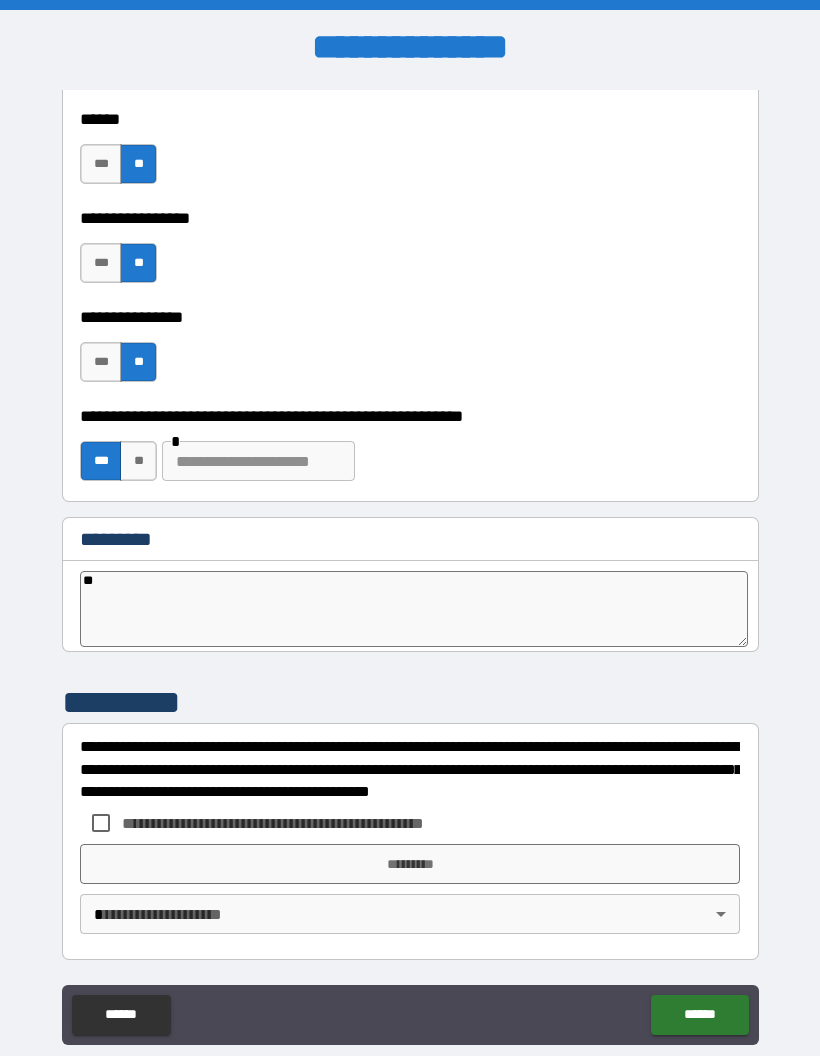 type on "*" 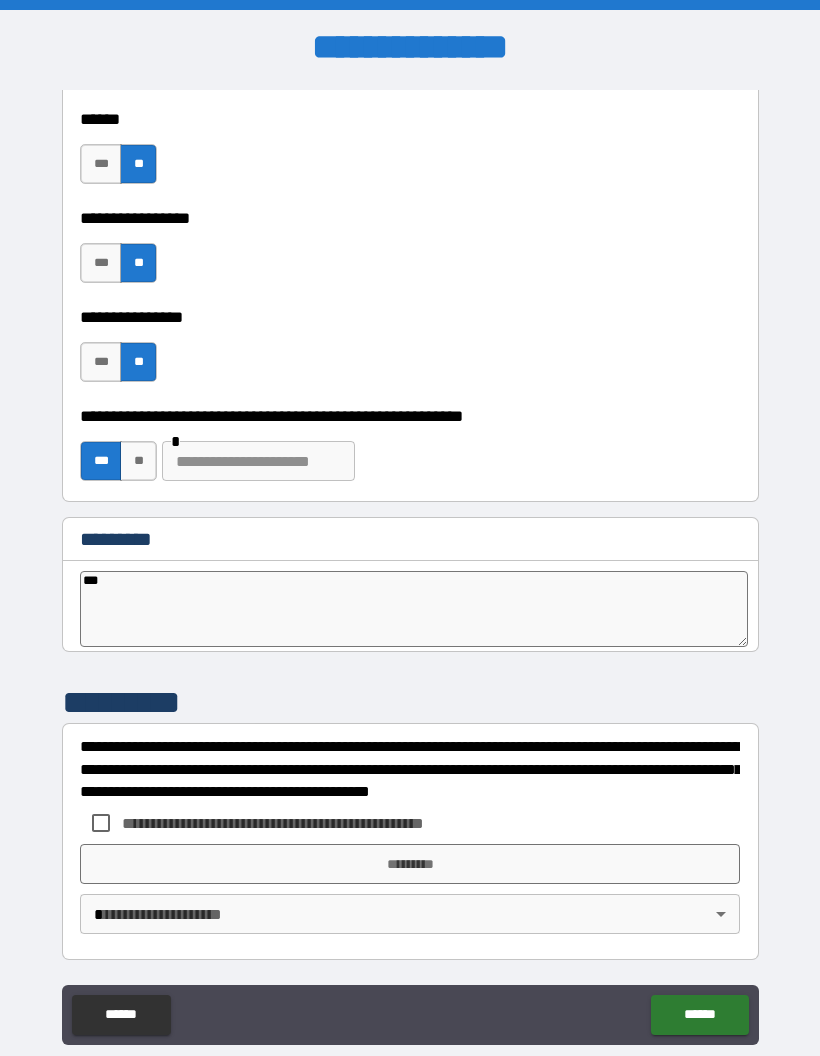 type on "*" 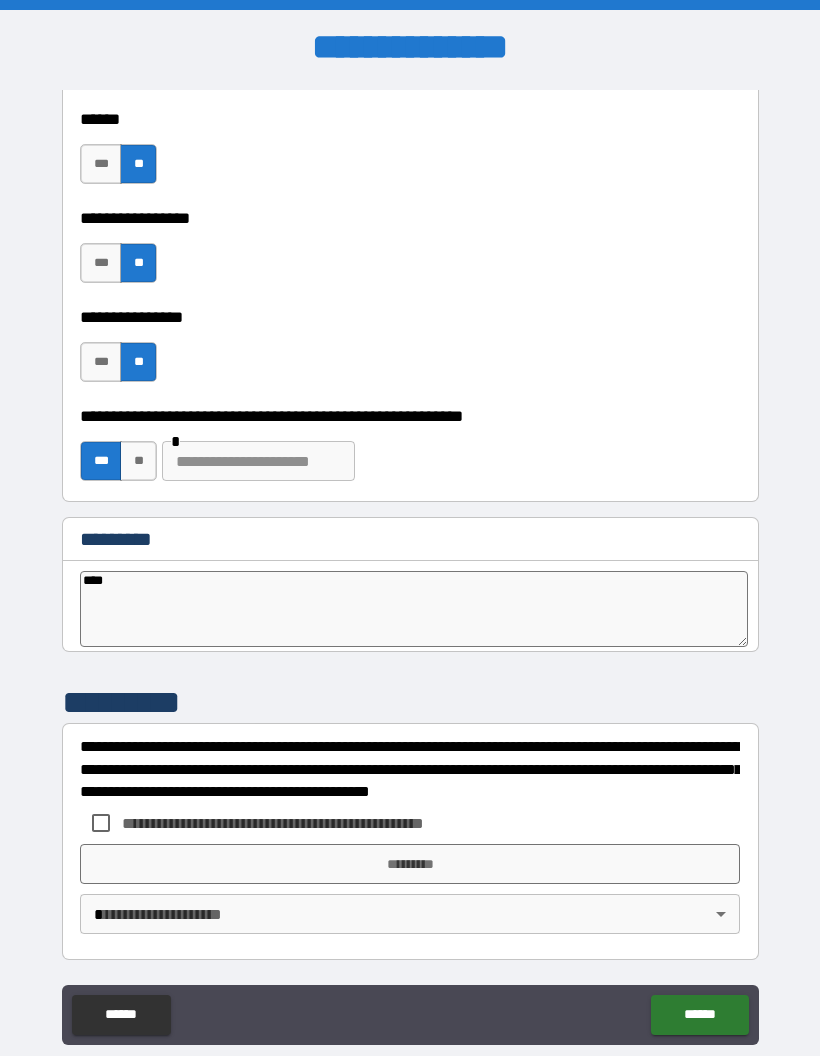 type on "*" 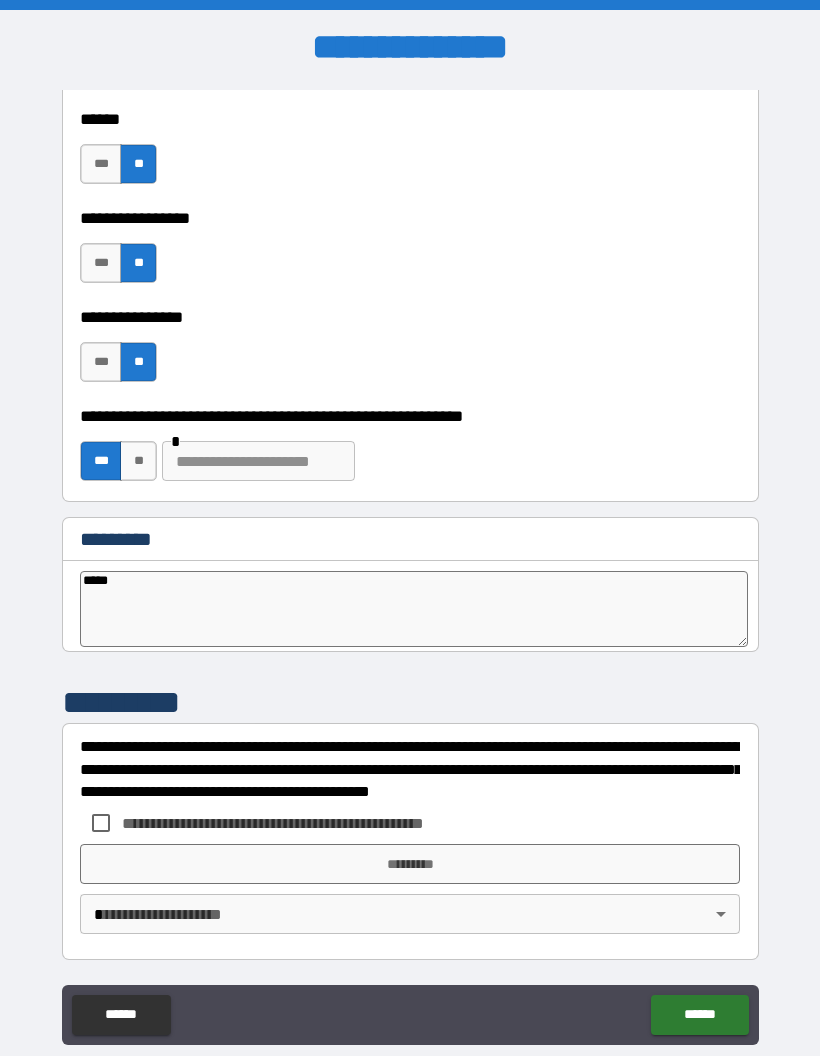 type on "*" 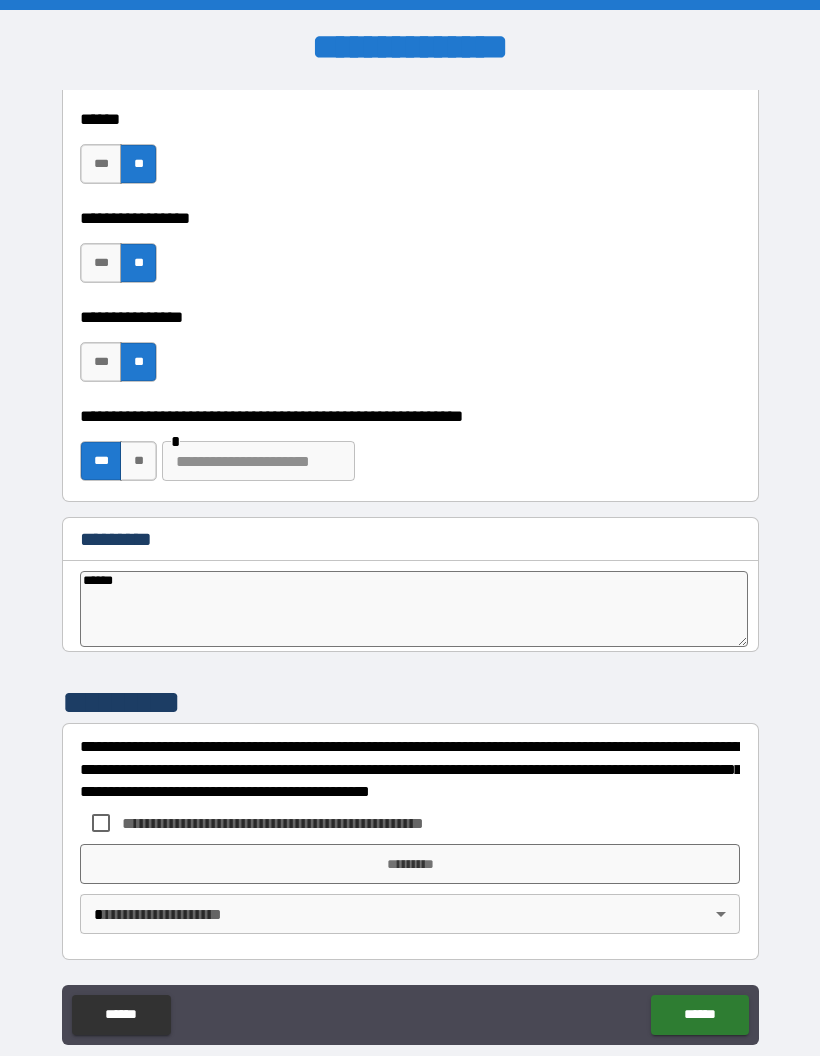 type on "*" 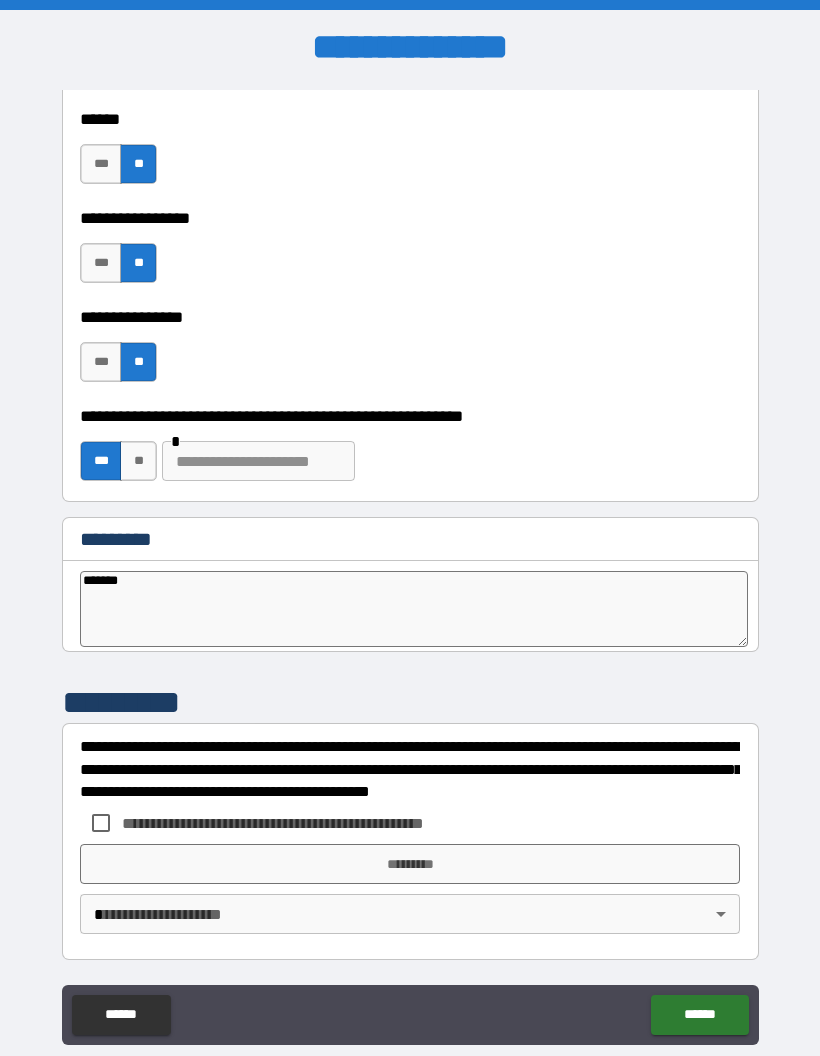type on "*" 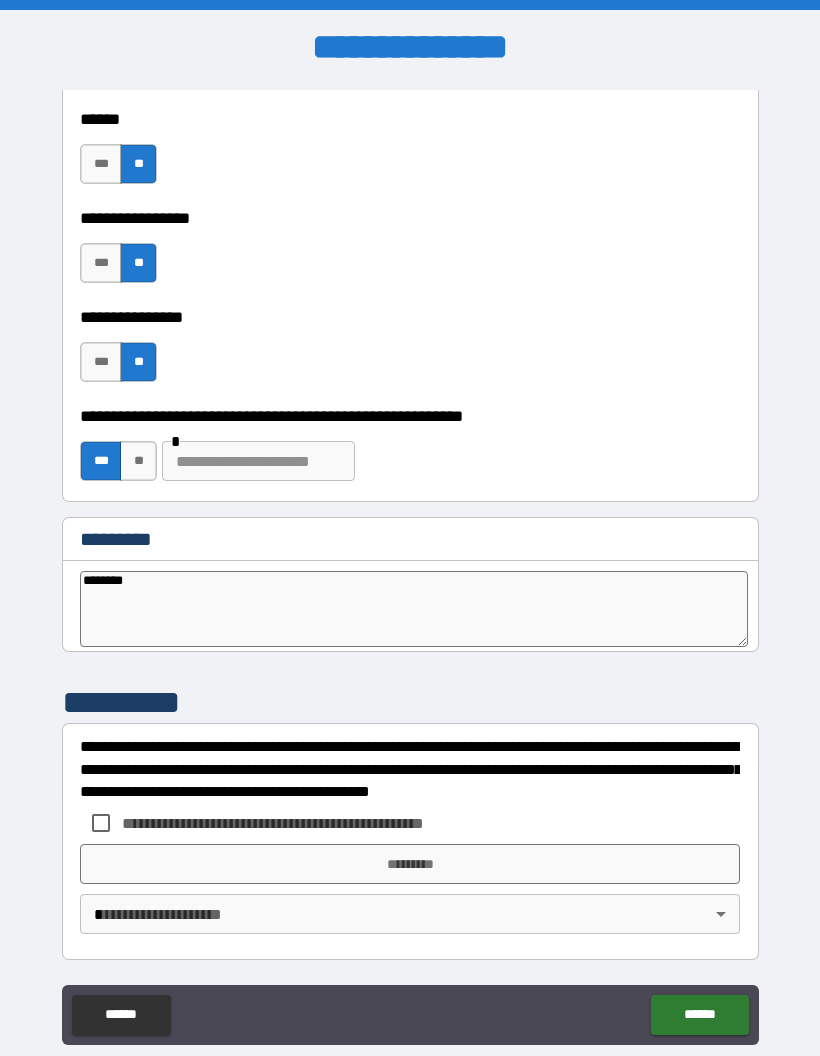 type on "*" 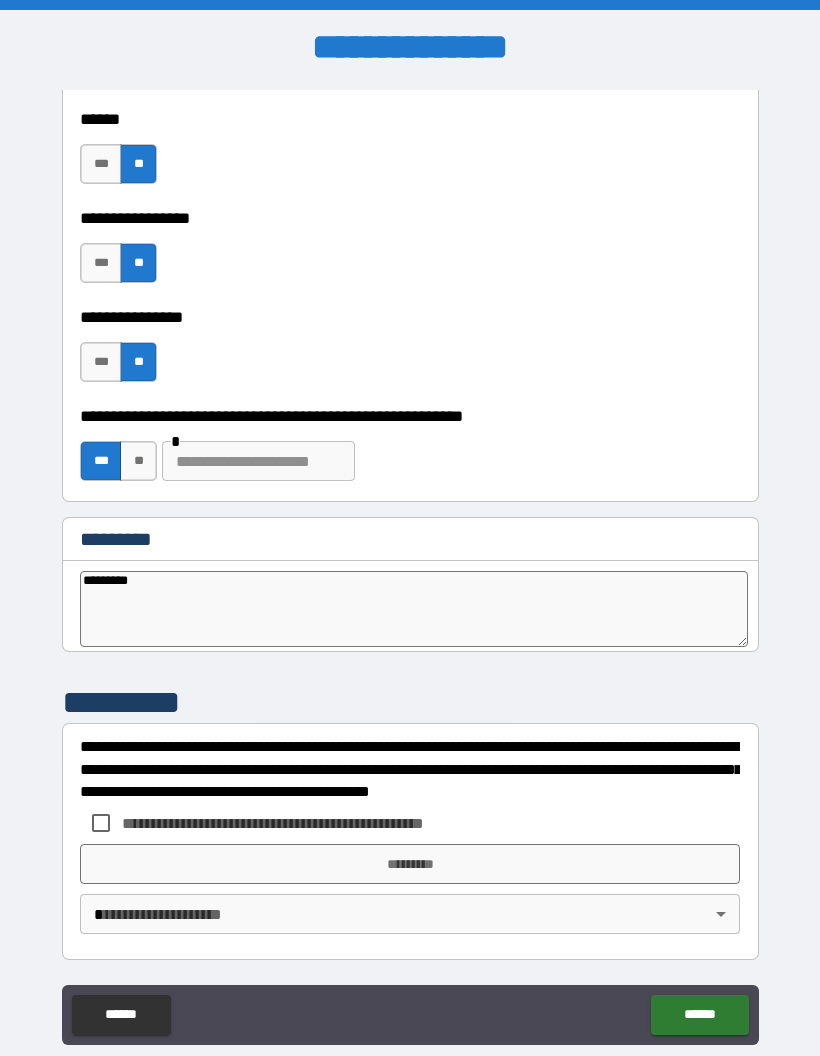 type on "*" 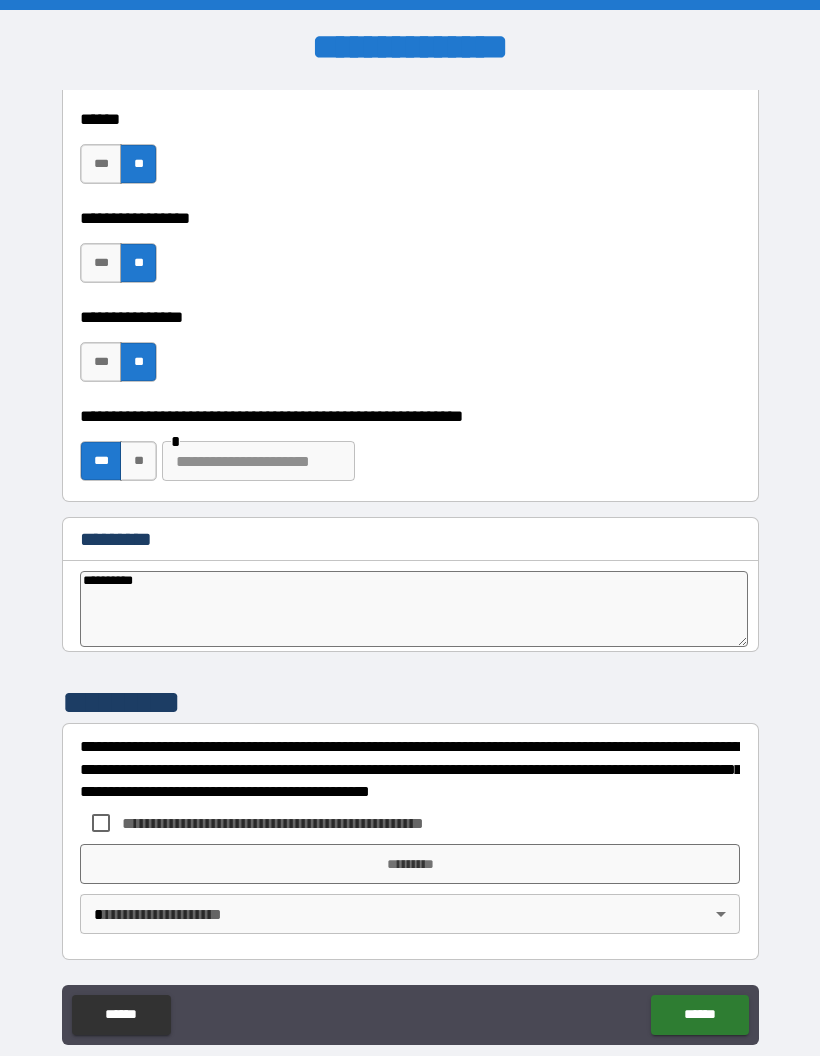 type on "*" 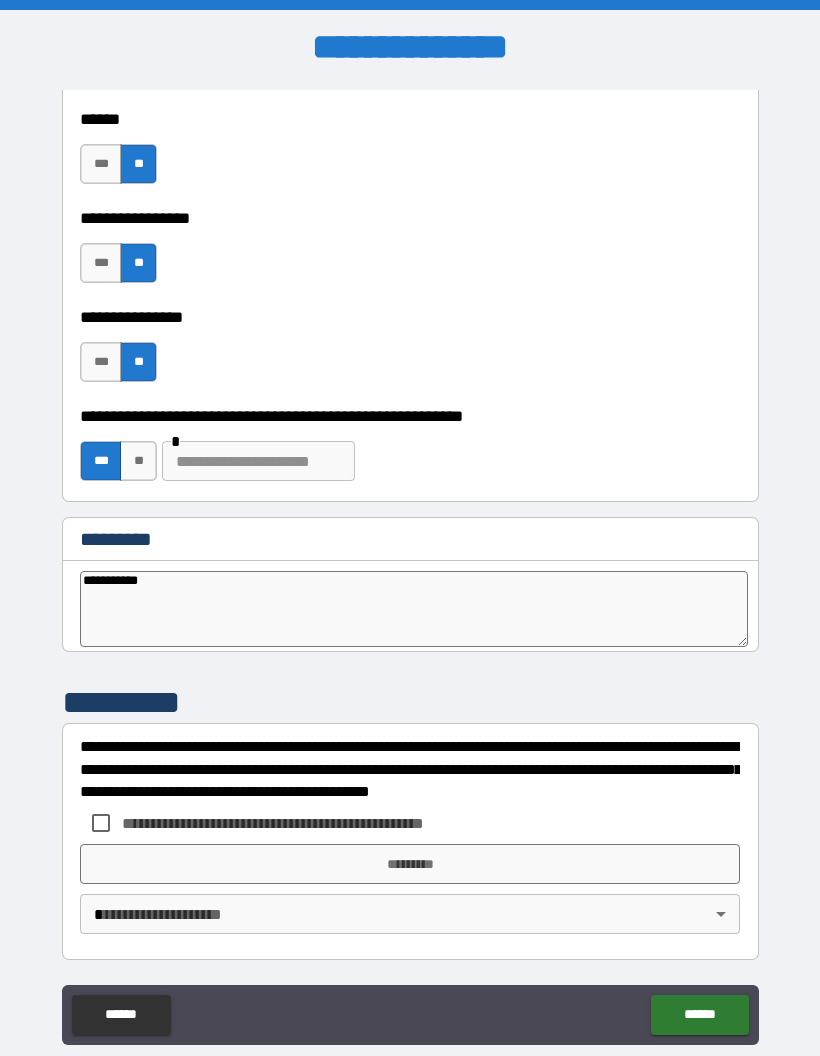 type on "*" 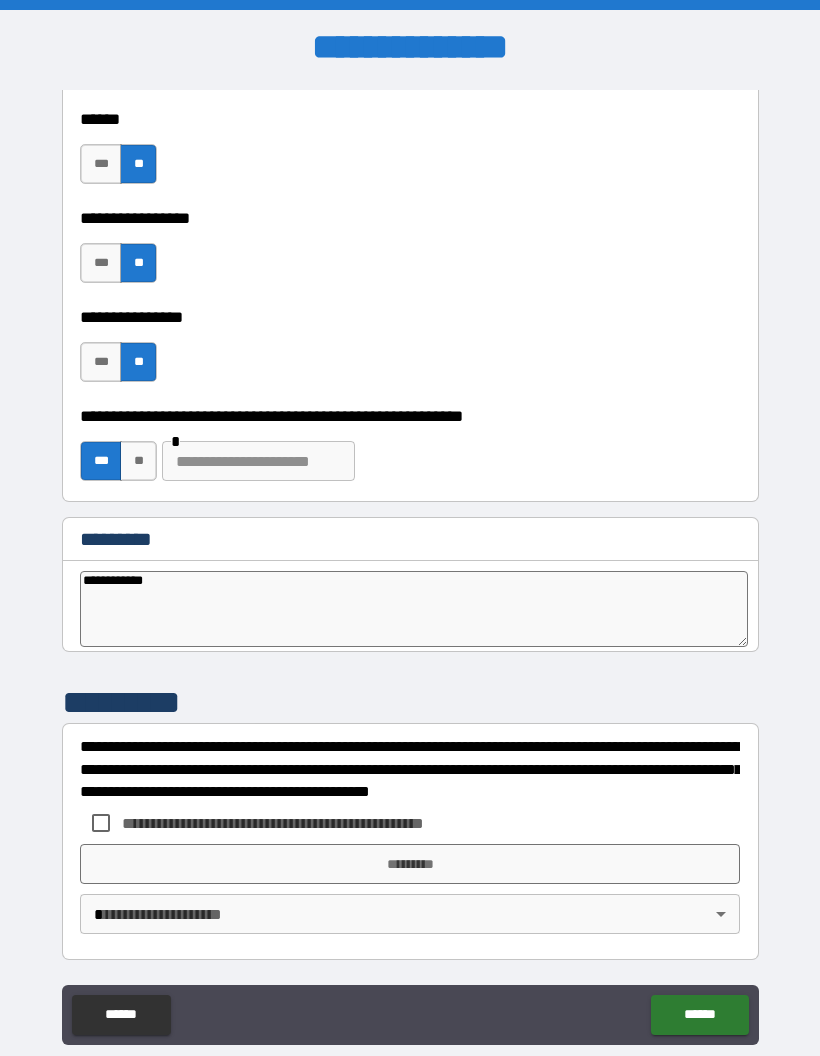 type on "*" 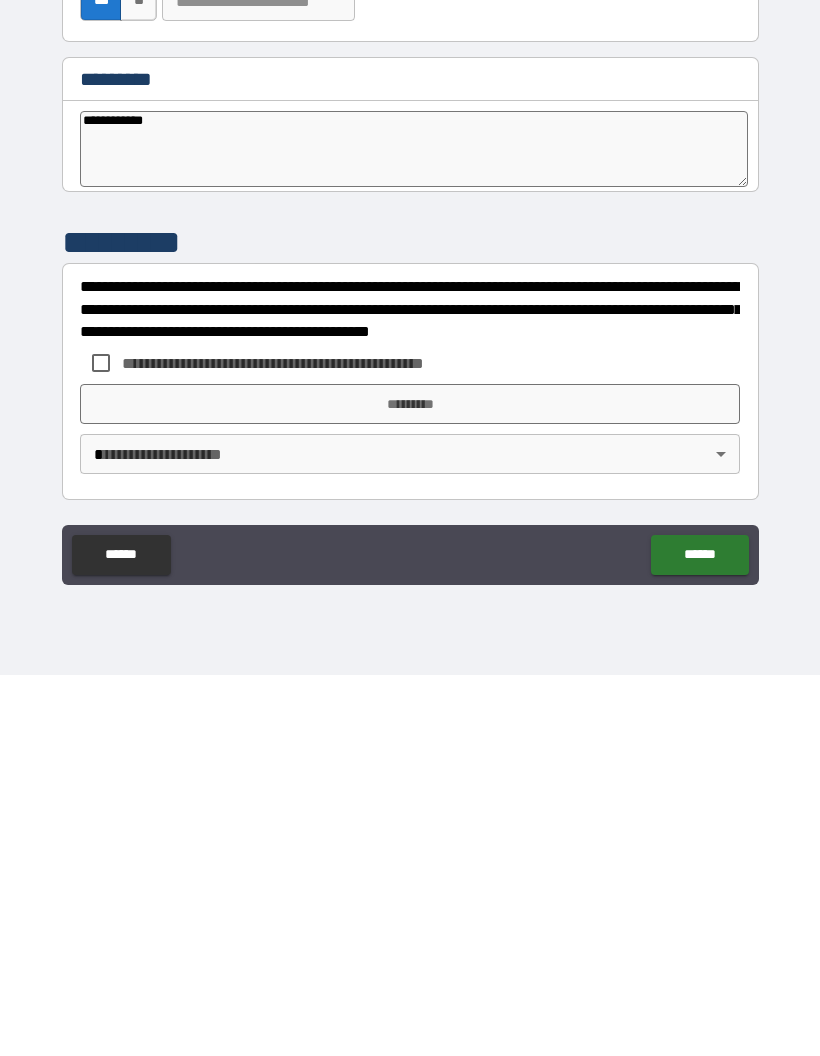 scroll, scrollTop: 80, scrollLeft: 0, axis: vertical 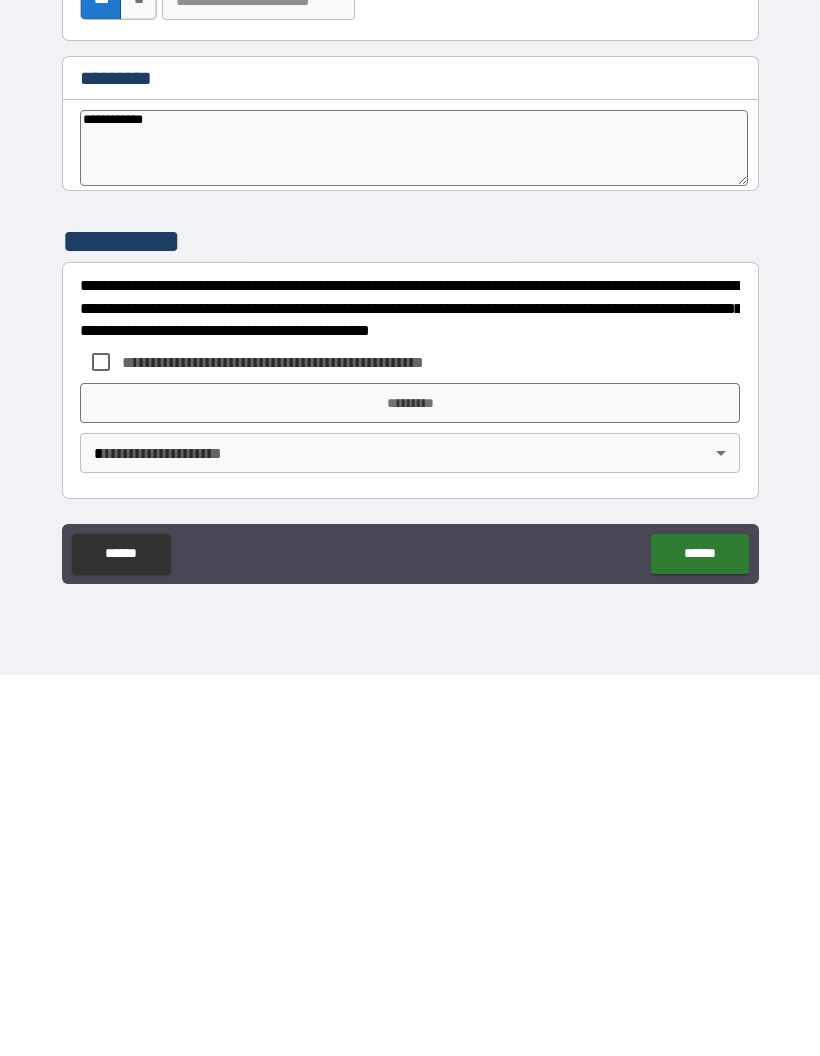 type on "**********" 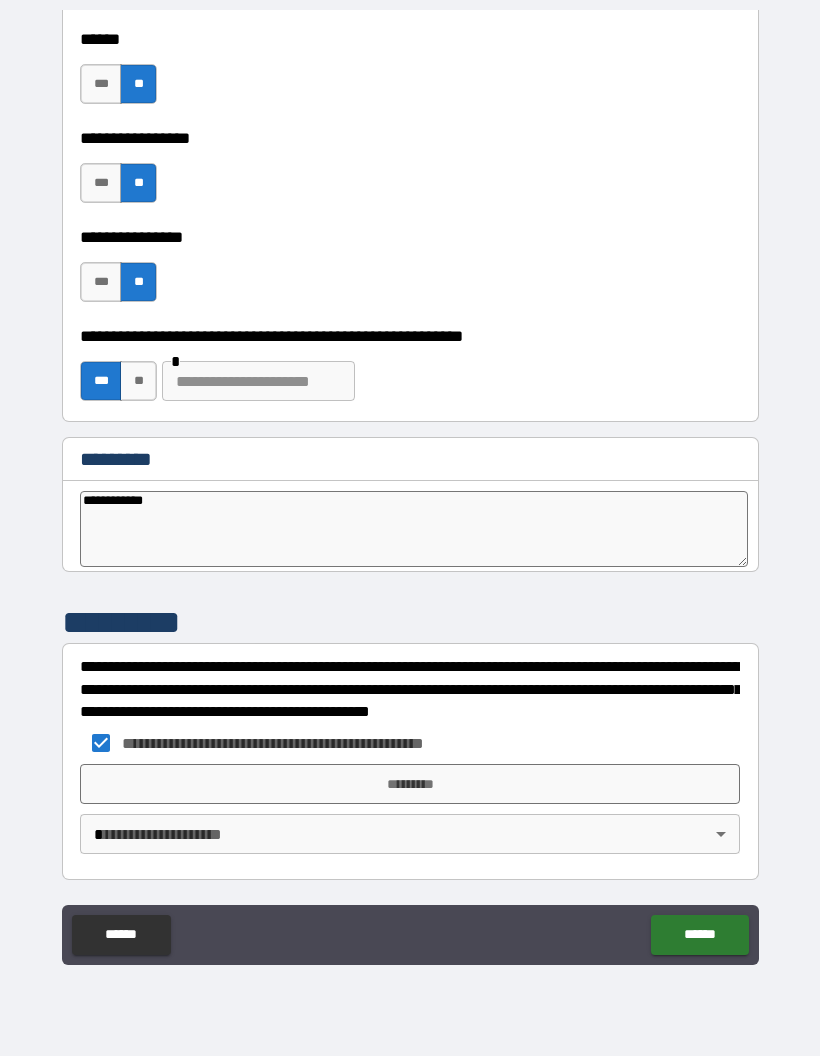 click on "******" at bounding box center [699, 935] 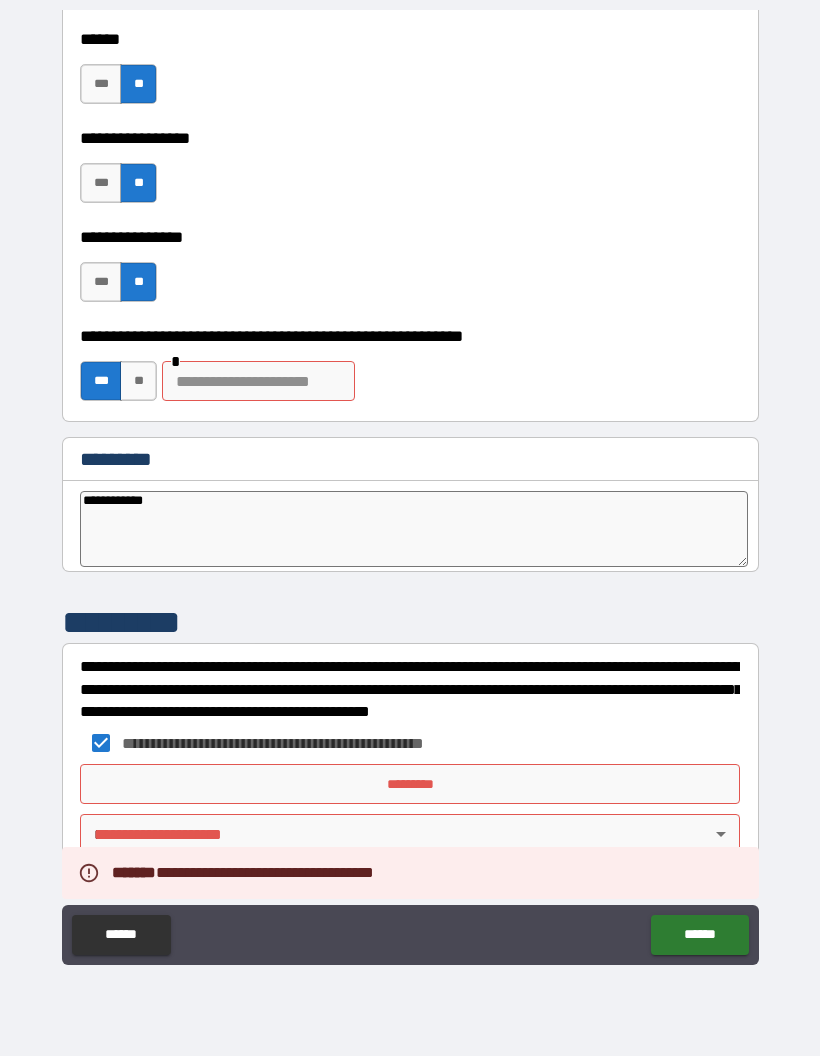 scroll, scrollTop: 9977, scrollLeft: 0, axis: vertical 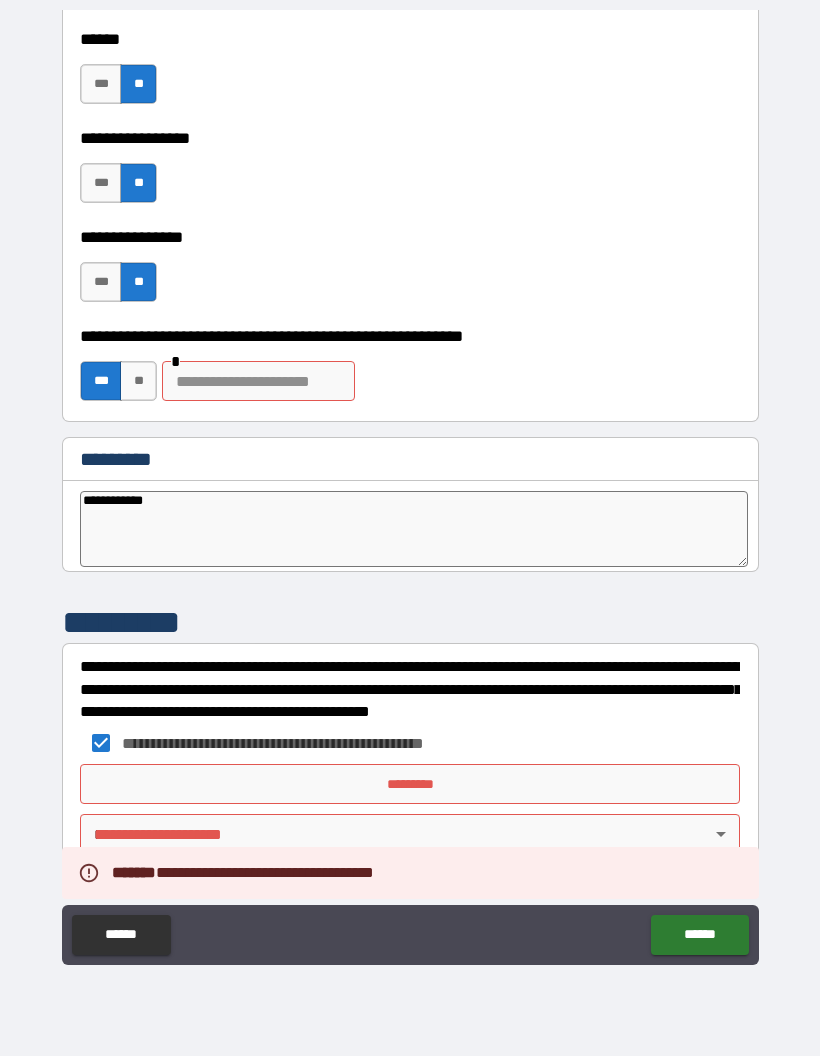 click on "*********" at bounding box center [410, 784] 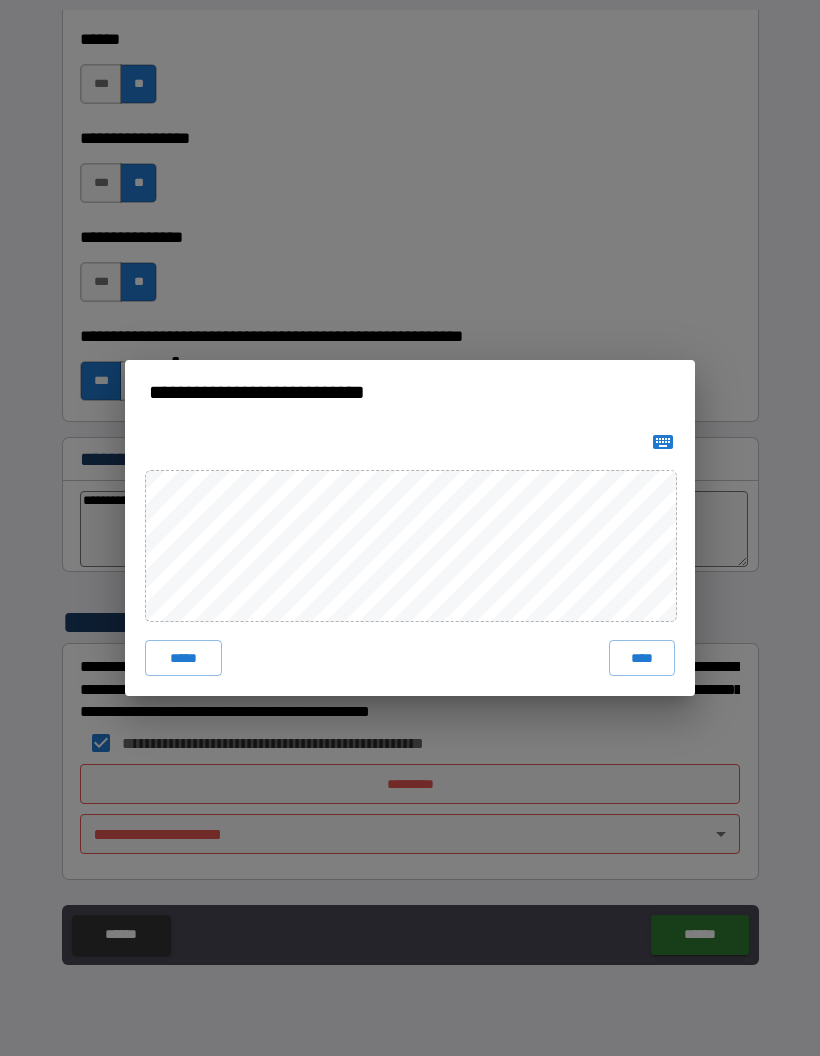 click on "****" at bounding box center (642, 658) 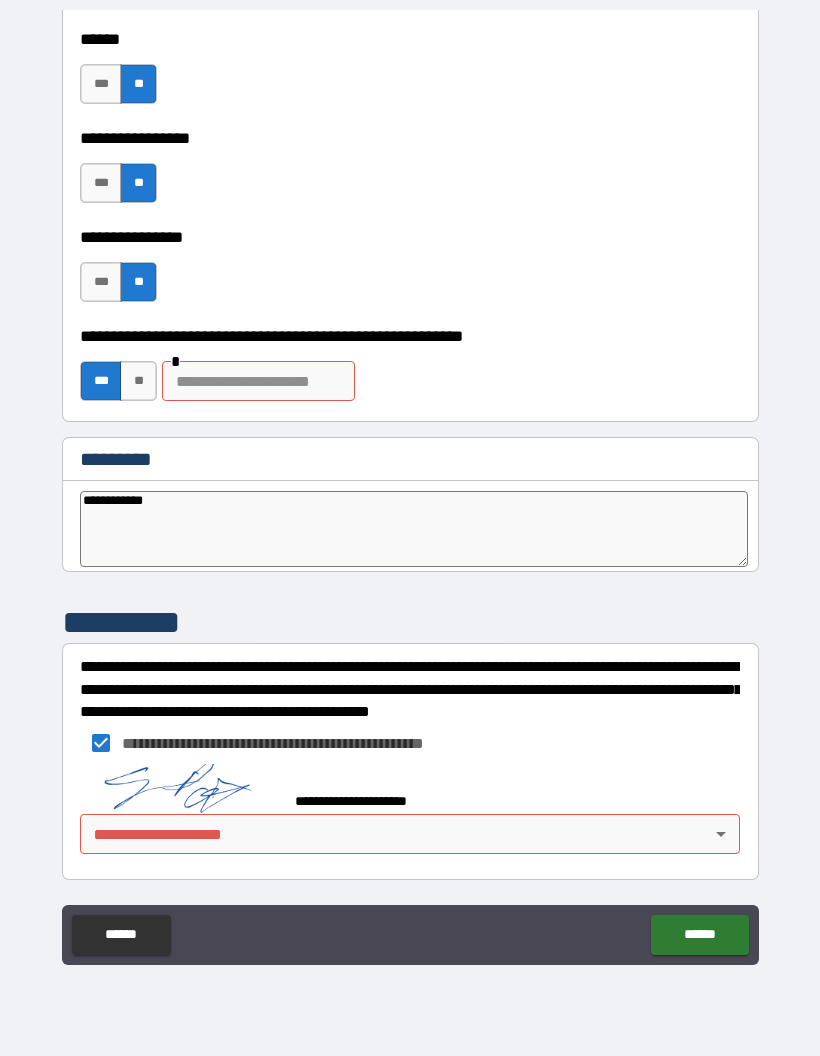 scroll, scrollTop: 9967, scrollLeft: 0, axis: vertical 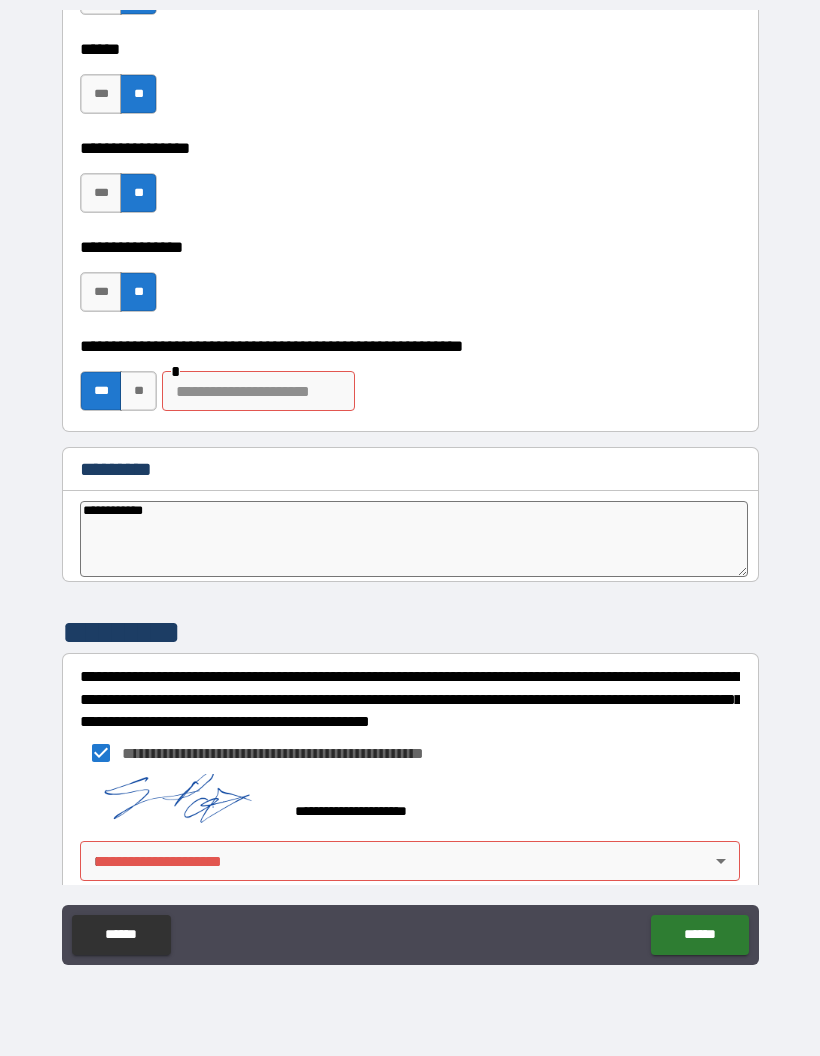 click on "******" at bounding box center (699, 935) 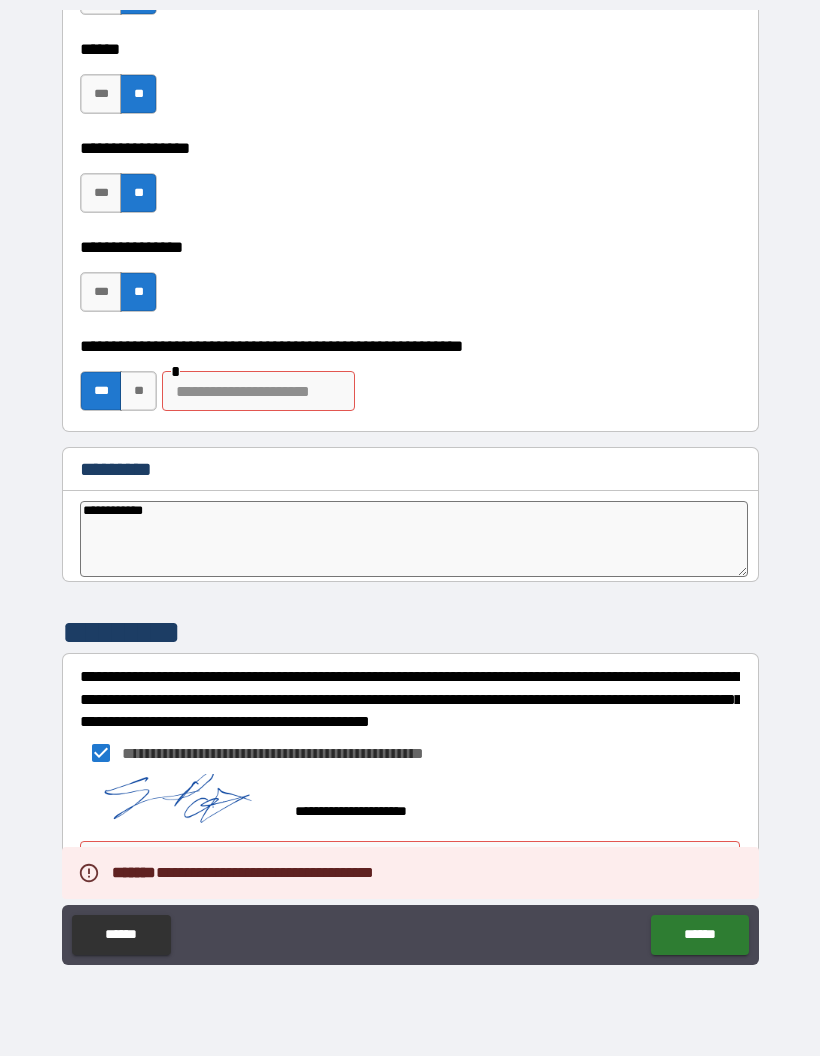 click on "******" at bounding box center (699, 935) 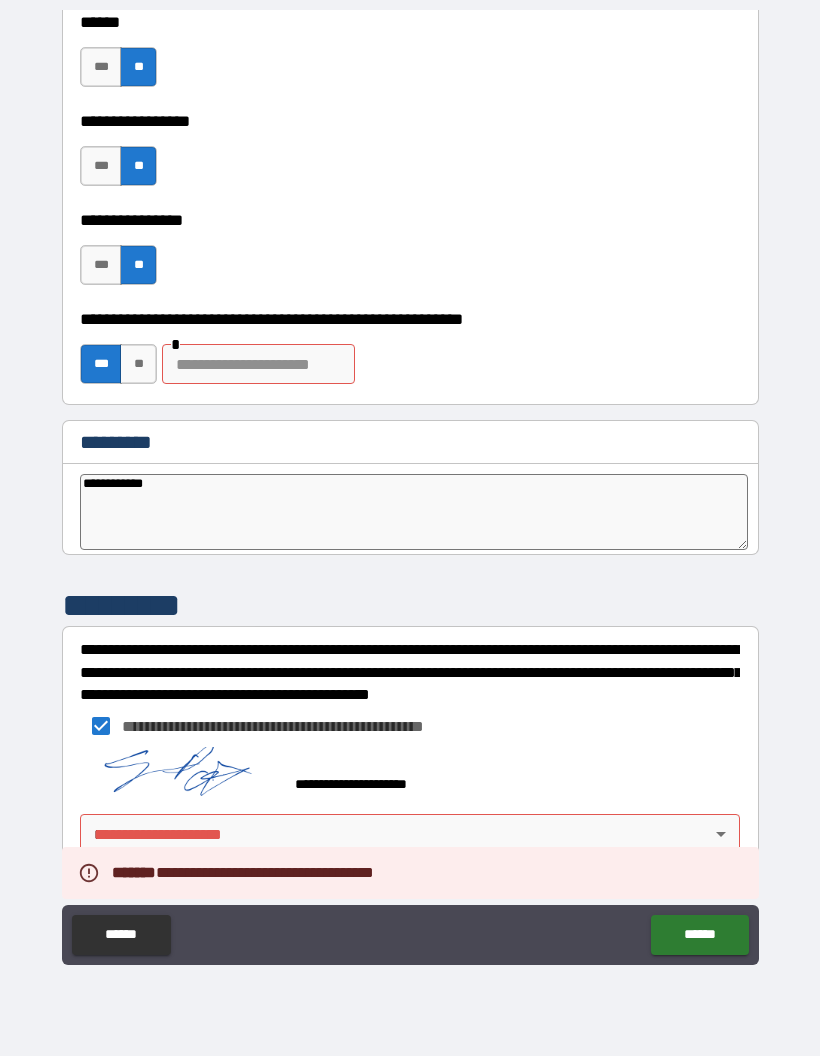 scroll, scrollTop: 9994, scrollLeft: 0, axis: vertical 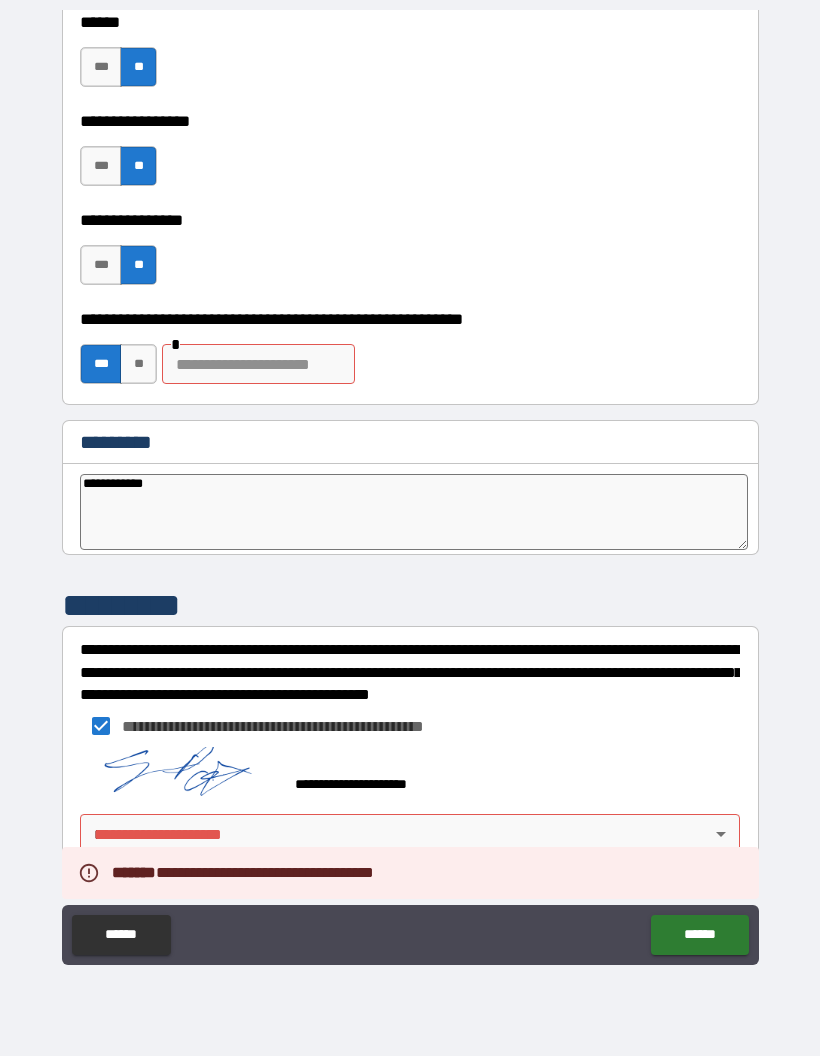 click on "**********" at bounding box center (410, 488) 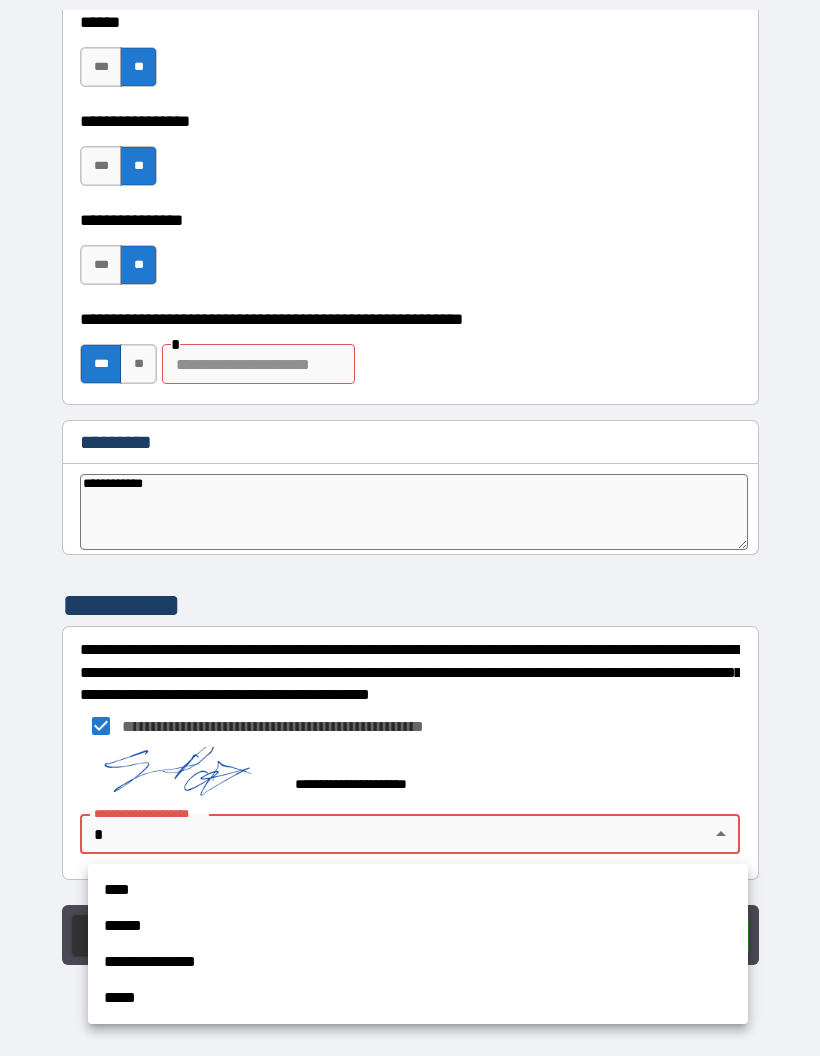 click on "****" at bounding box center (418, 890) 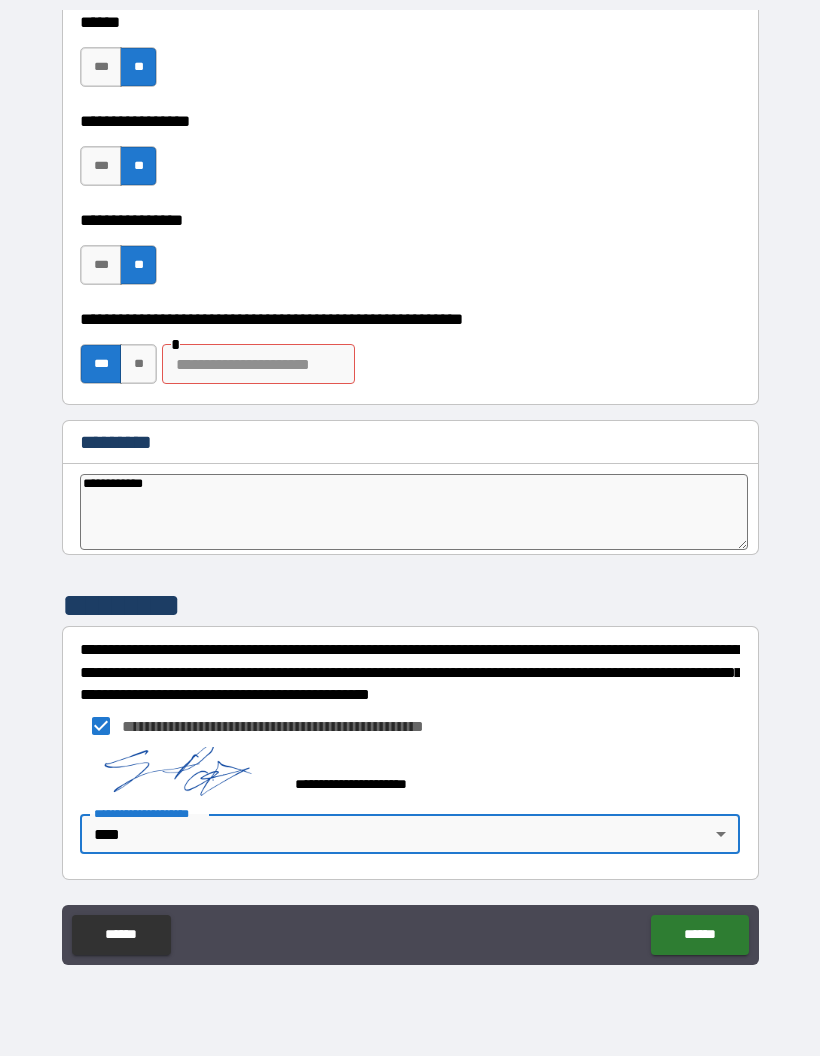 click on "******" at bounding box center [699, 935] 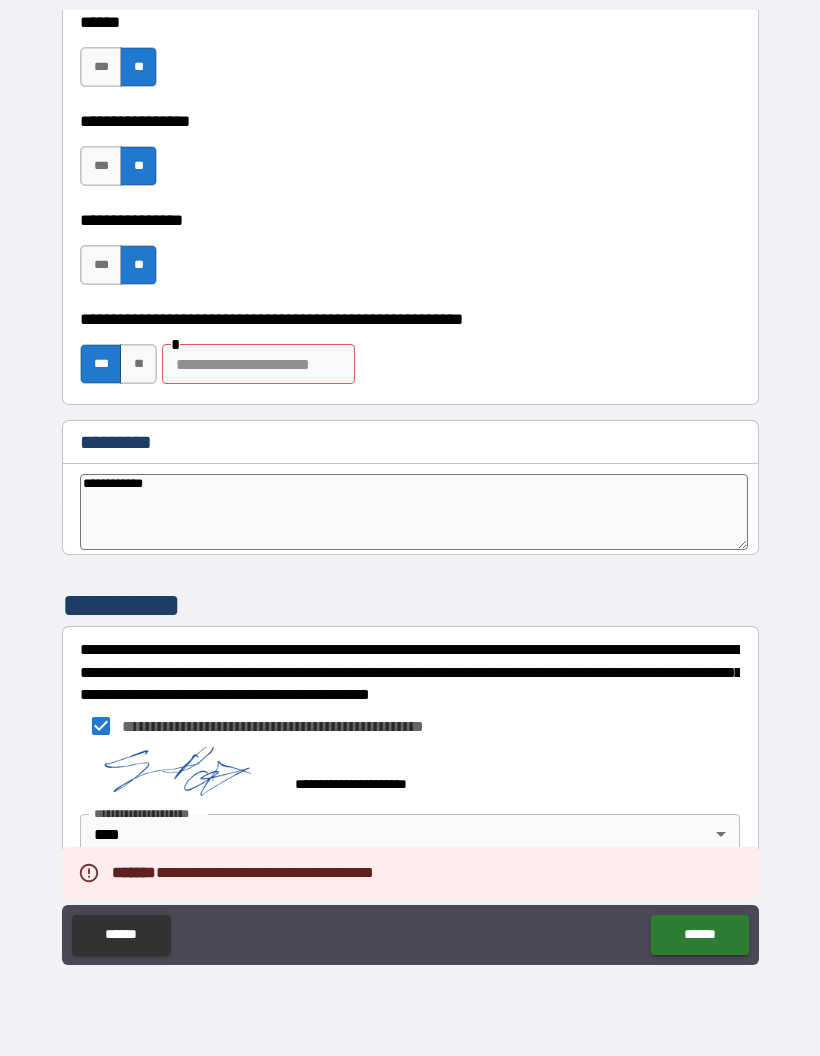 click on "******" at bounding box center [699, 935] 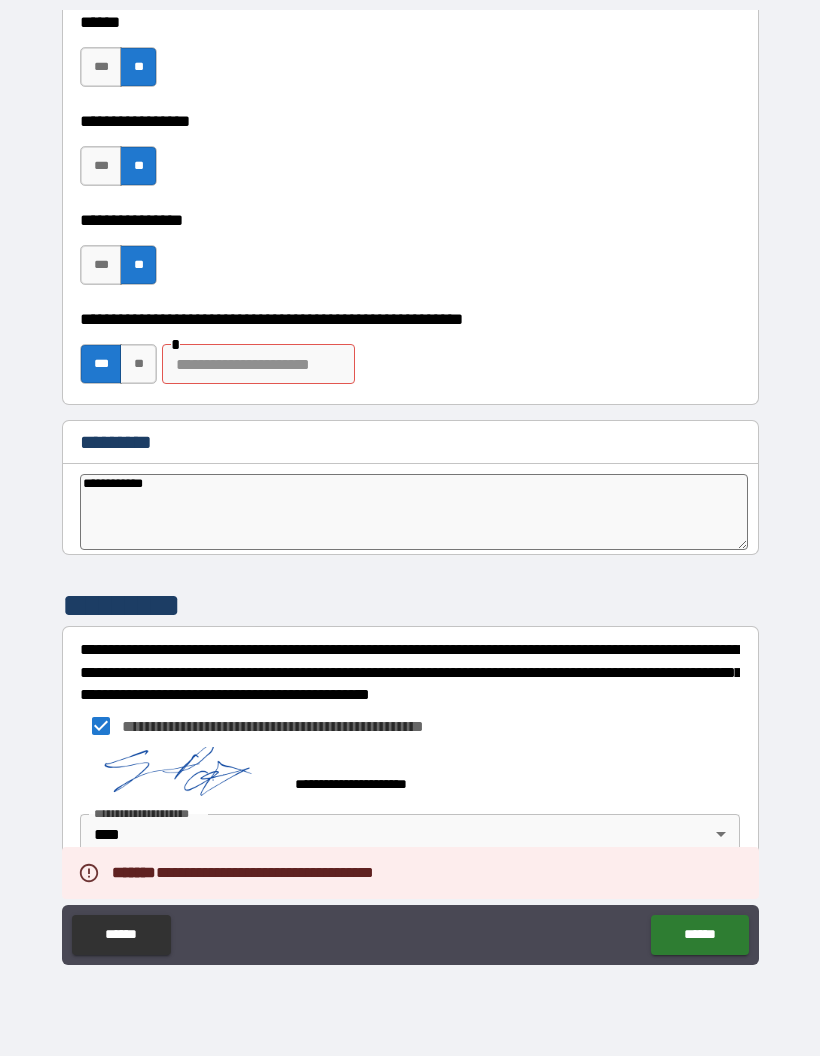 type on "*" 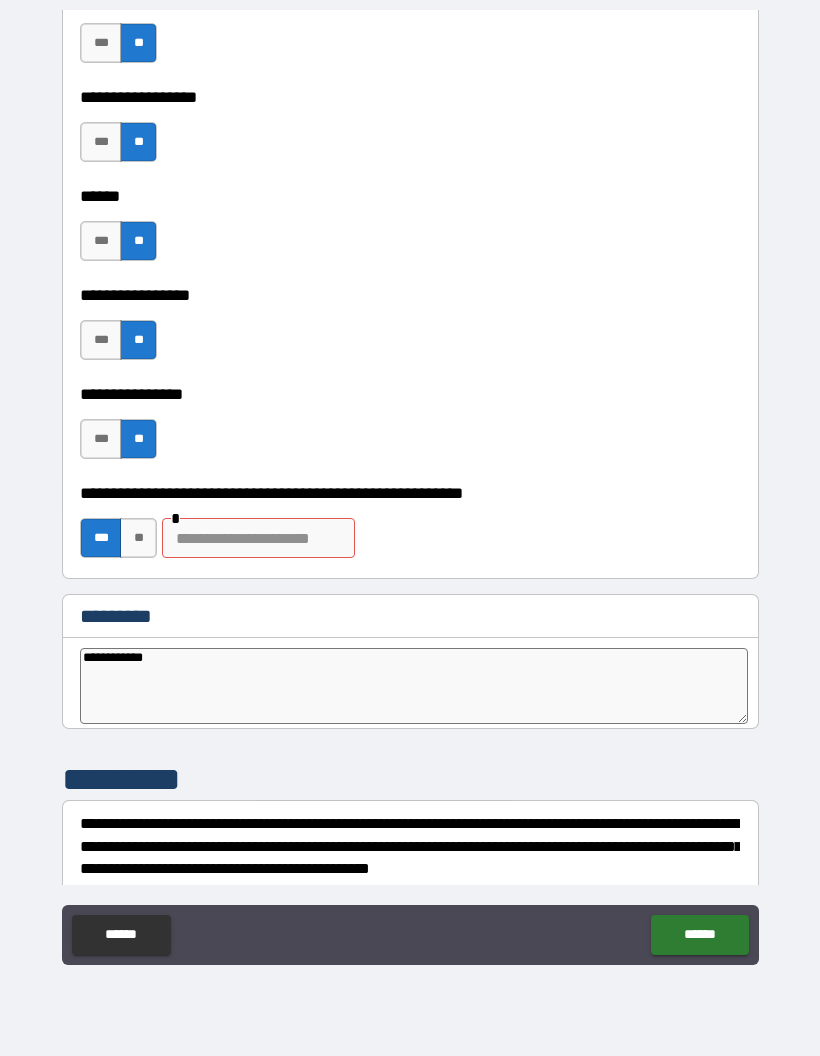 scroll, scrollTop: 9819, scrollLeft: 0, axis: vertical 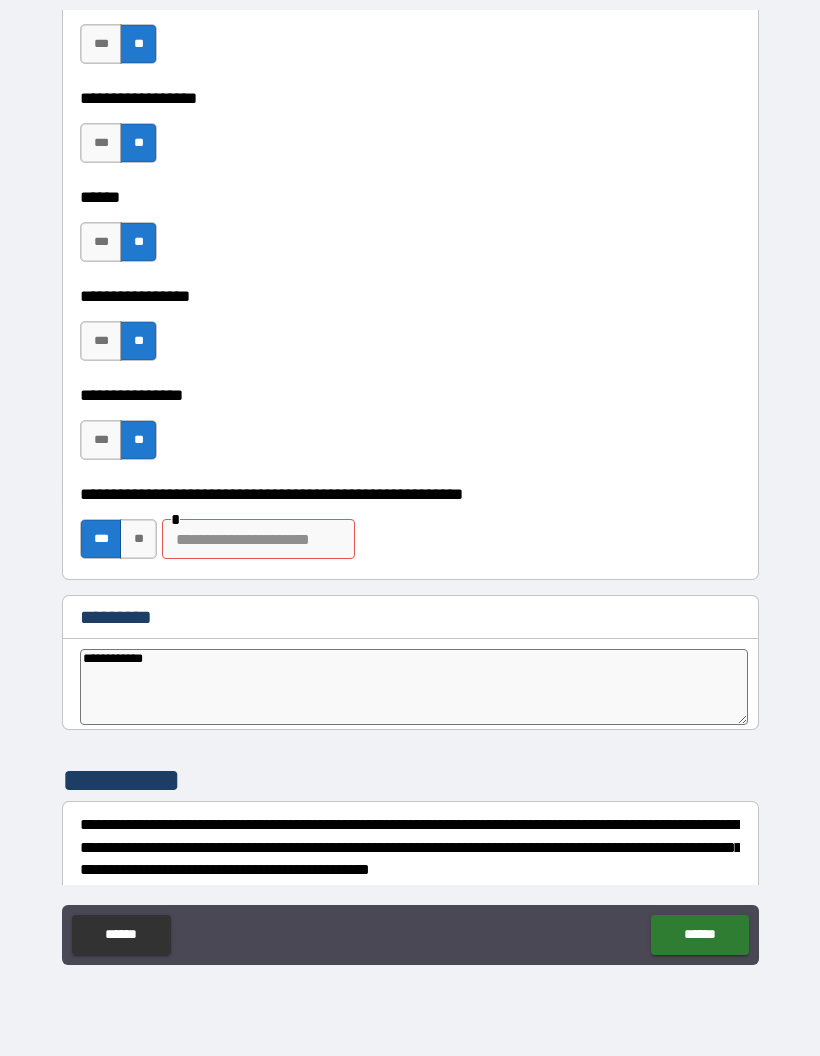 click at bounding box center (258, 539) 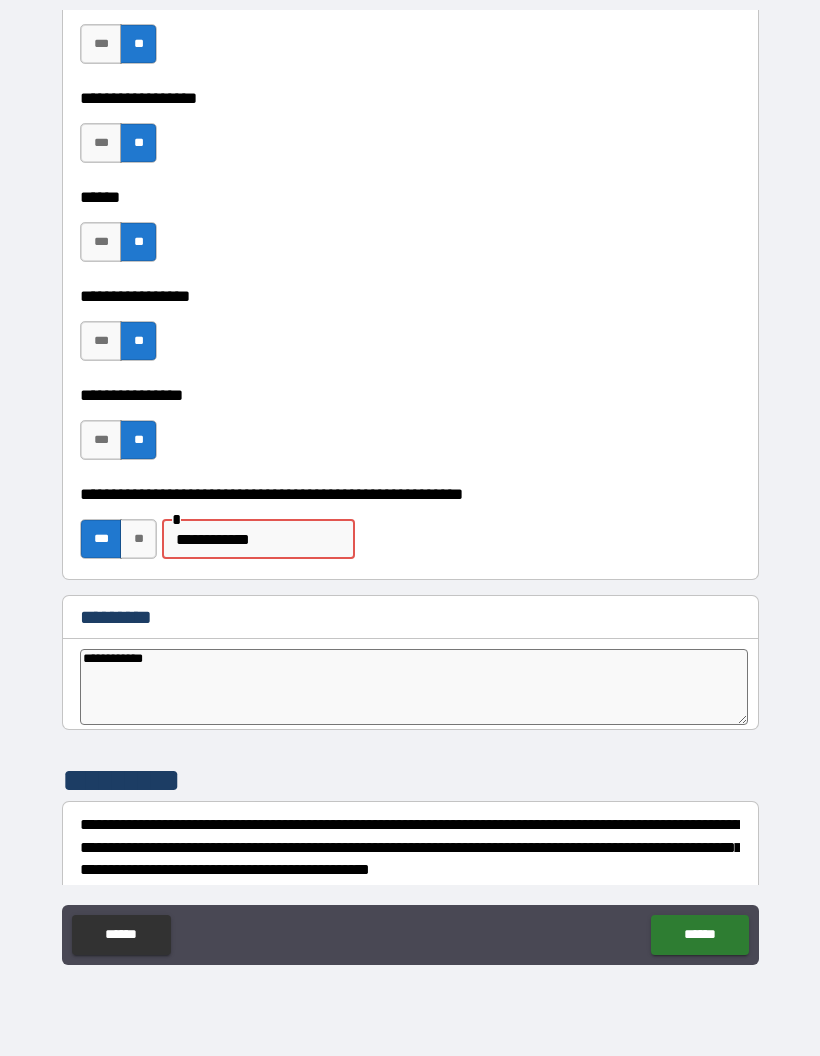 type on "**********" 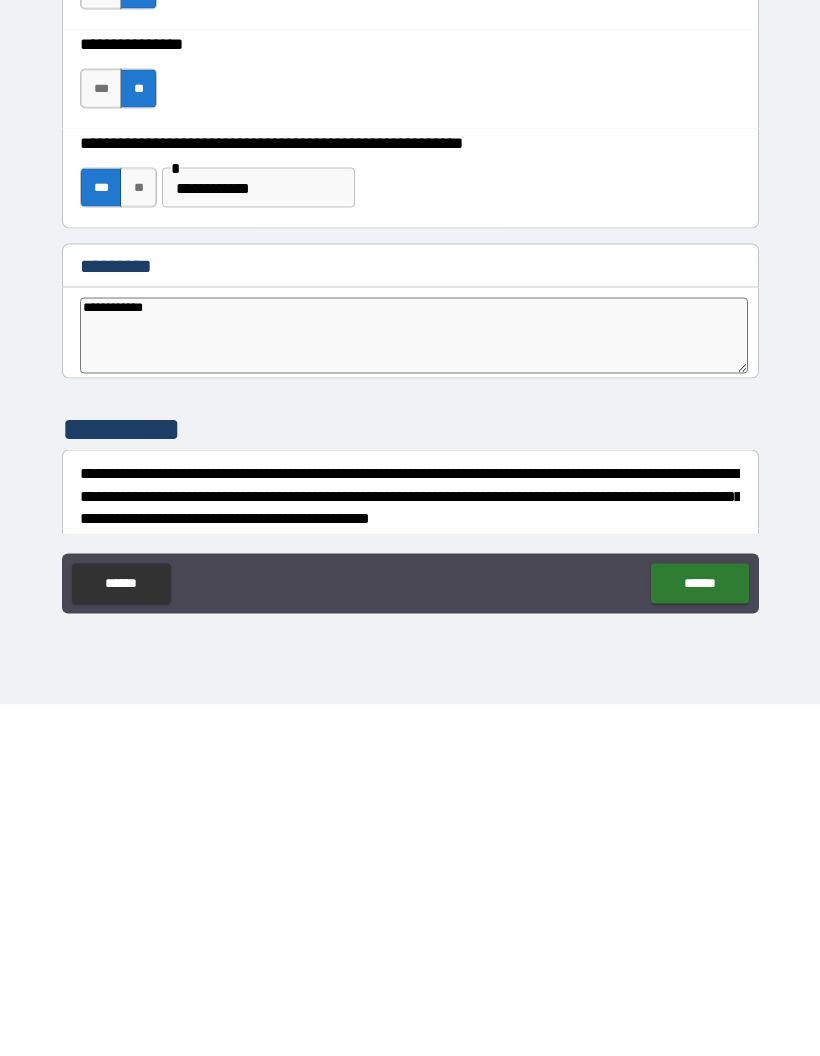 type on "*" 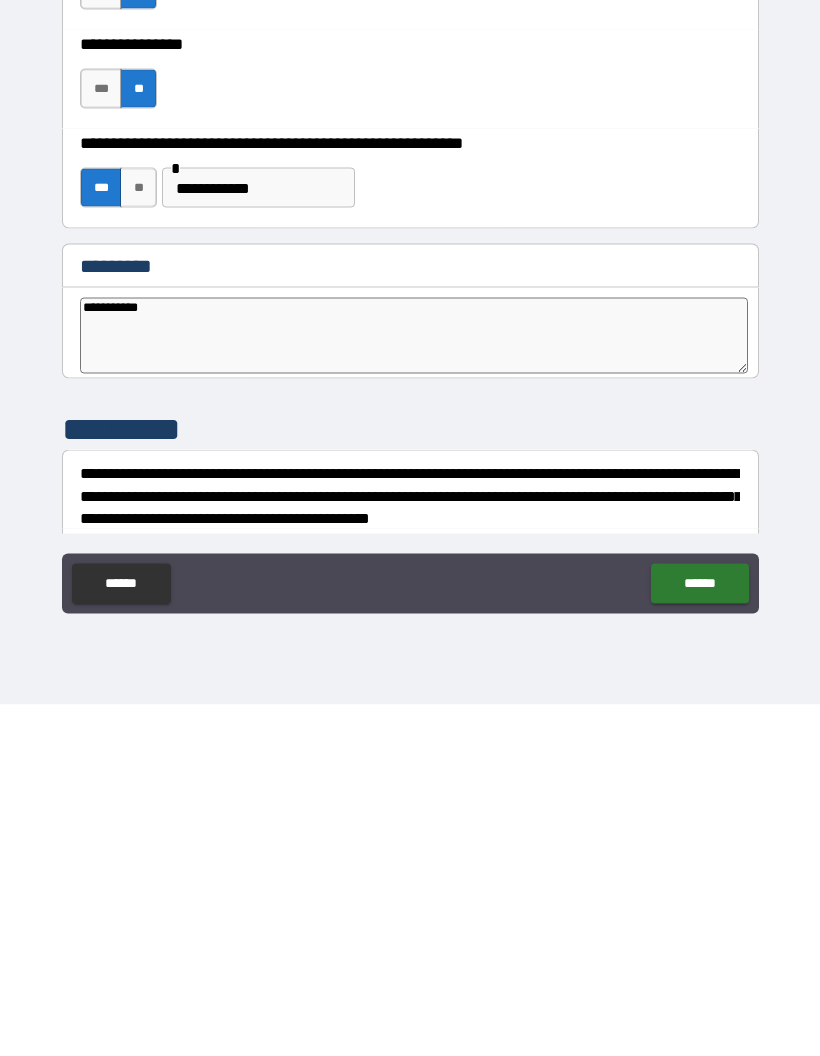 type on "*" 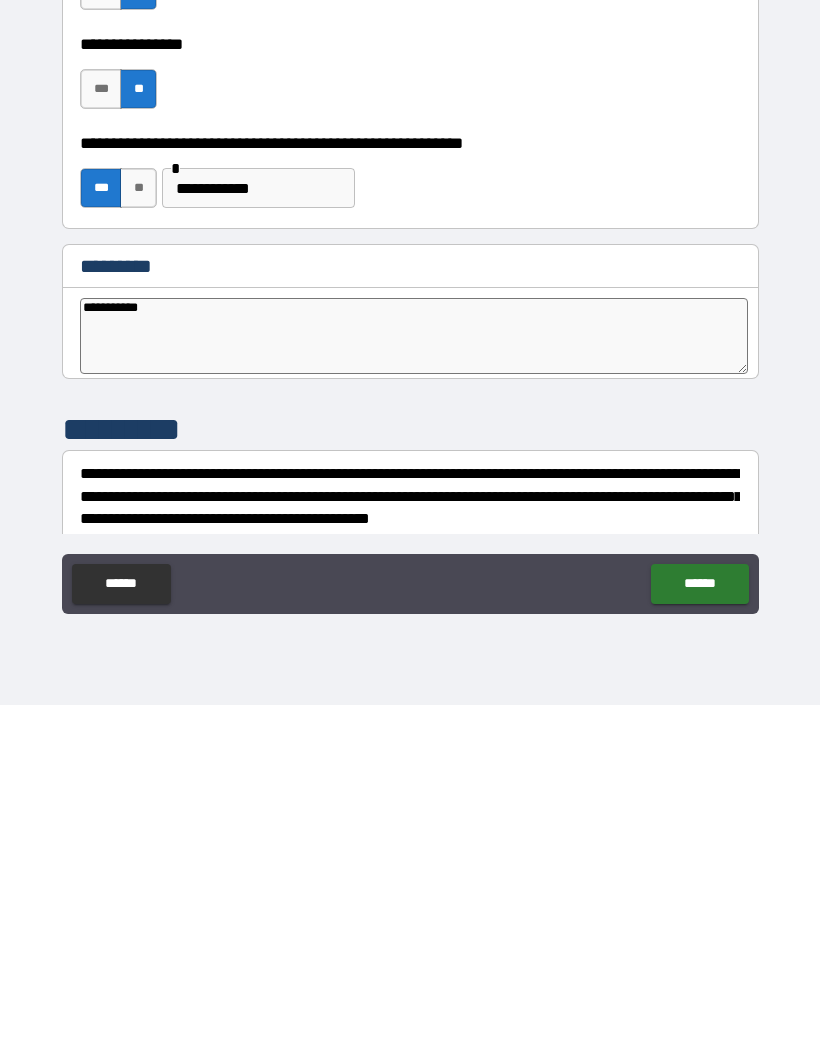 type on "**********" 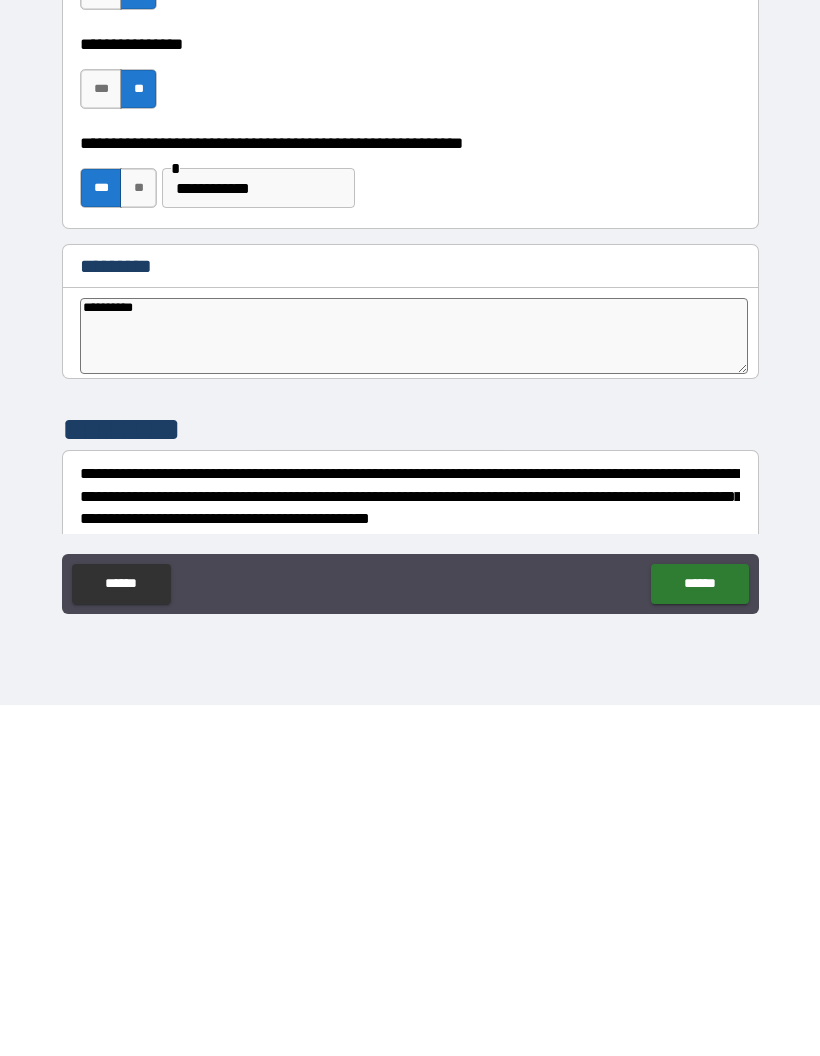 type on "*" 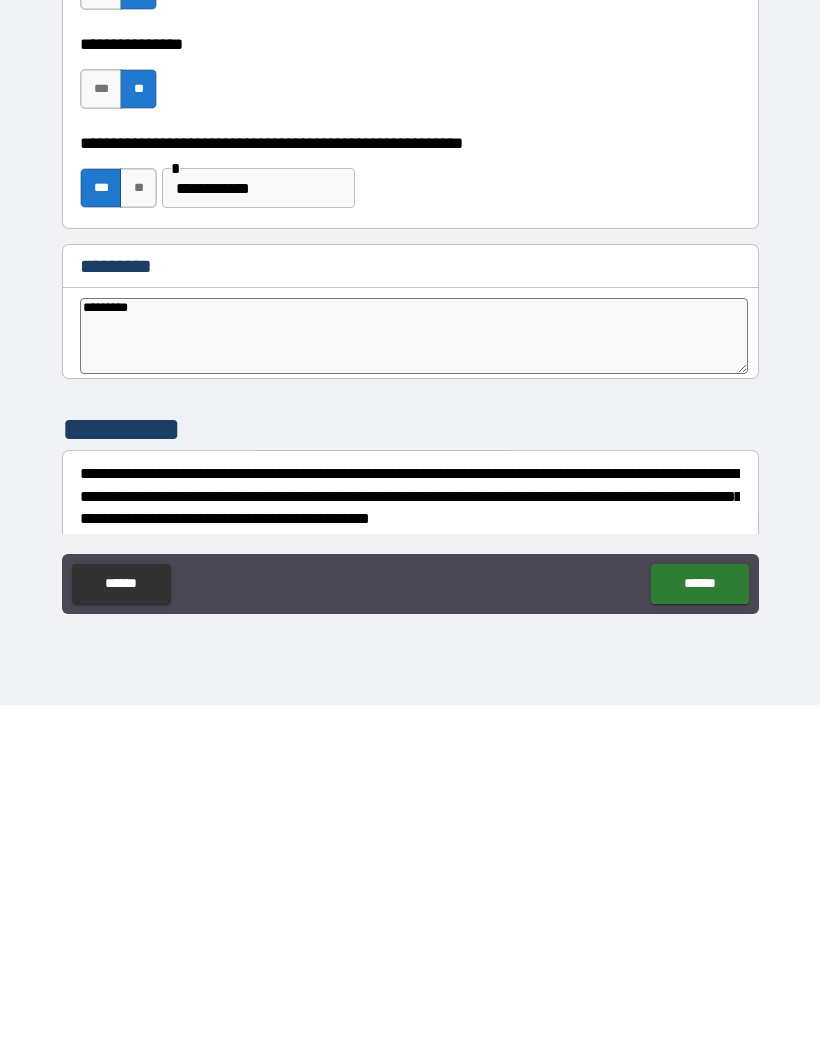 type on "********" 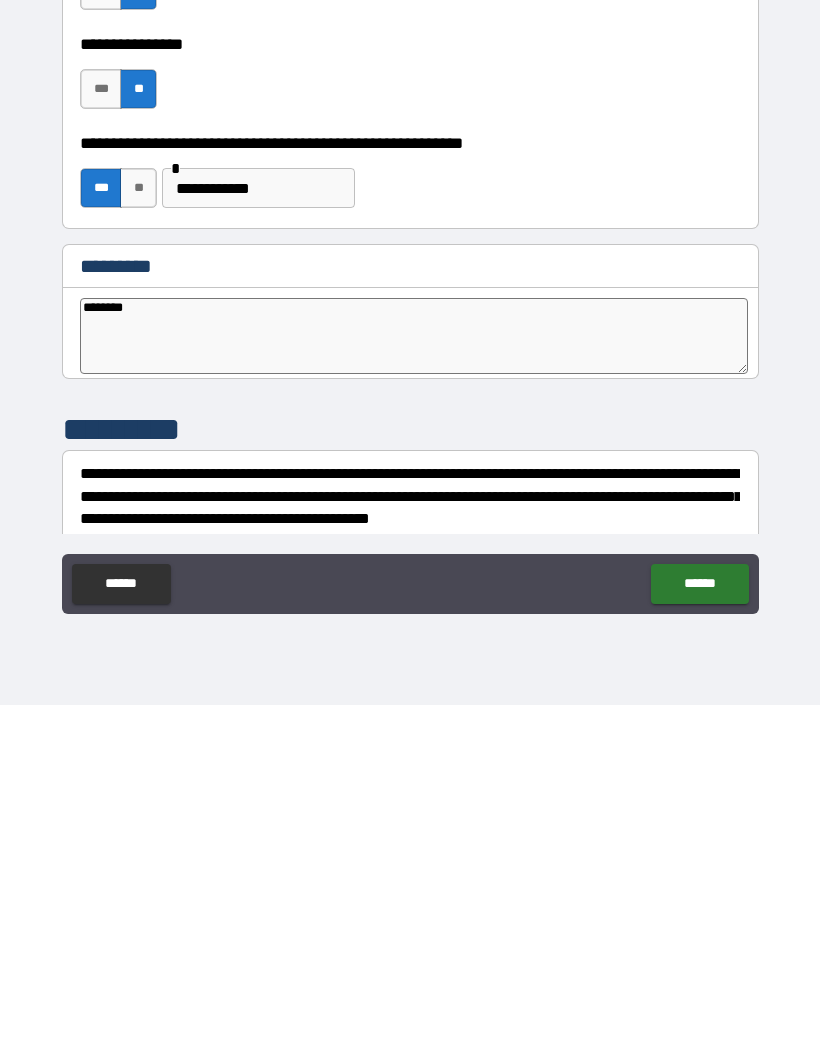 type on "*" 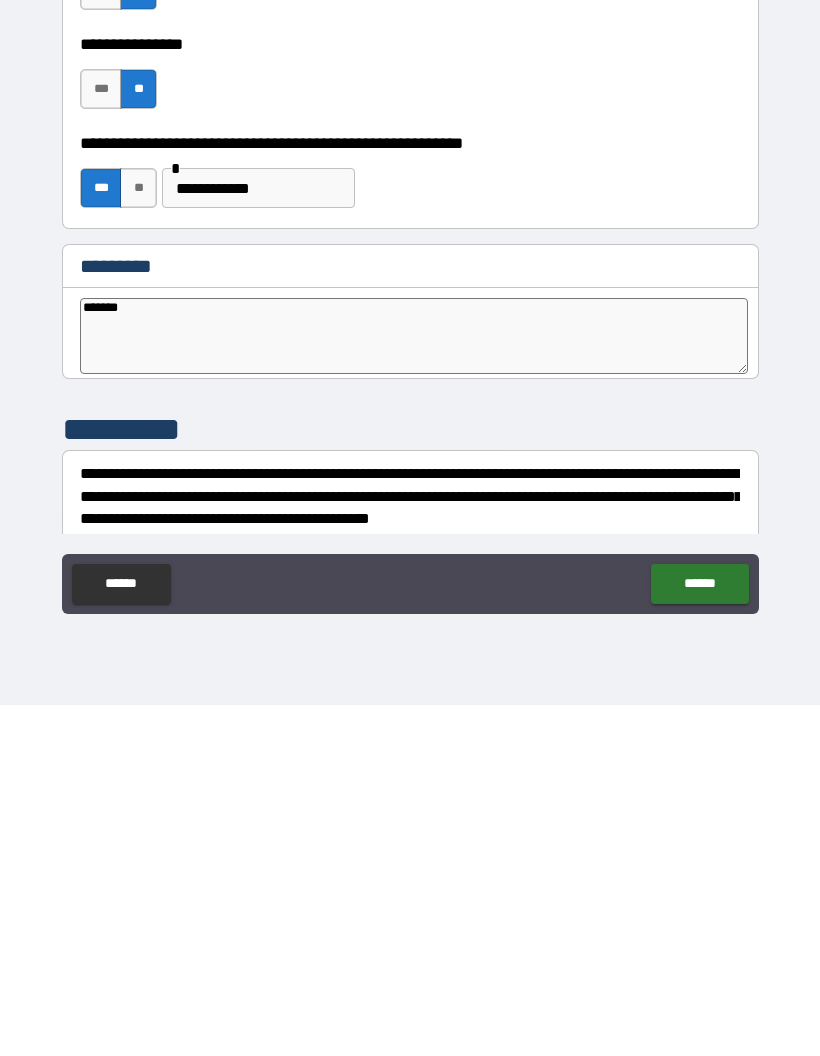 type on "*" 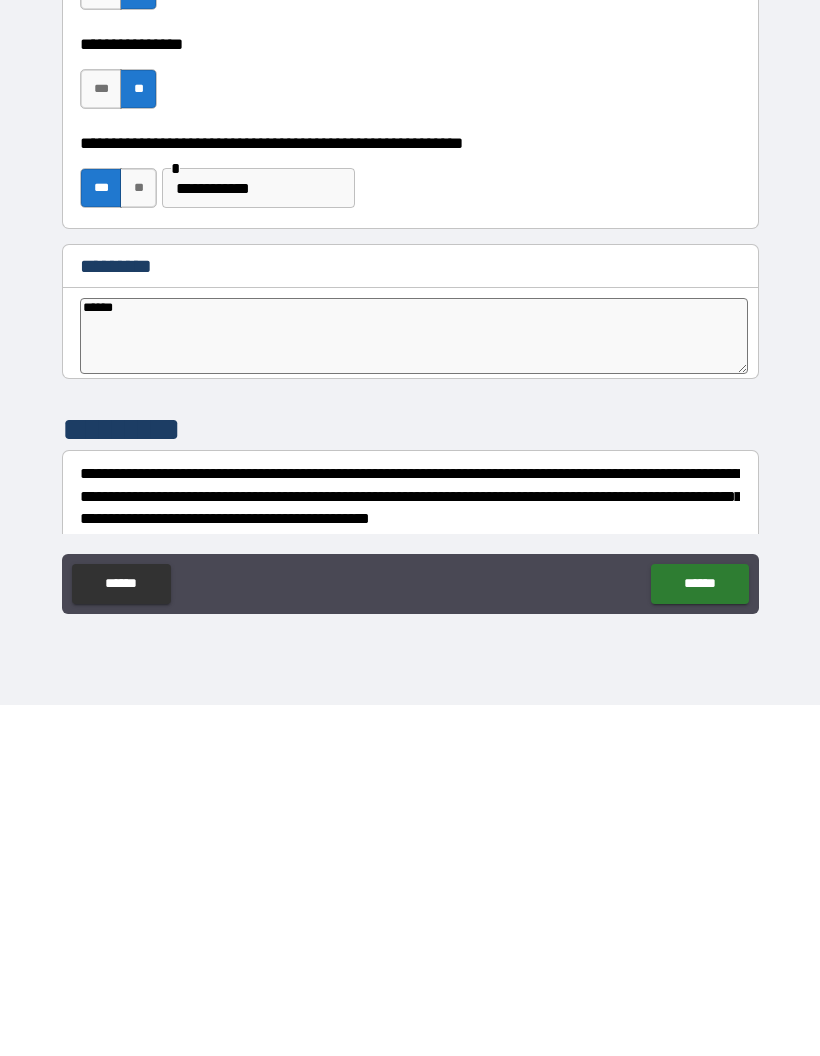 type on "*" 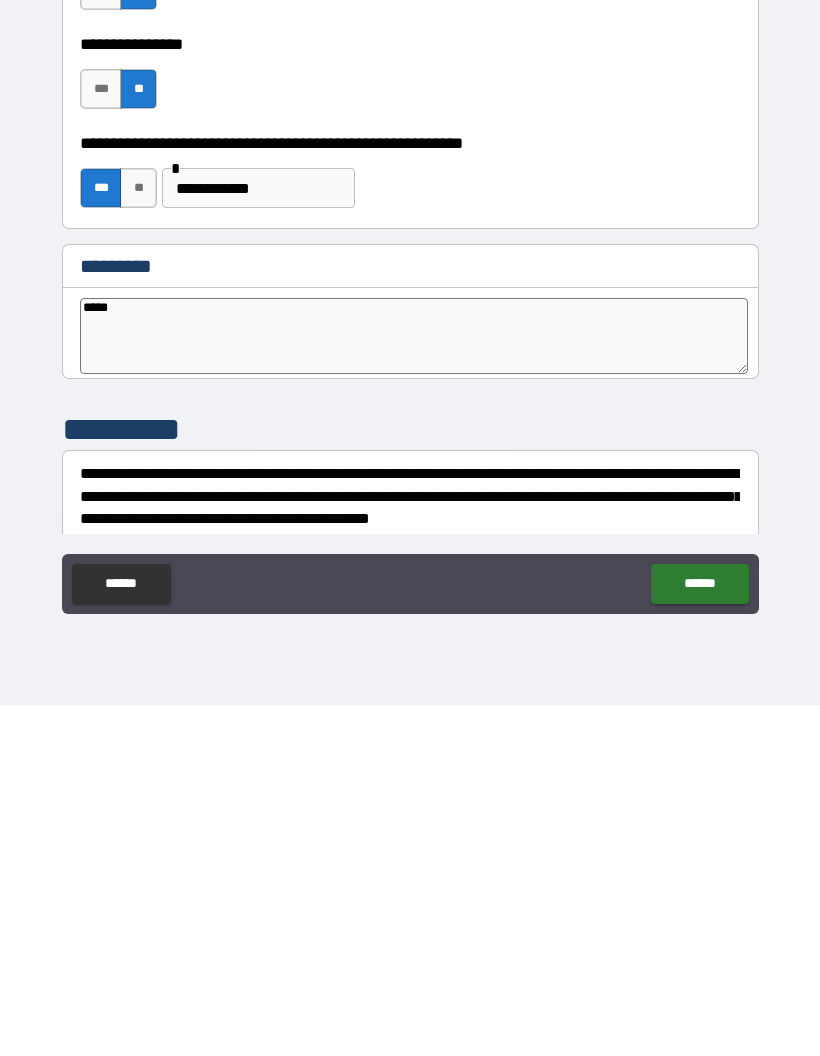 type on "****" 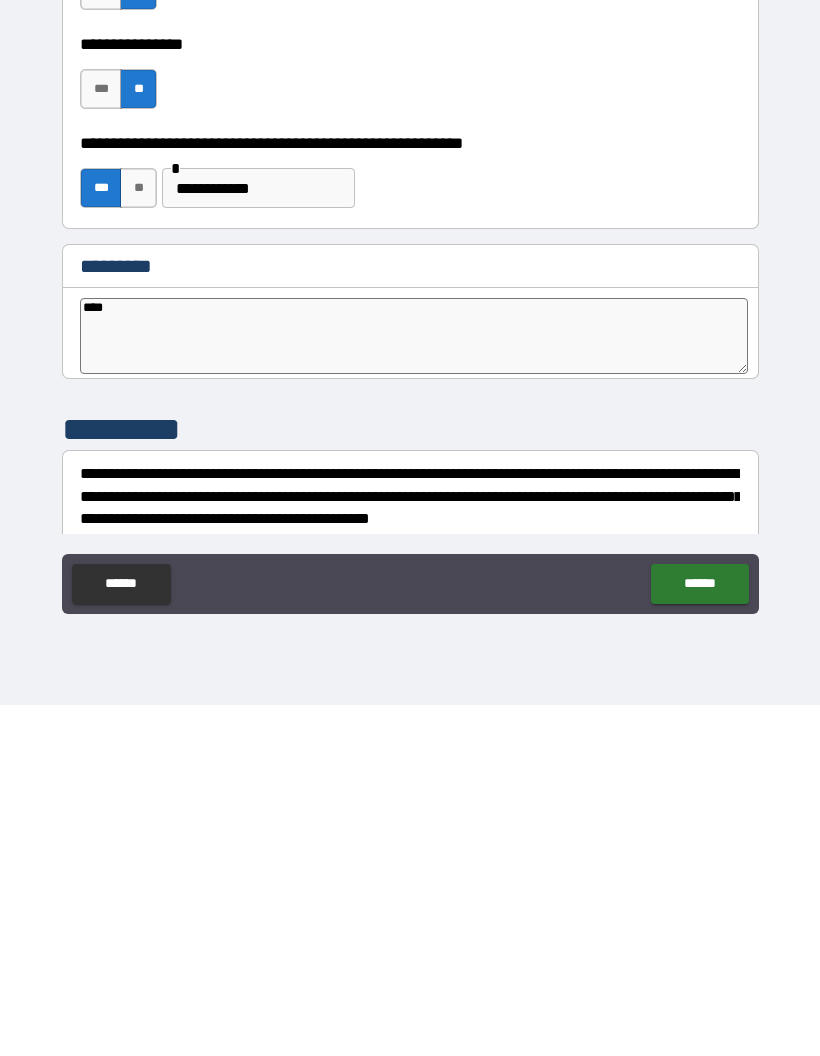 type on "***" 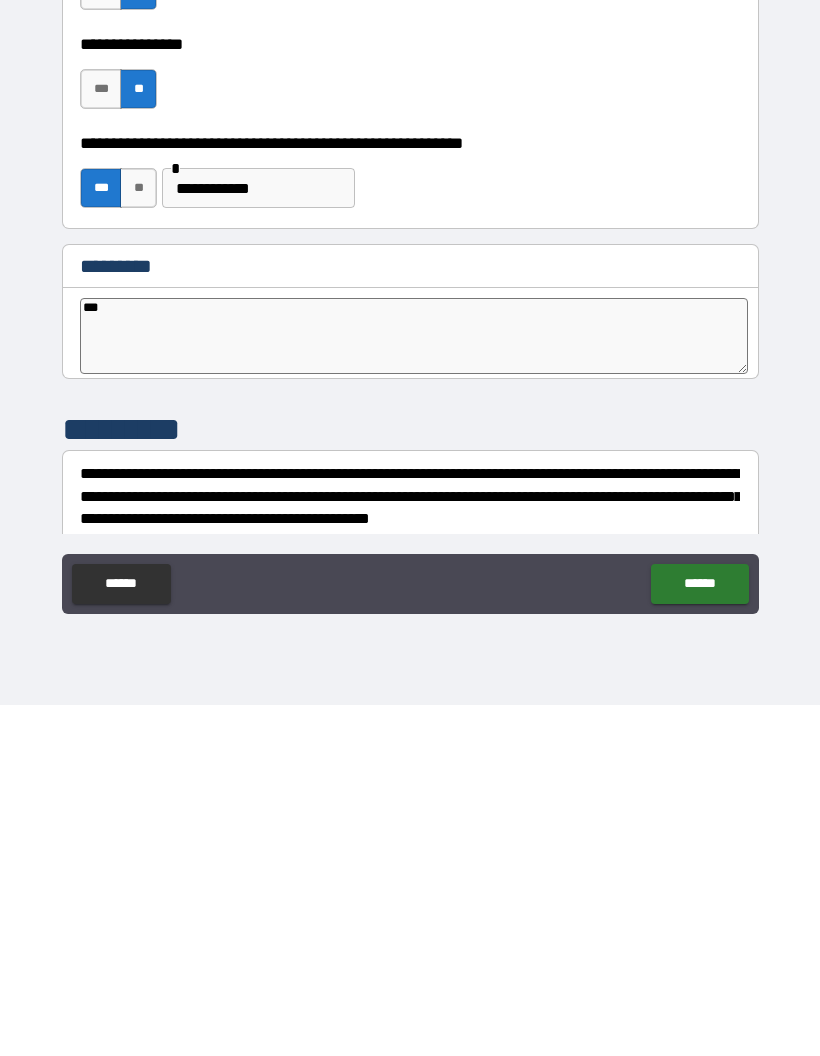 type on "**" 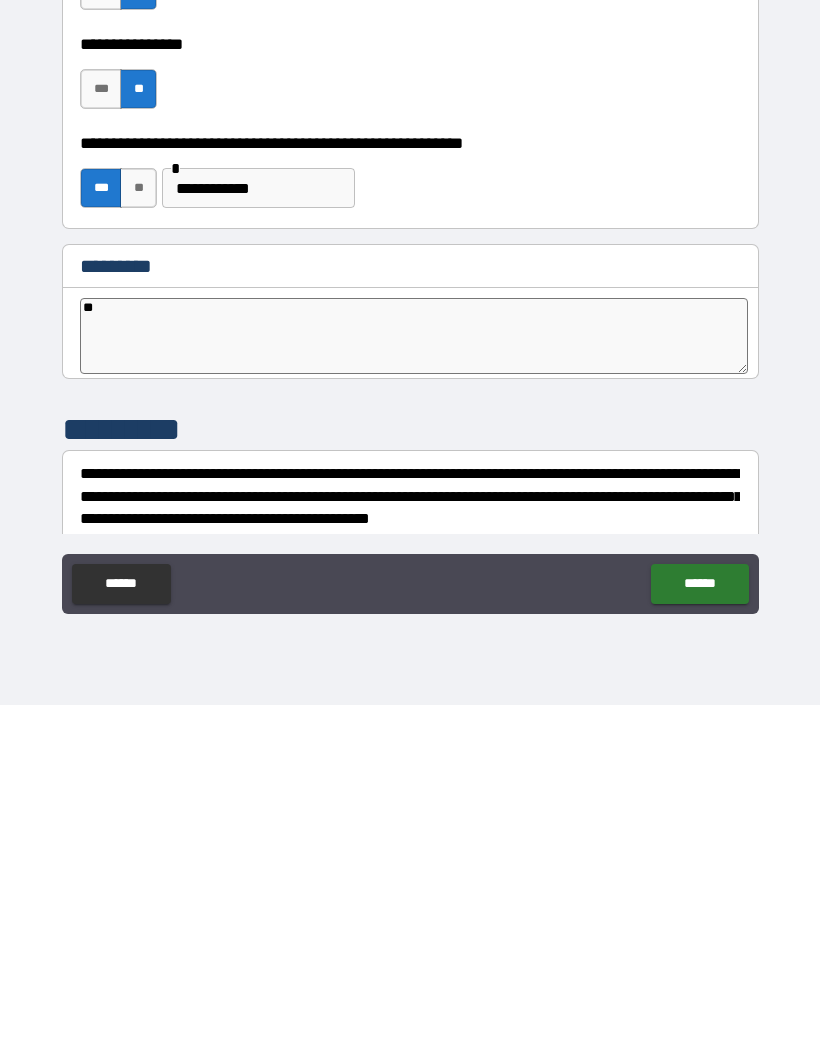type on "*" 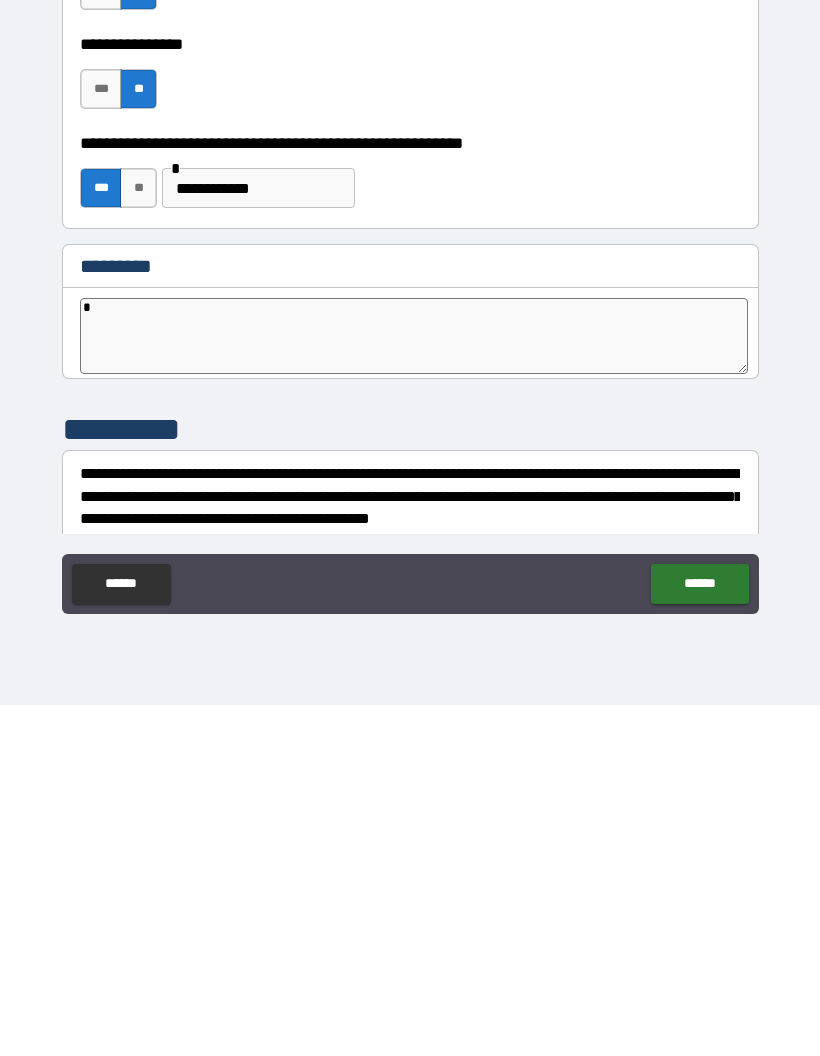 type on "*" 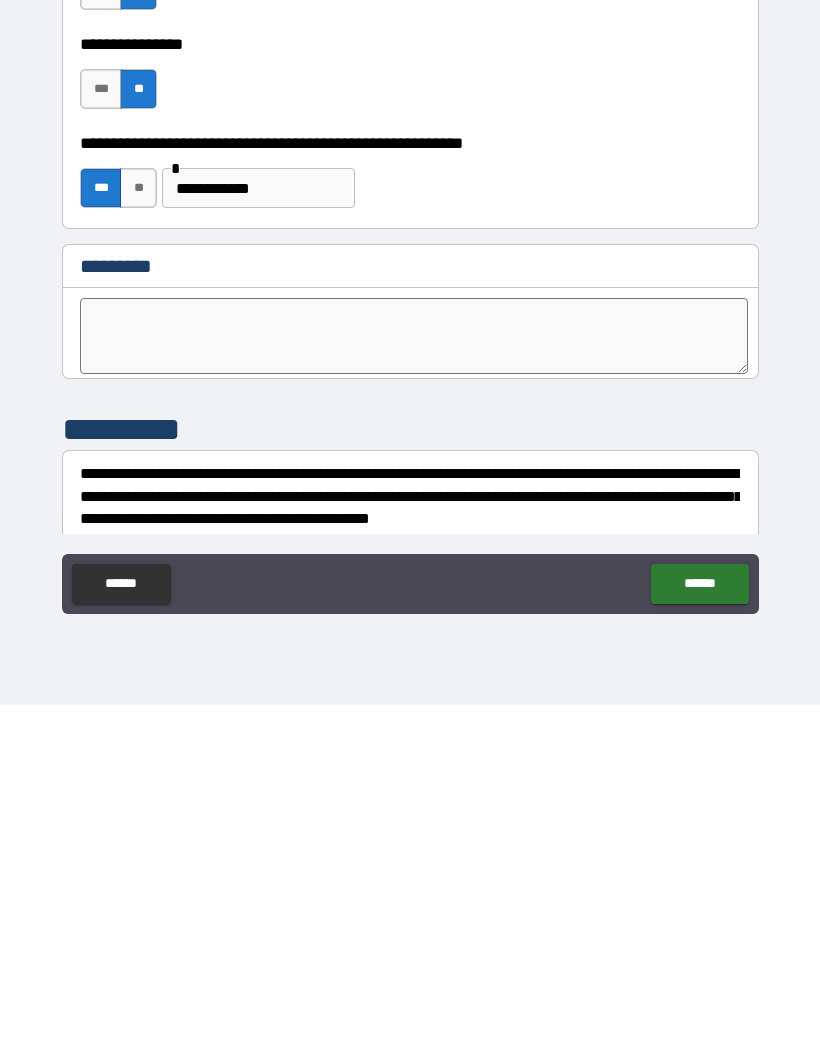 click on "******" at bounding box center [699, 935] 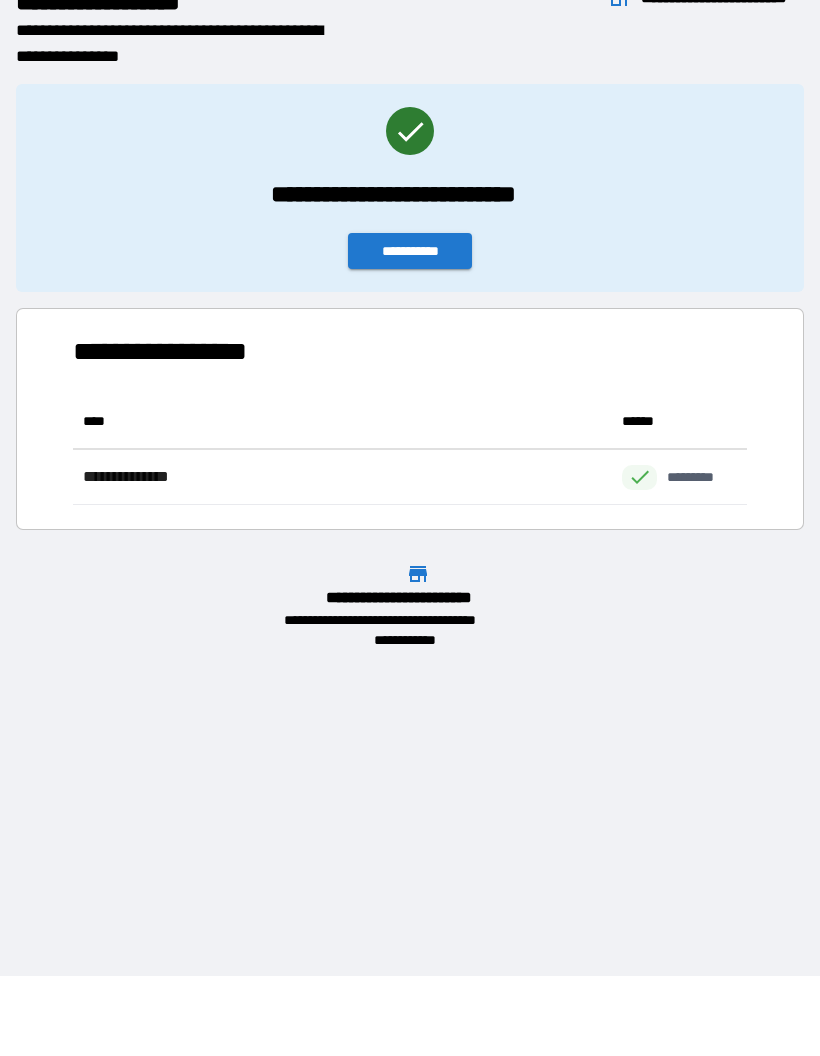 scroll, scrollTop: 1, scrollLeft: 1, axis: both 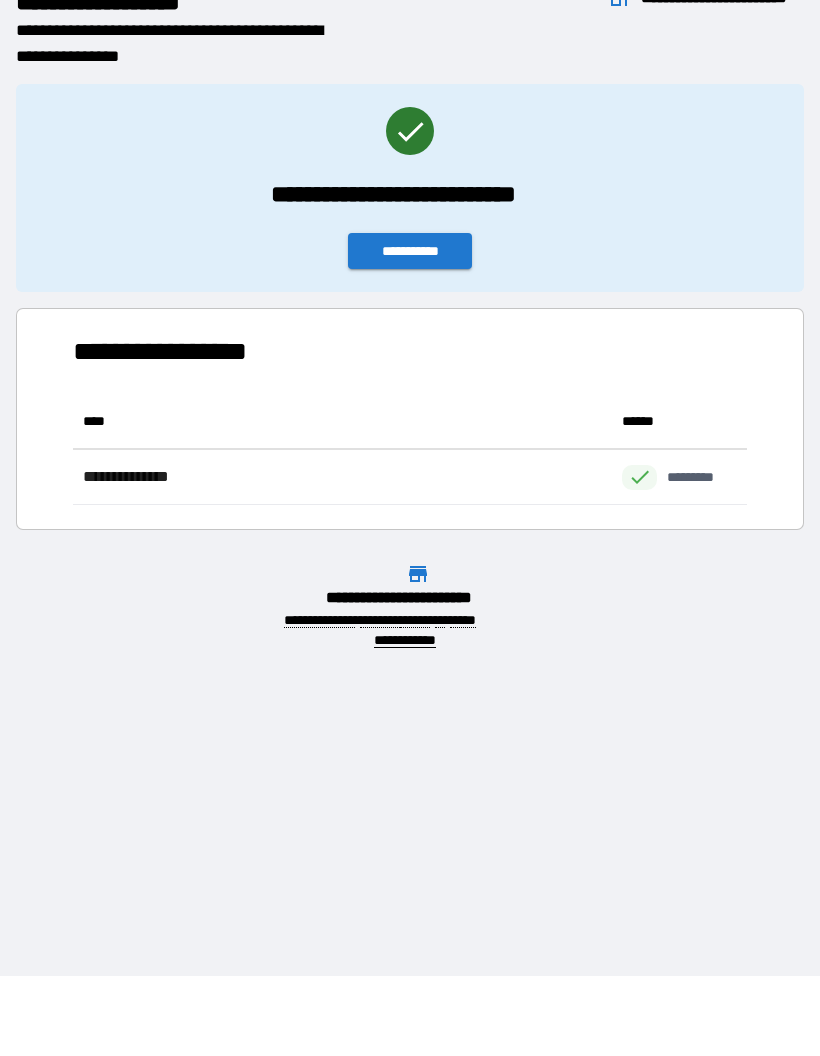 click on "**********" at bounding box center [410, 448] 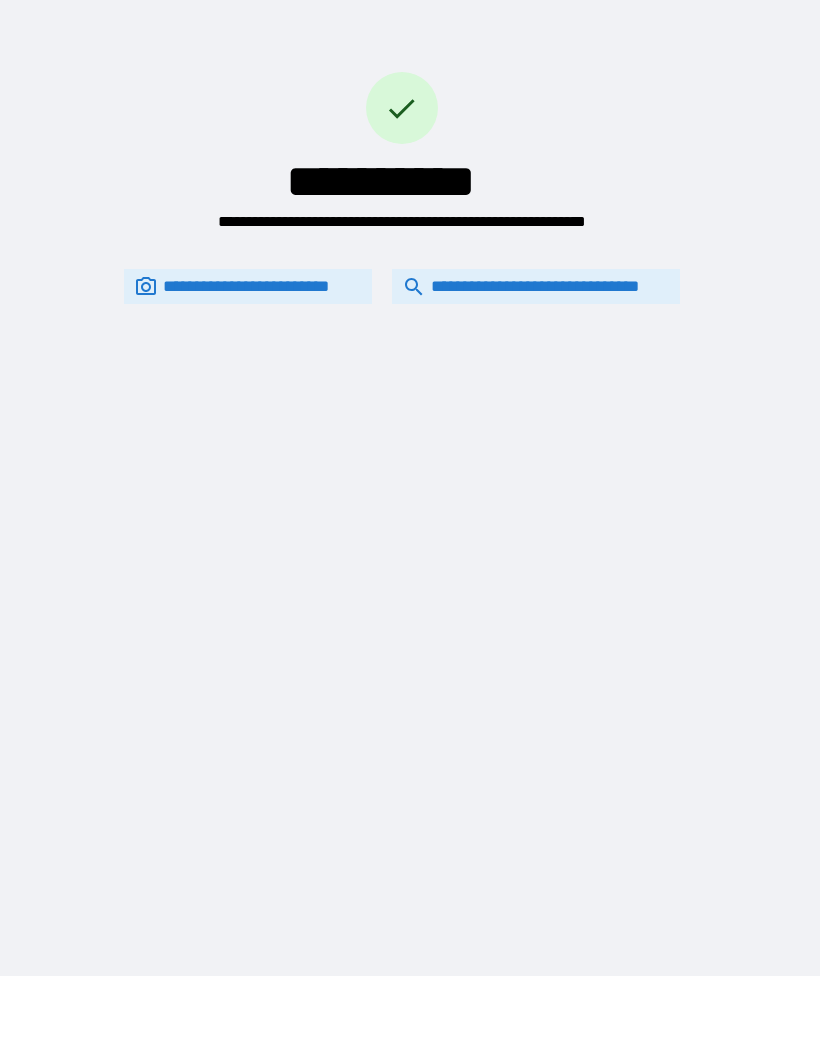 click on "**********" at bounding box center [536, 286] 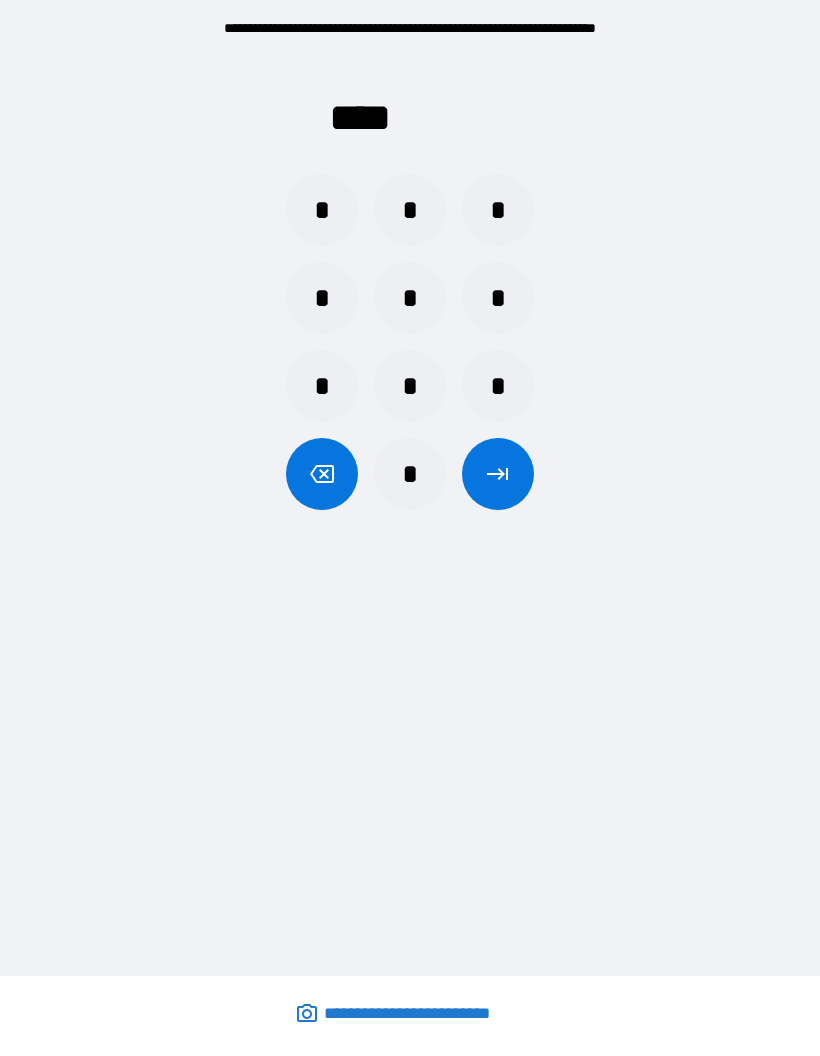 click on "*" at bounding box center (498, 386) 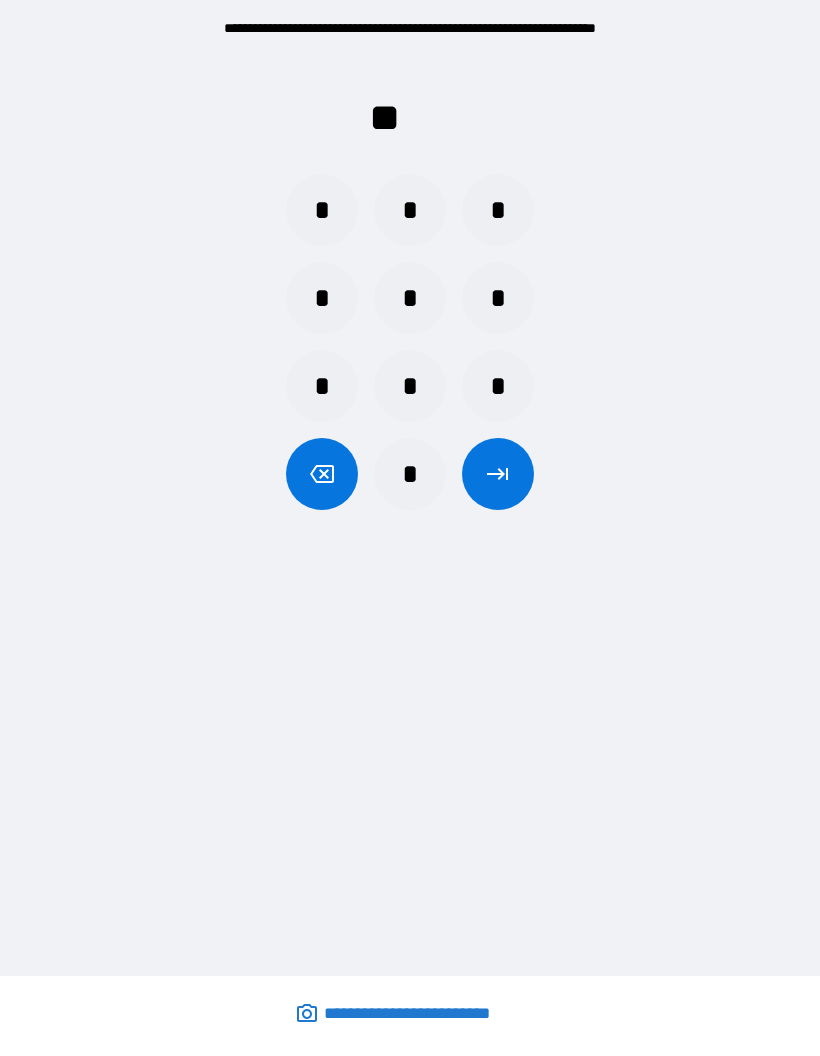 click on "*" at bounding box center (498, 386) 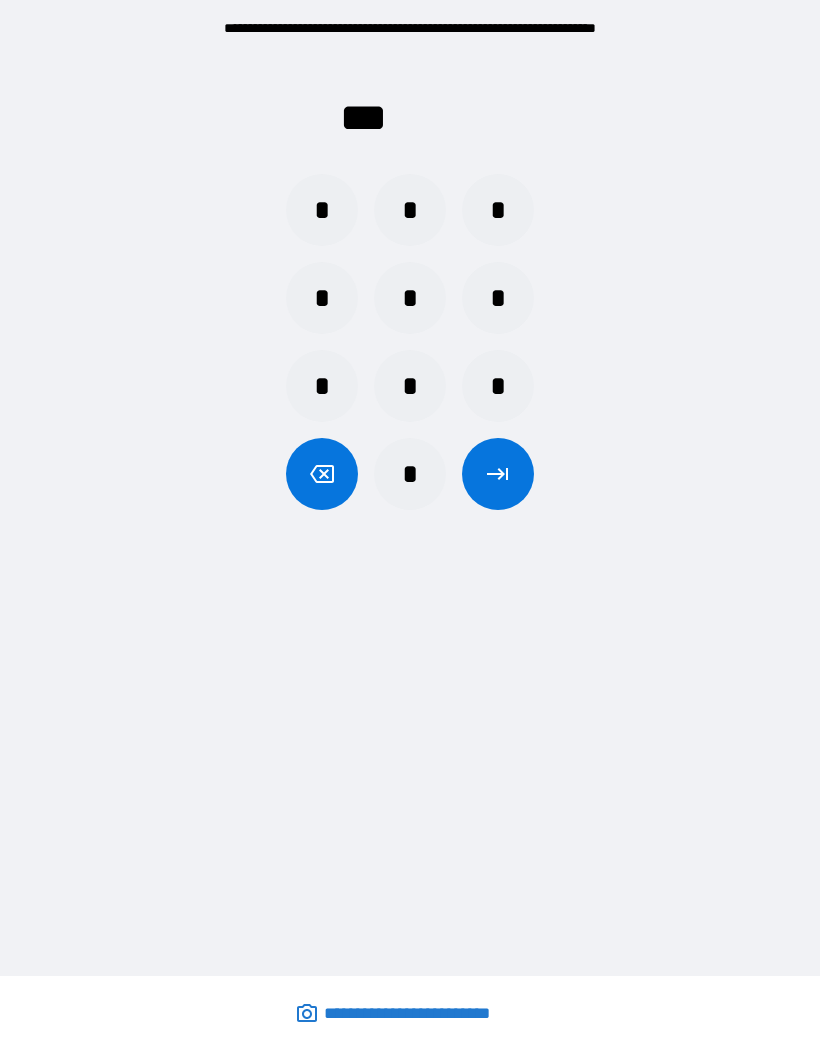 click on "*" at bounding box center [498, 386] 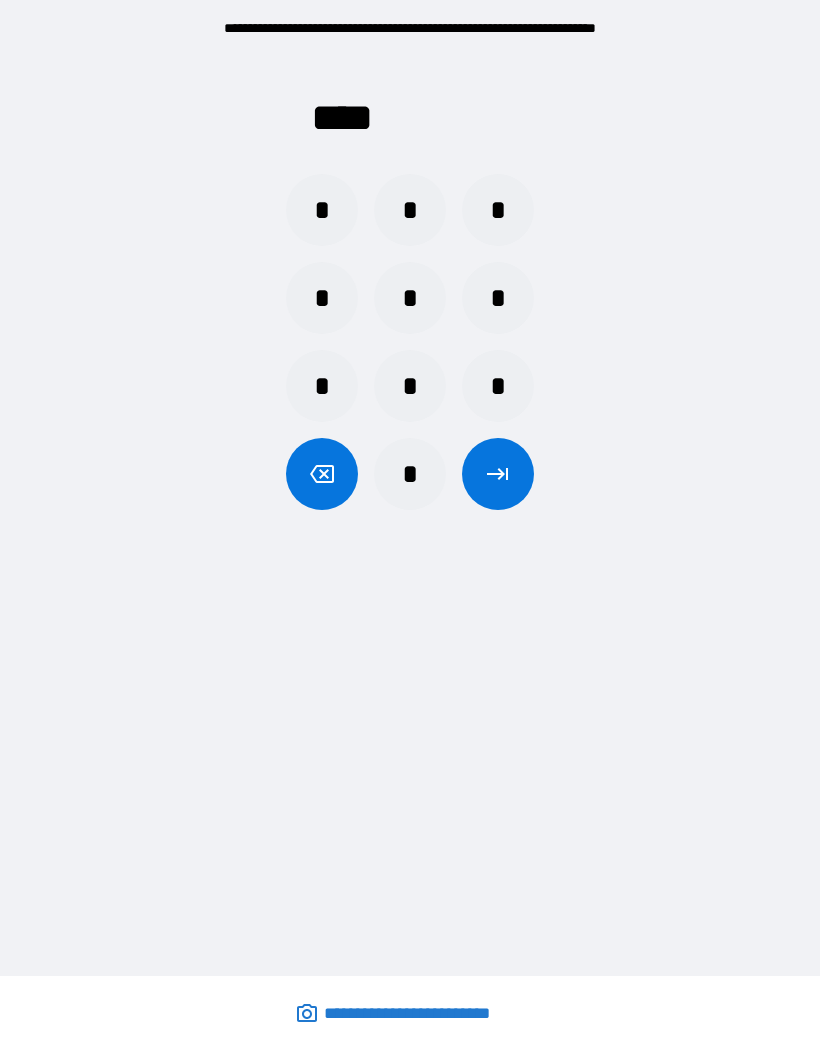 click at bounding box center (498, 474) 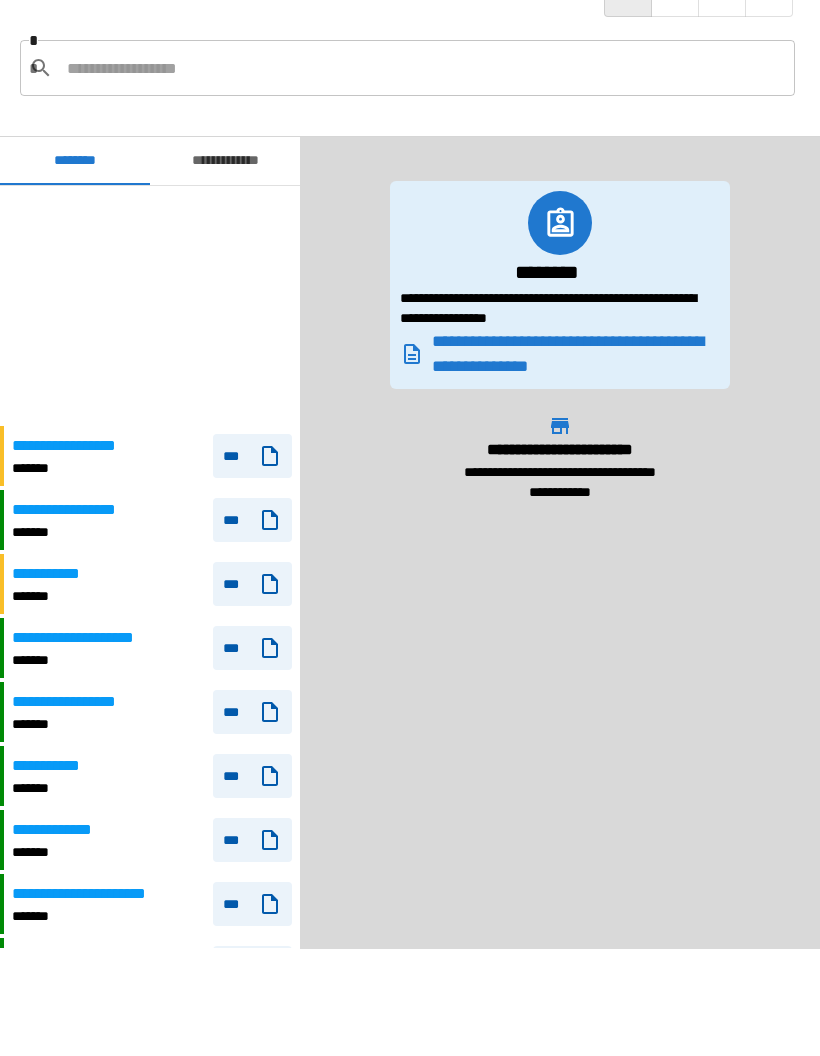scroll, scrollTop: 240, scrollLeft: 0, axis: vertical 